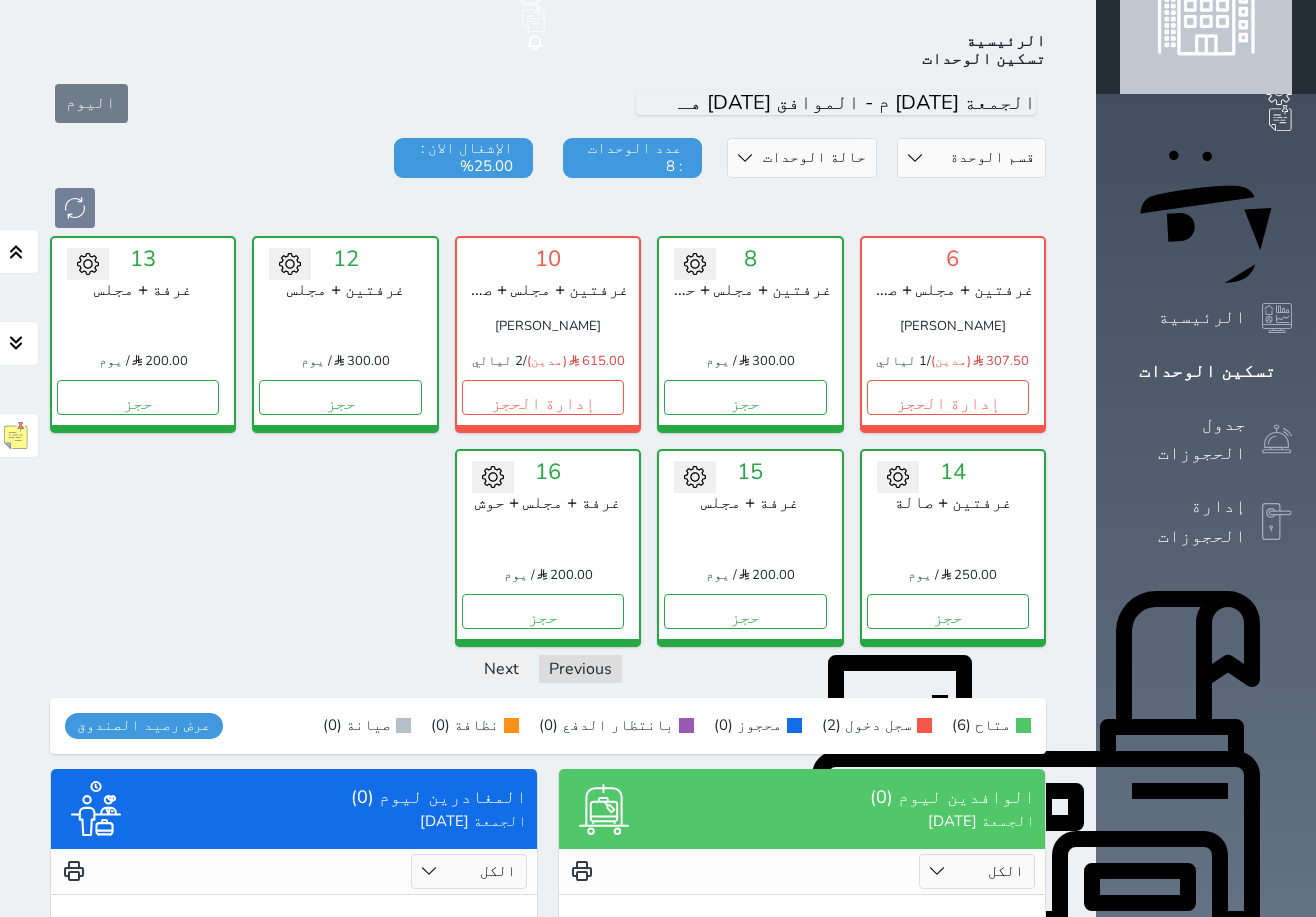 scroll, scrollTop: 78, scrollLeft: 0, axis: vertical 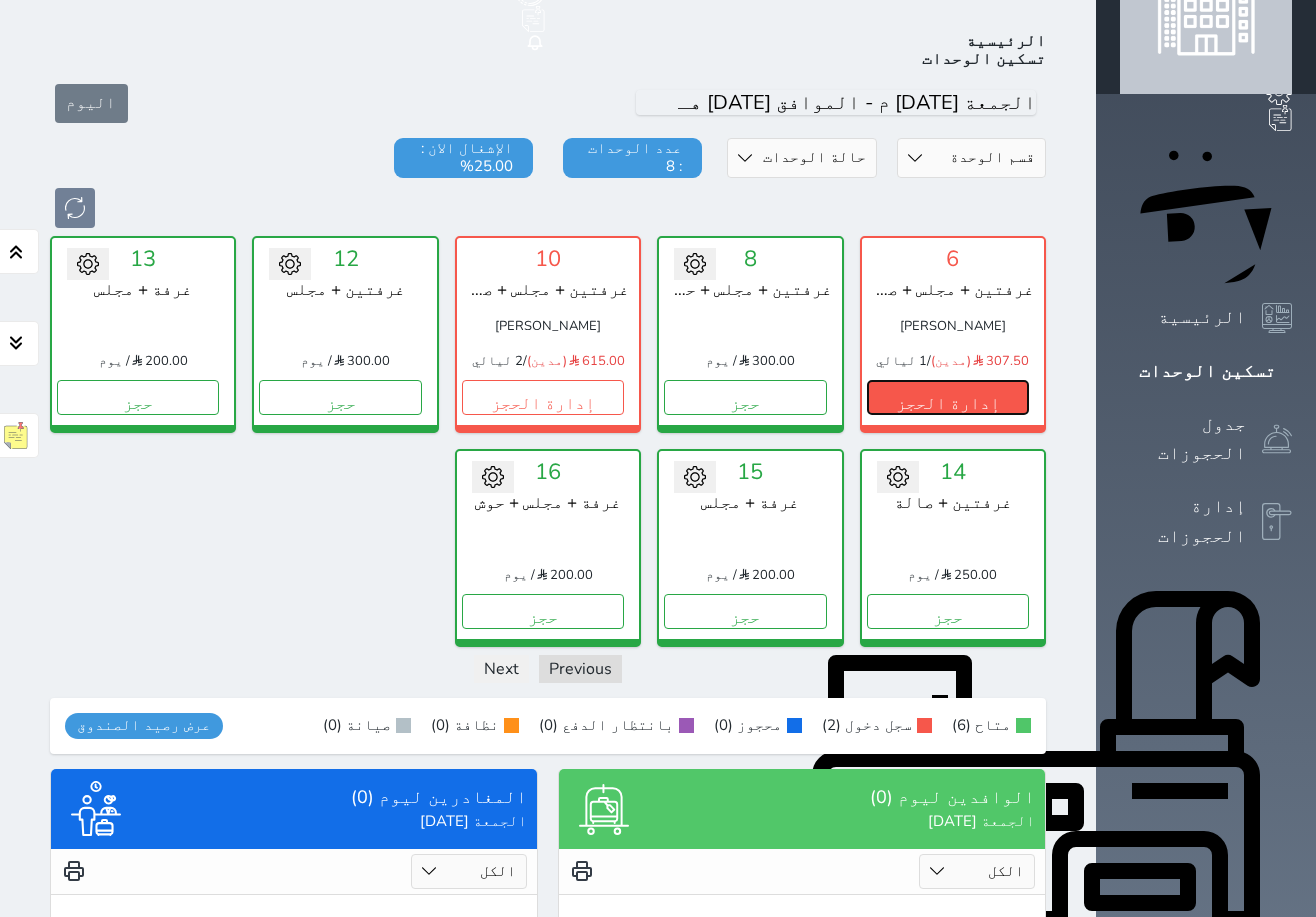 click on "إدارة الحجز" at bounding box center (948, 397) 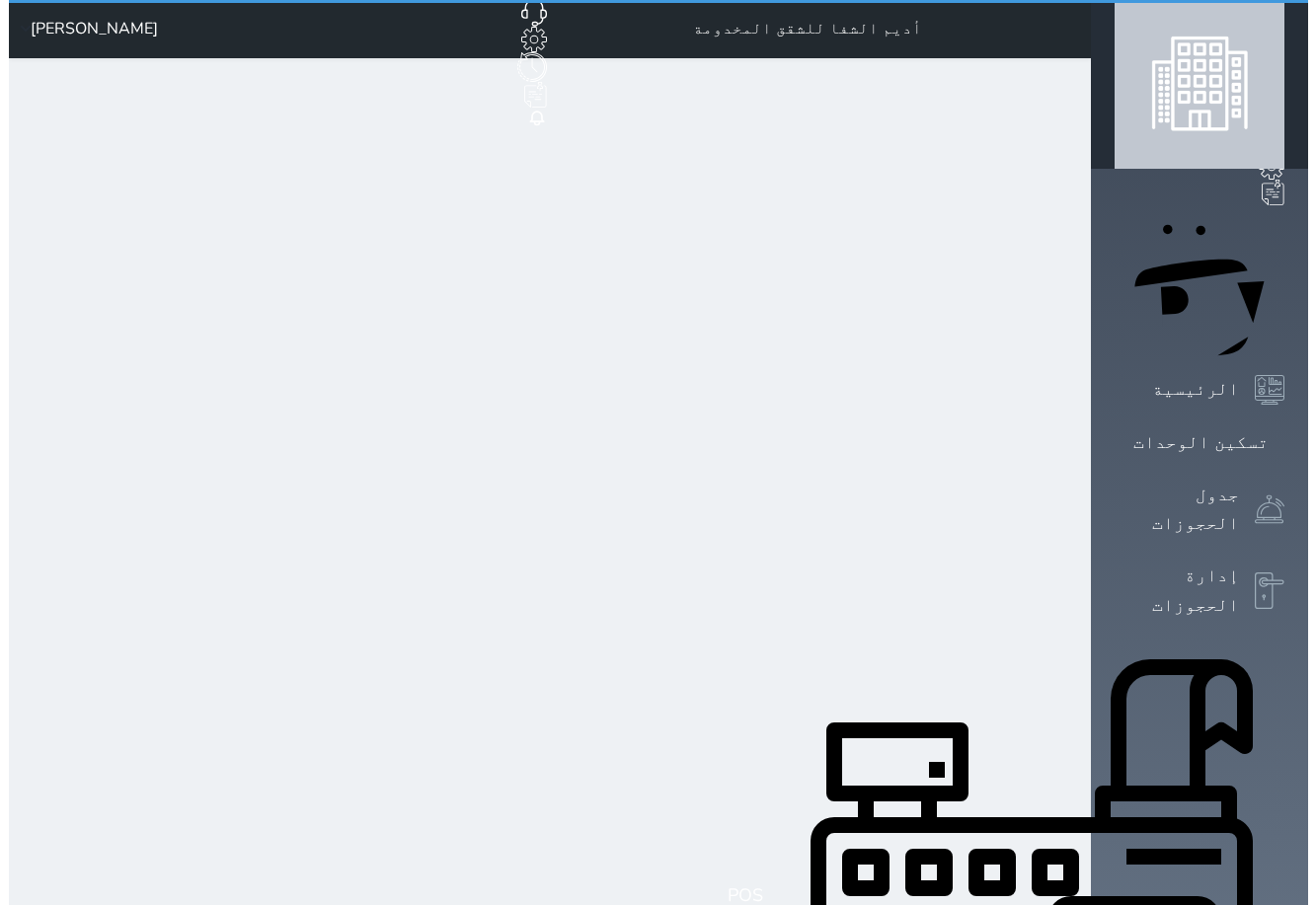 scroll, scrollTop: 0, scrollLeft: 0, axis: both 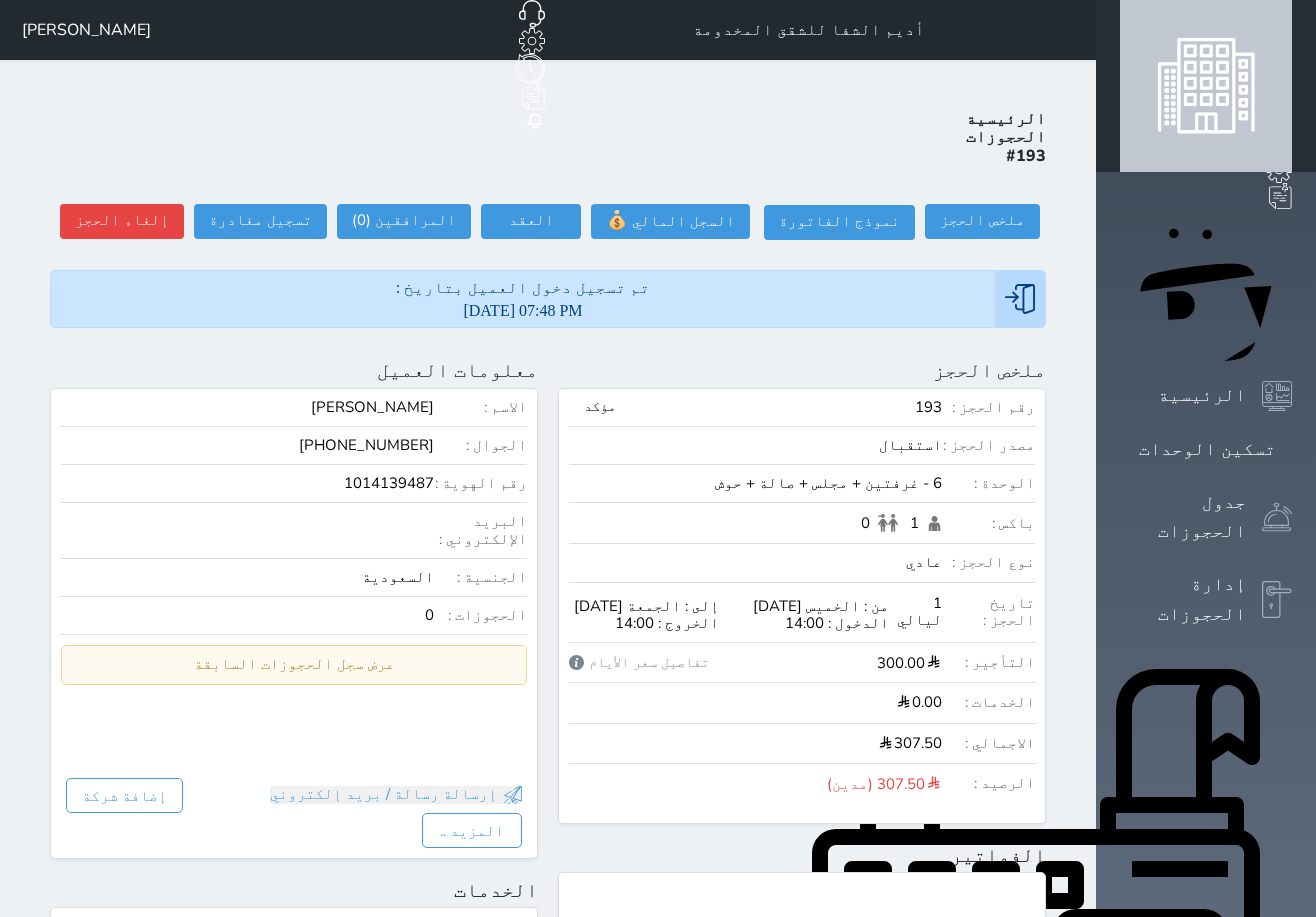 select 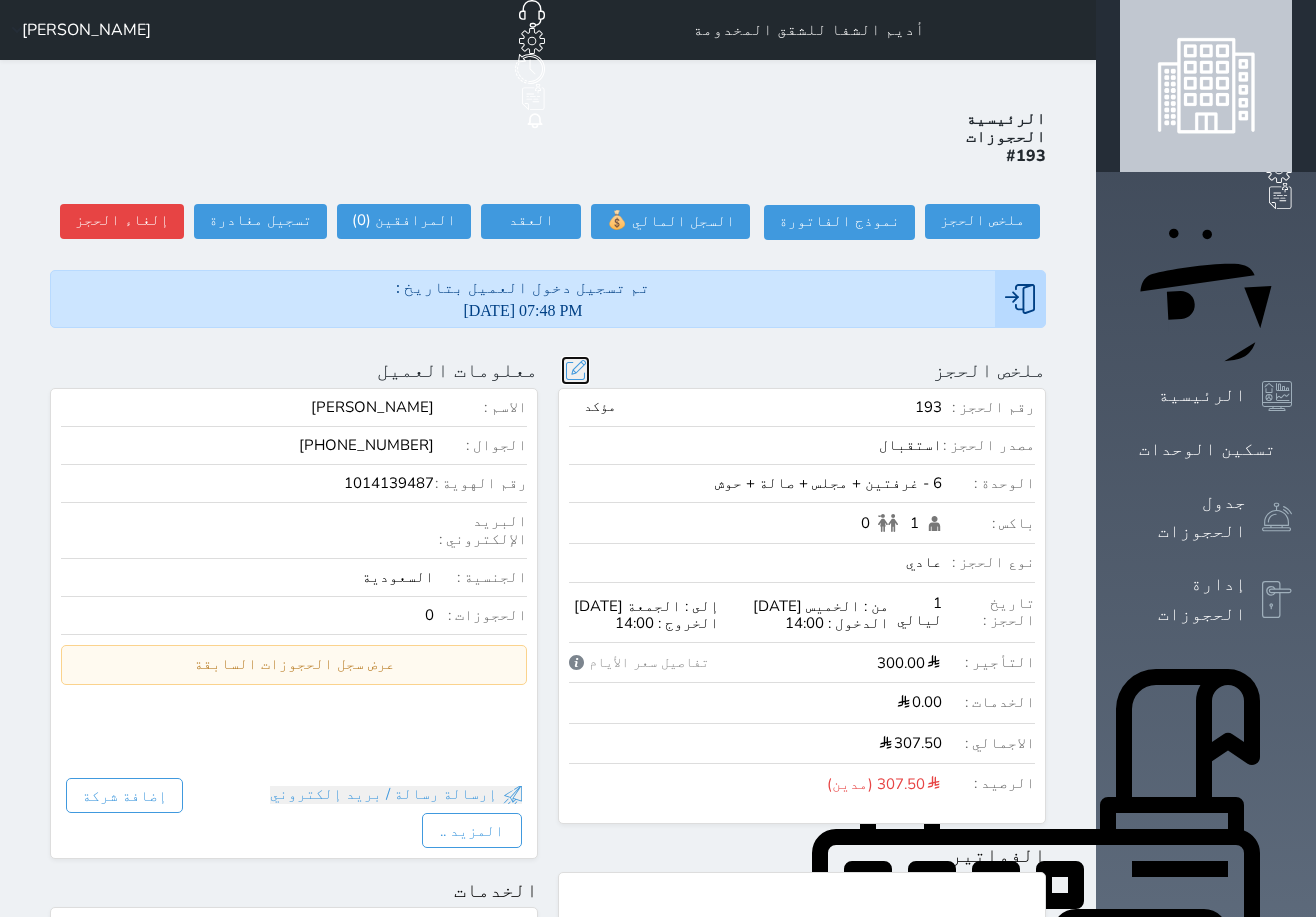 click at bounding box center (575, 370) 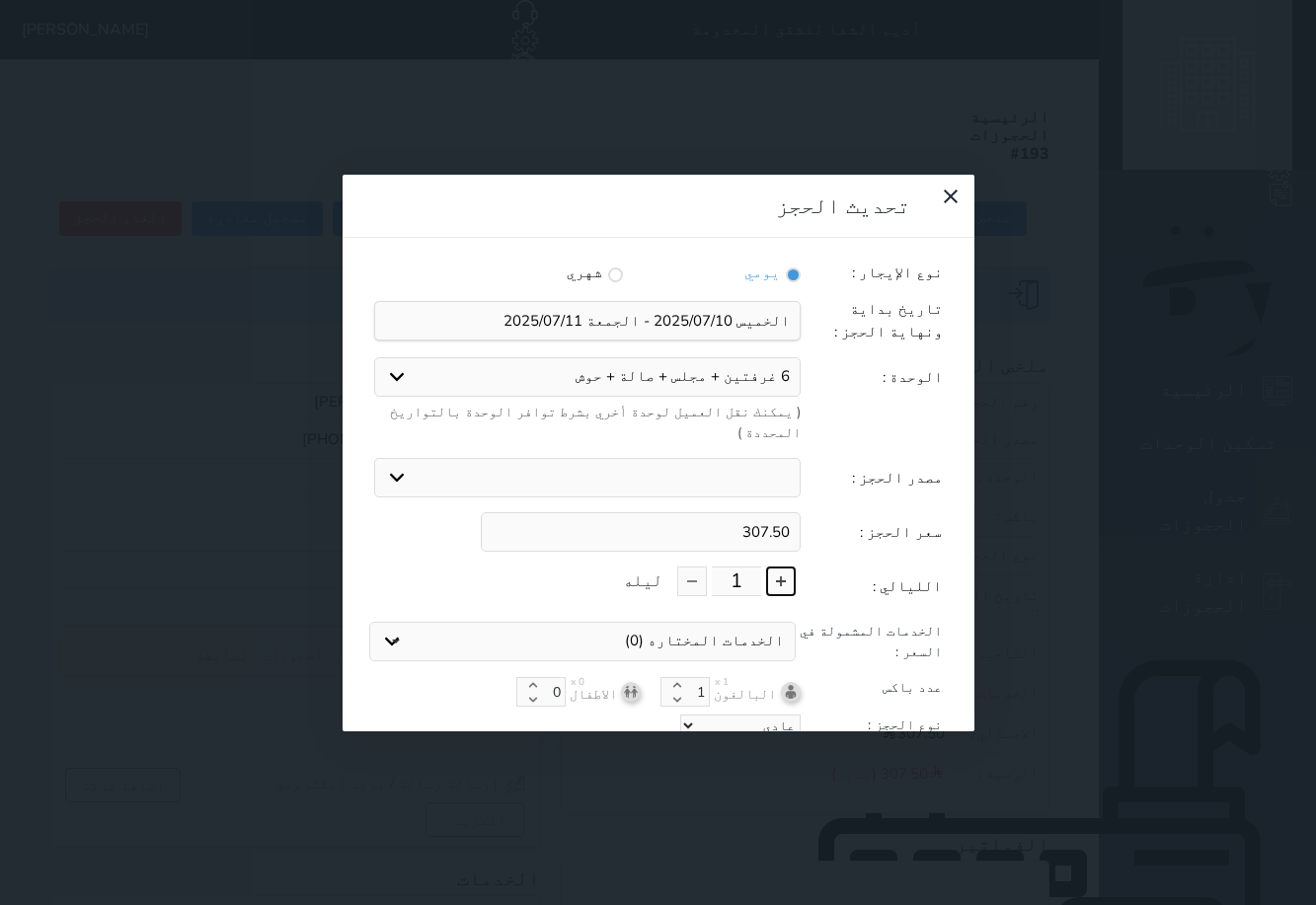 click at bounding box center (781, 581) 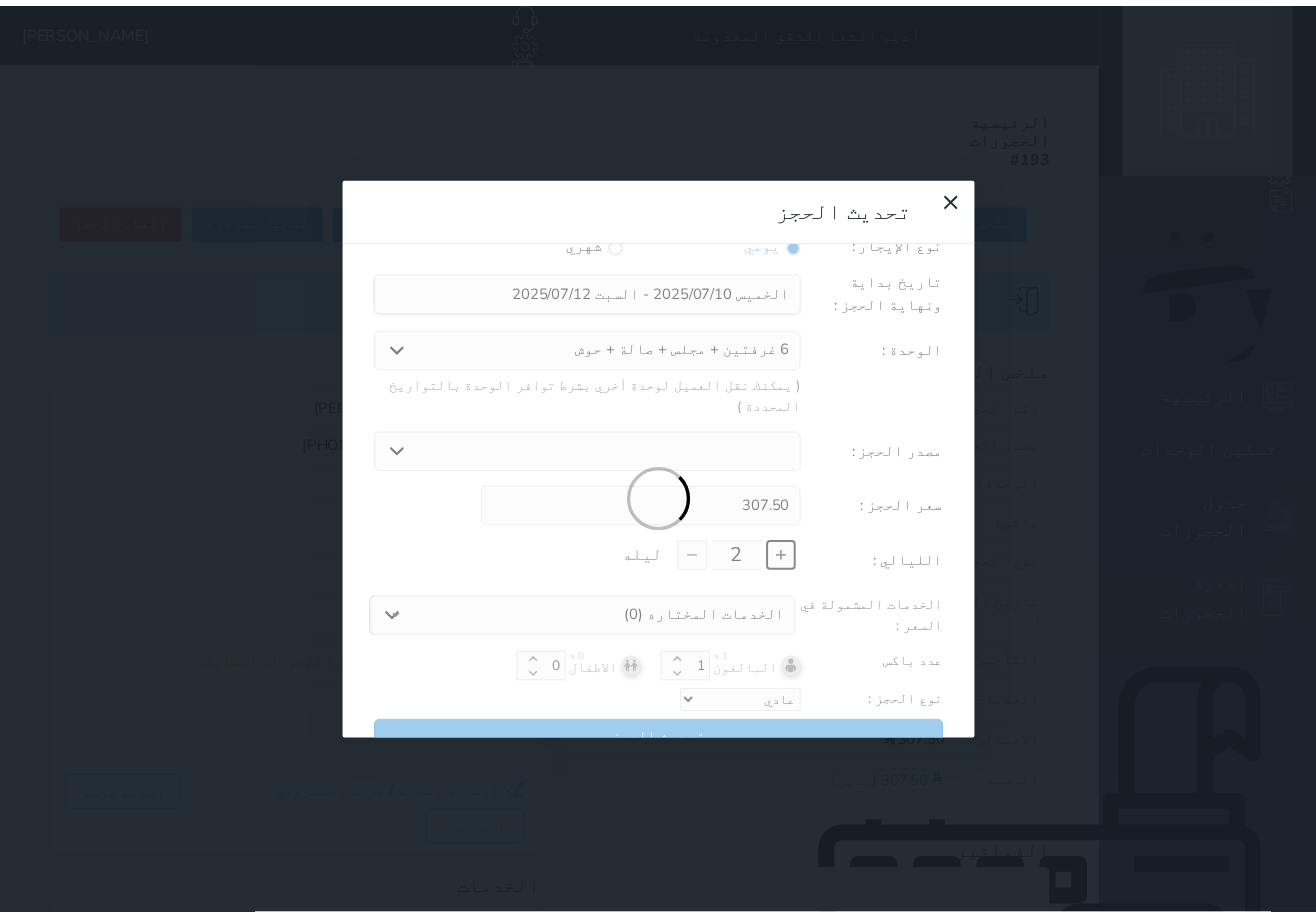 scroll, scrollTop: 45, scrollLeft: 0, axis: vertical 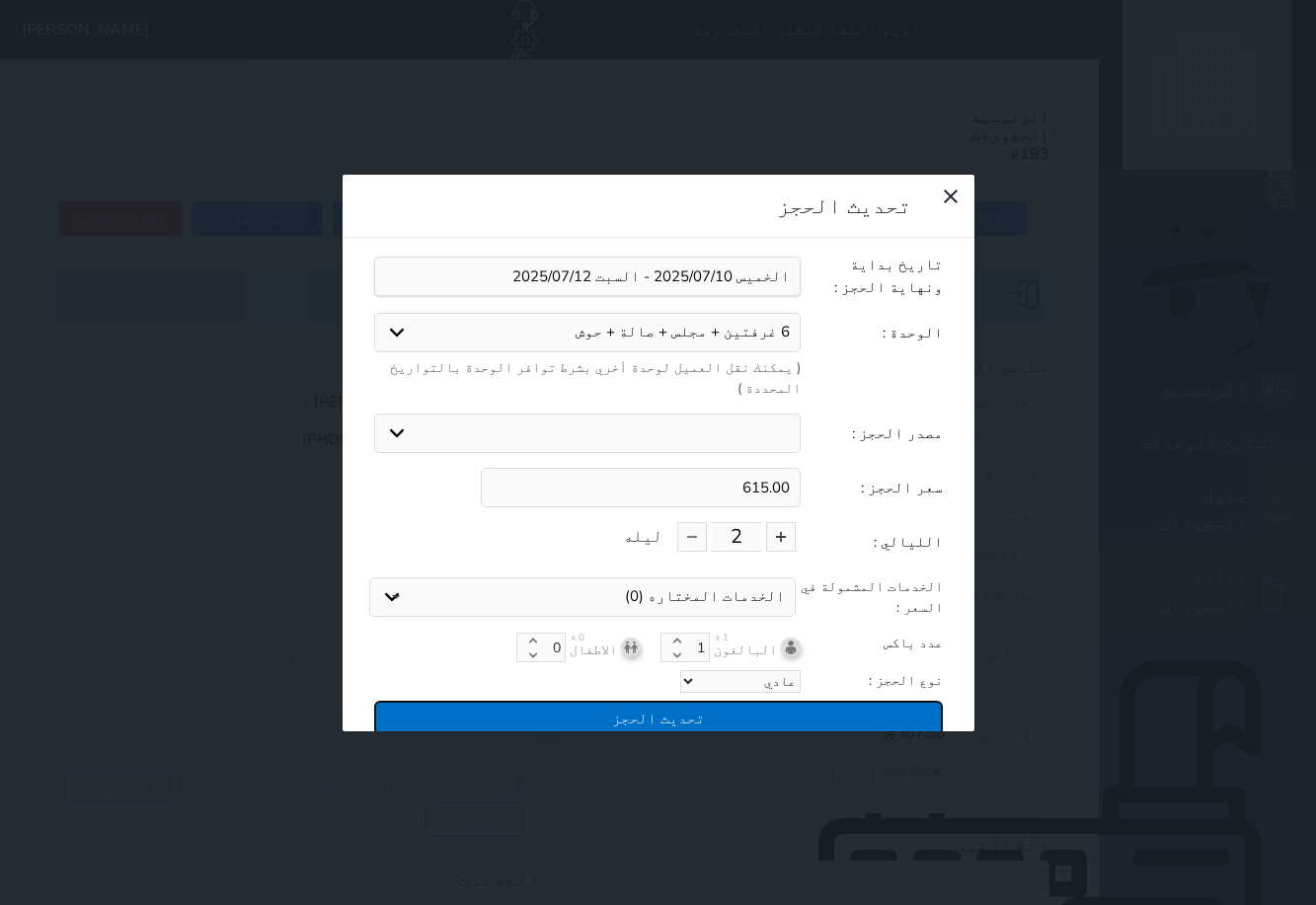 click on "تحديث الحجز" at bounding box center [658, 717] 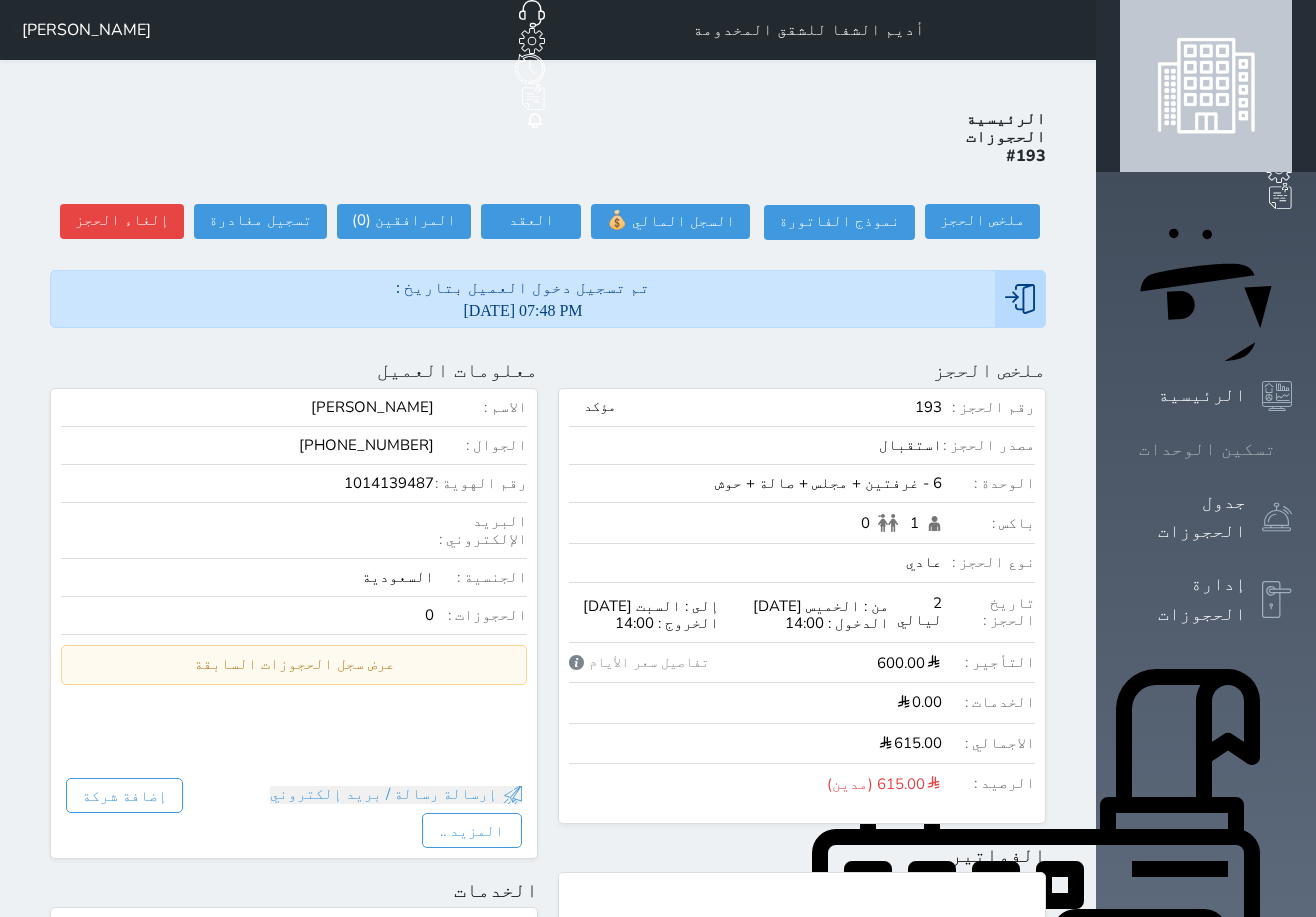 click 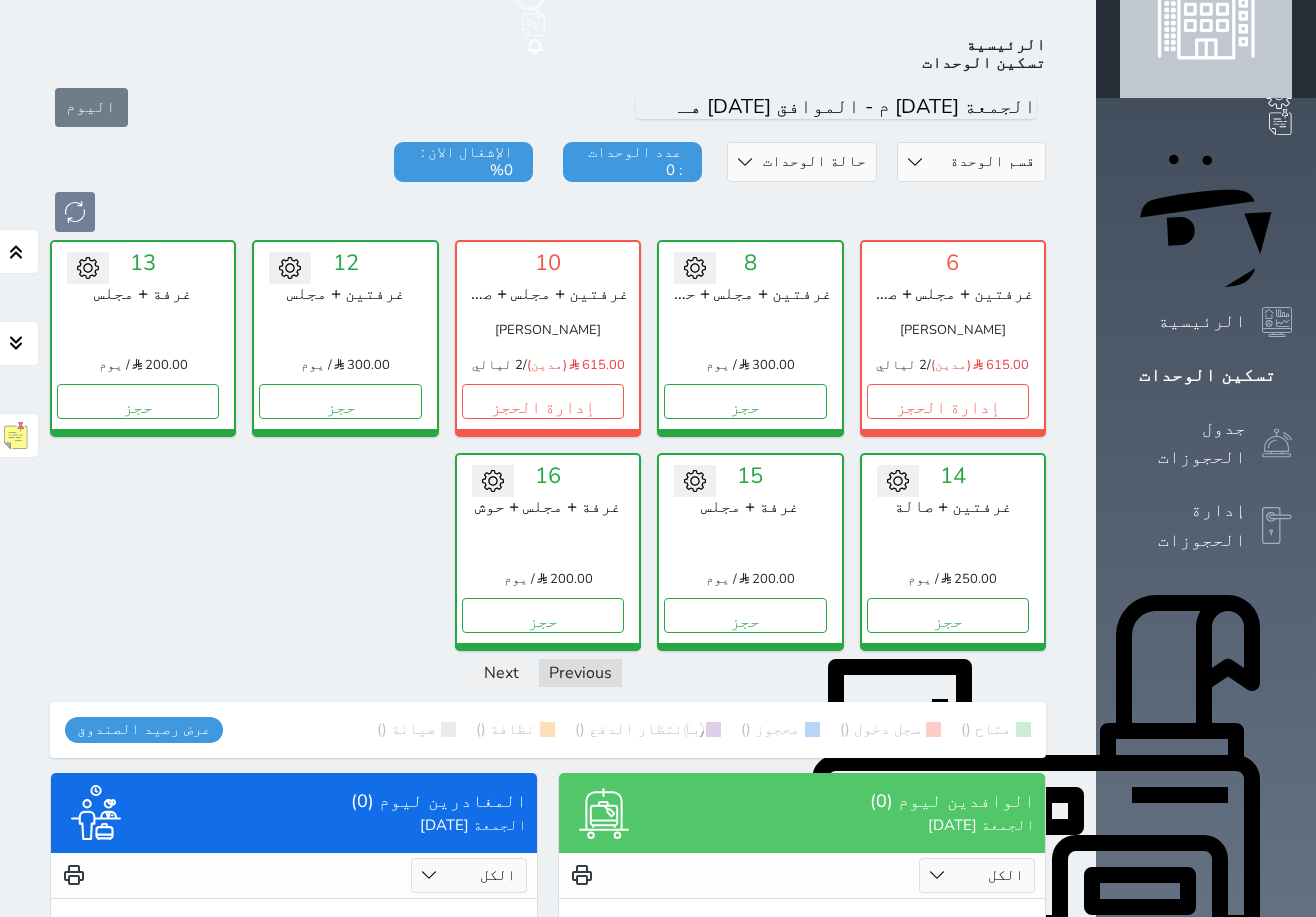 scroll, scrollTop: 78, scrollLeft: 0, axis: vertical 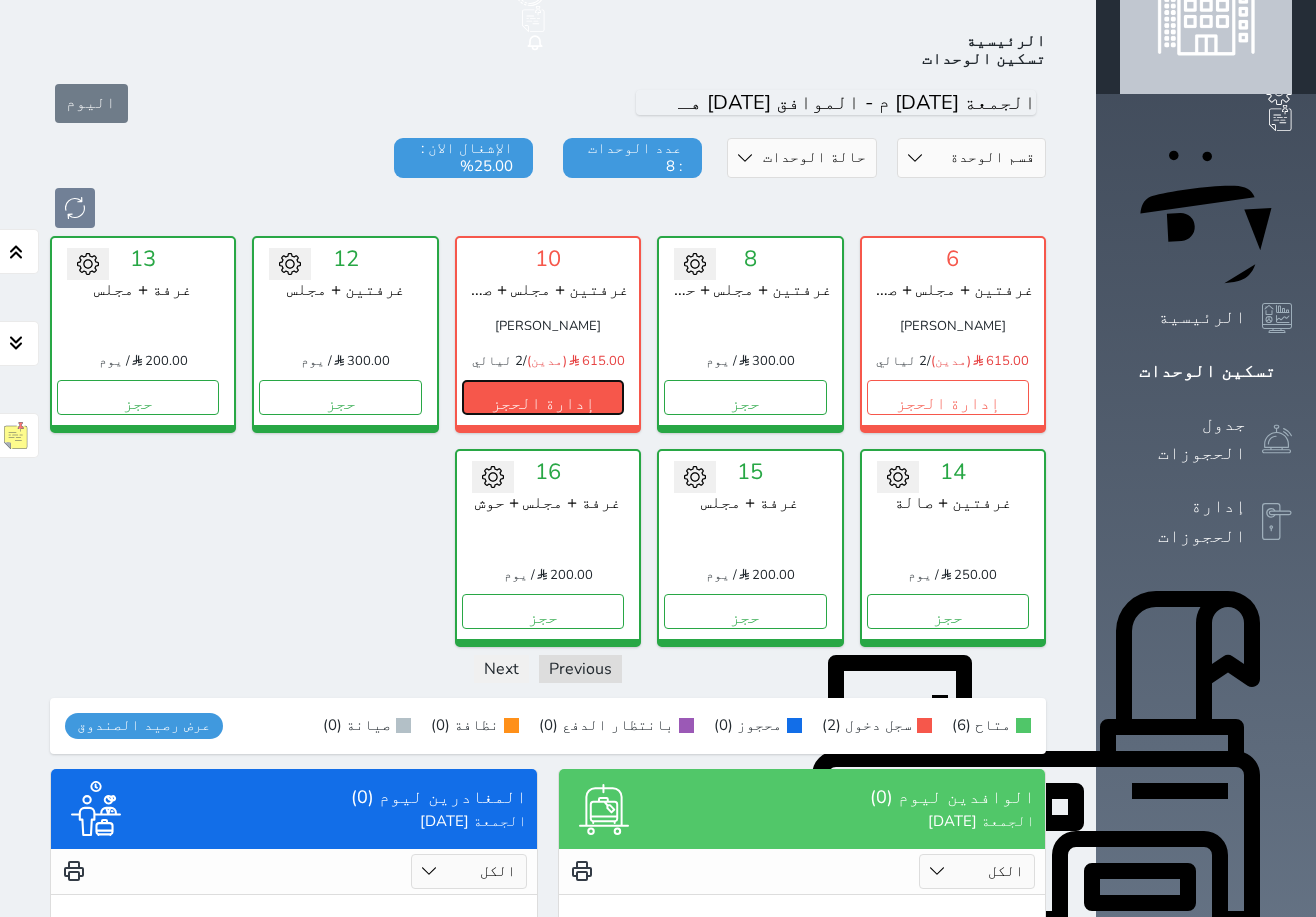 click on "إدارة الحجز" at bounding box center (543, 397) 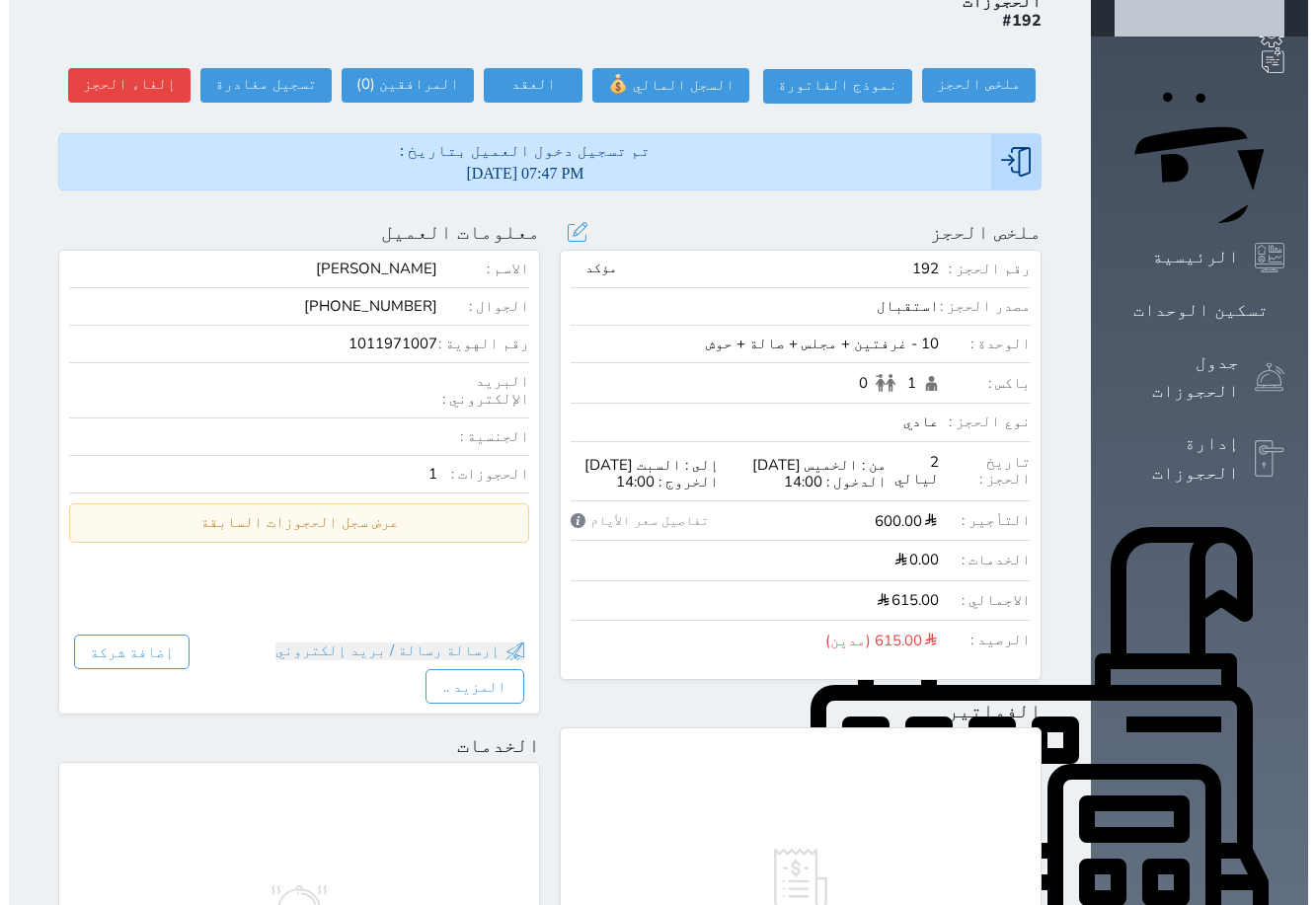 scroll, scrollTop: 0, scrollLeft: 0, axis: both 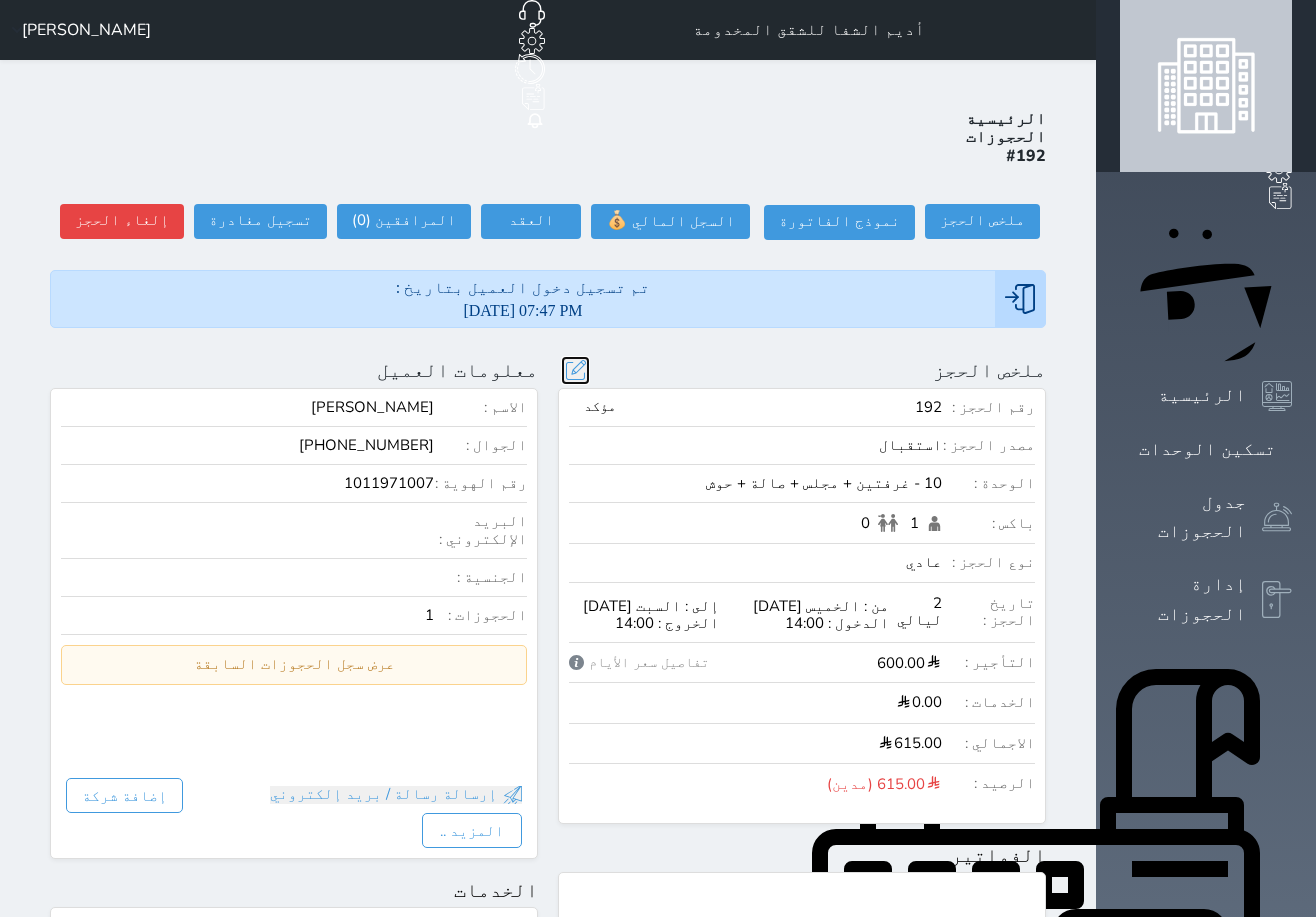 click at bounding box center [575, 370] 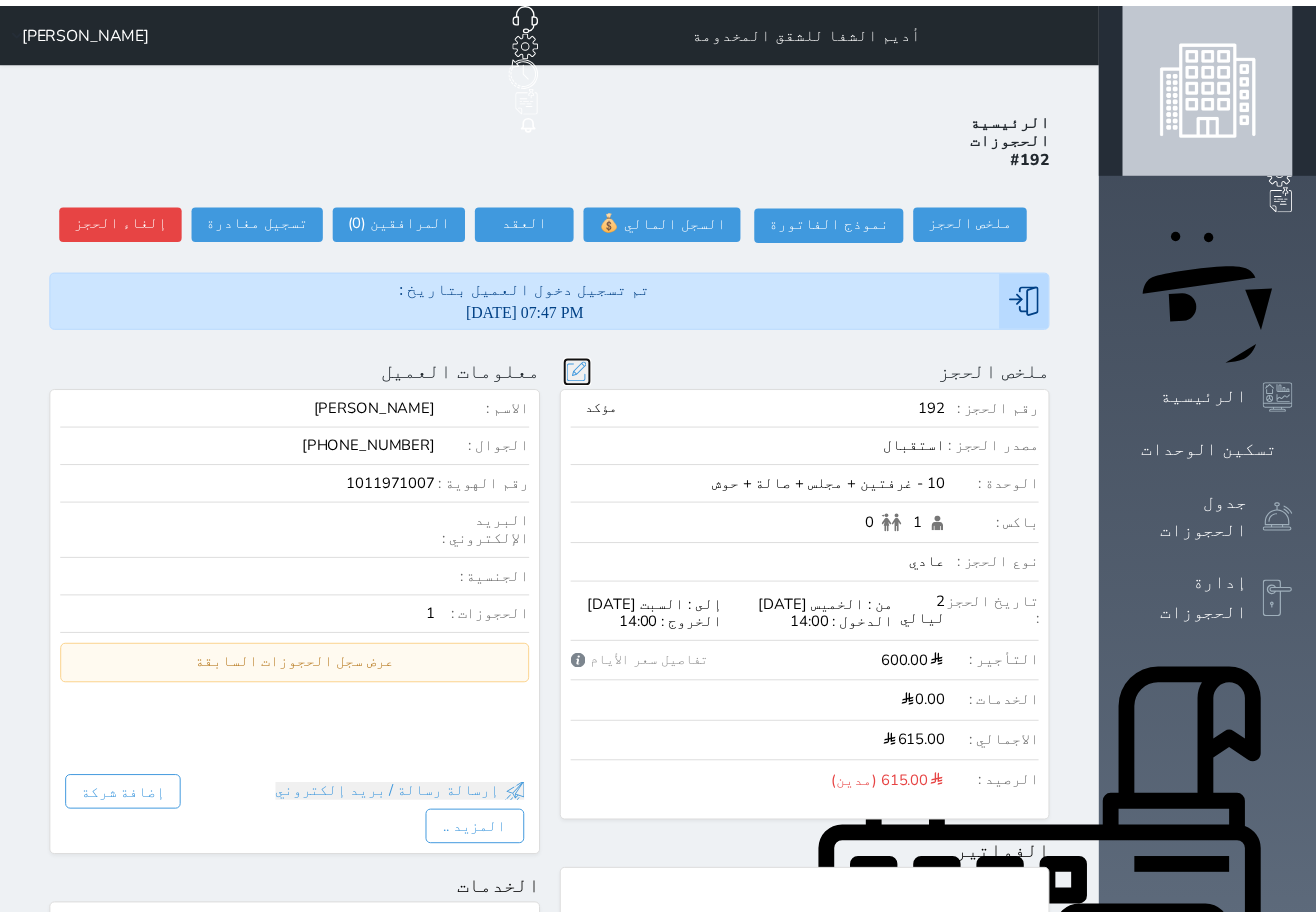 scroll, scrollTop: 45, scrollLeft: 0, axis: vertical 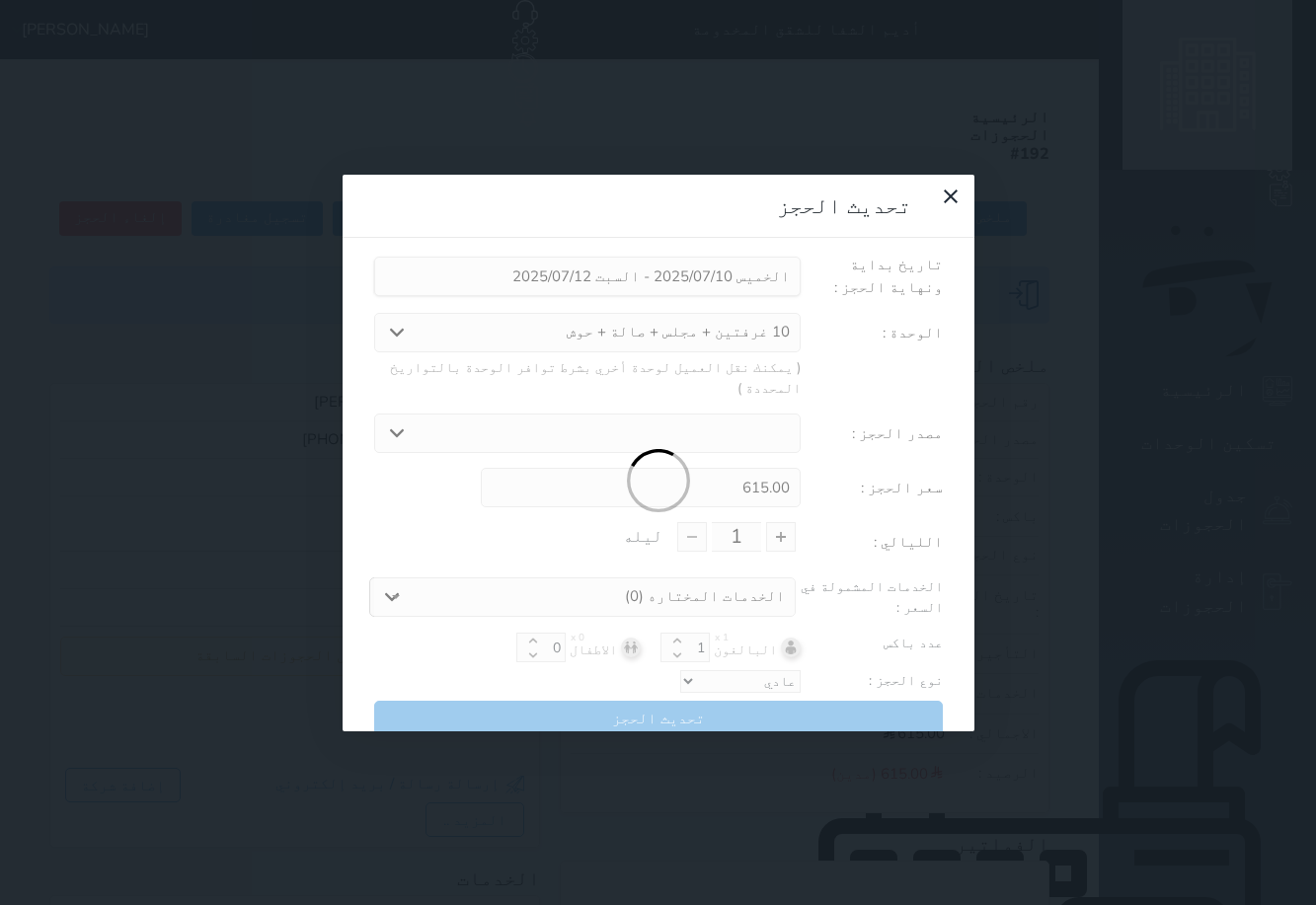 type on "2" 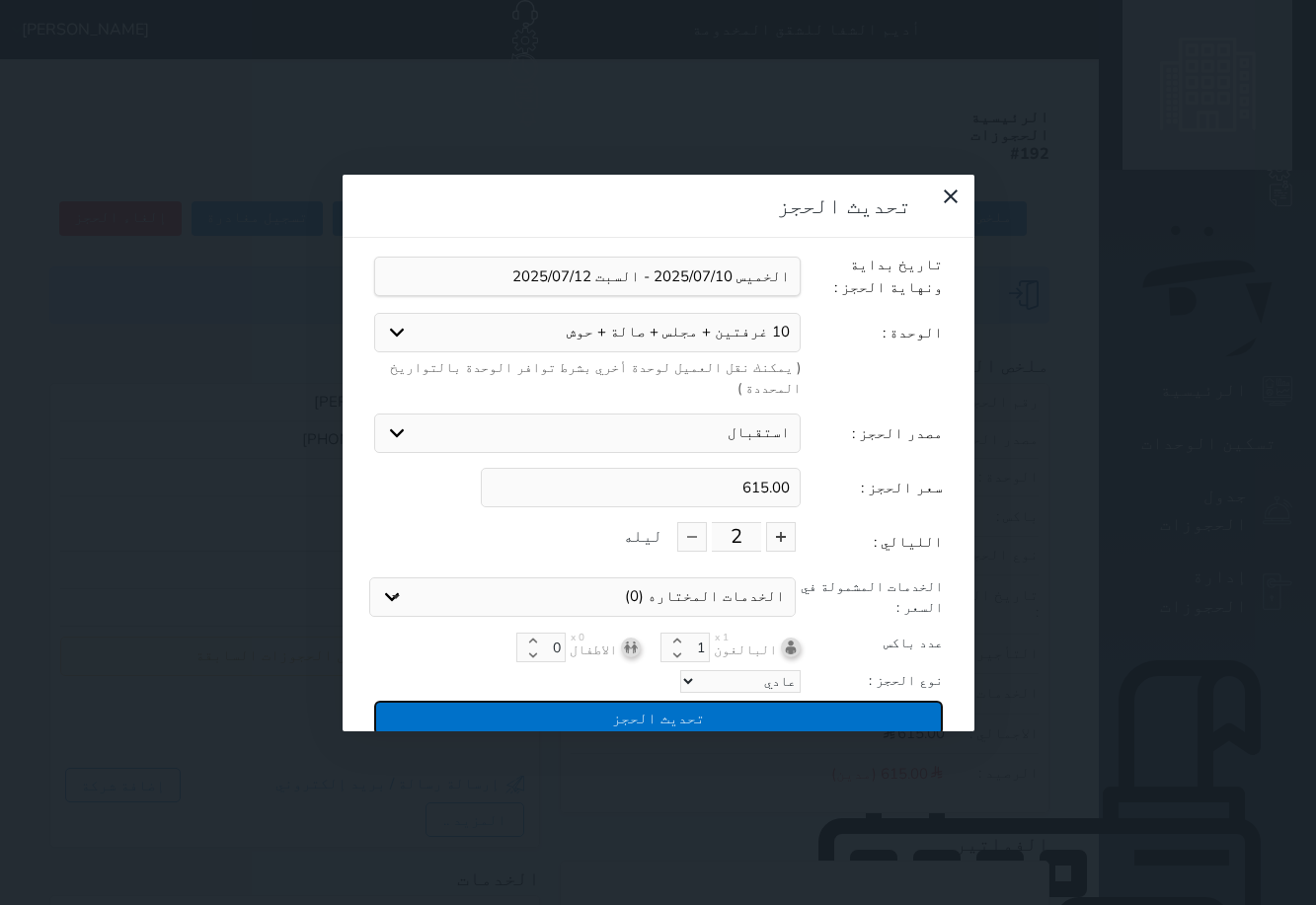 click on "تحديث الحجز" at bounding box center [658, 717] 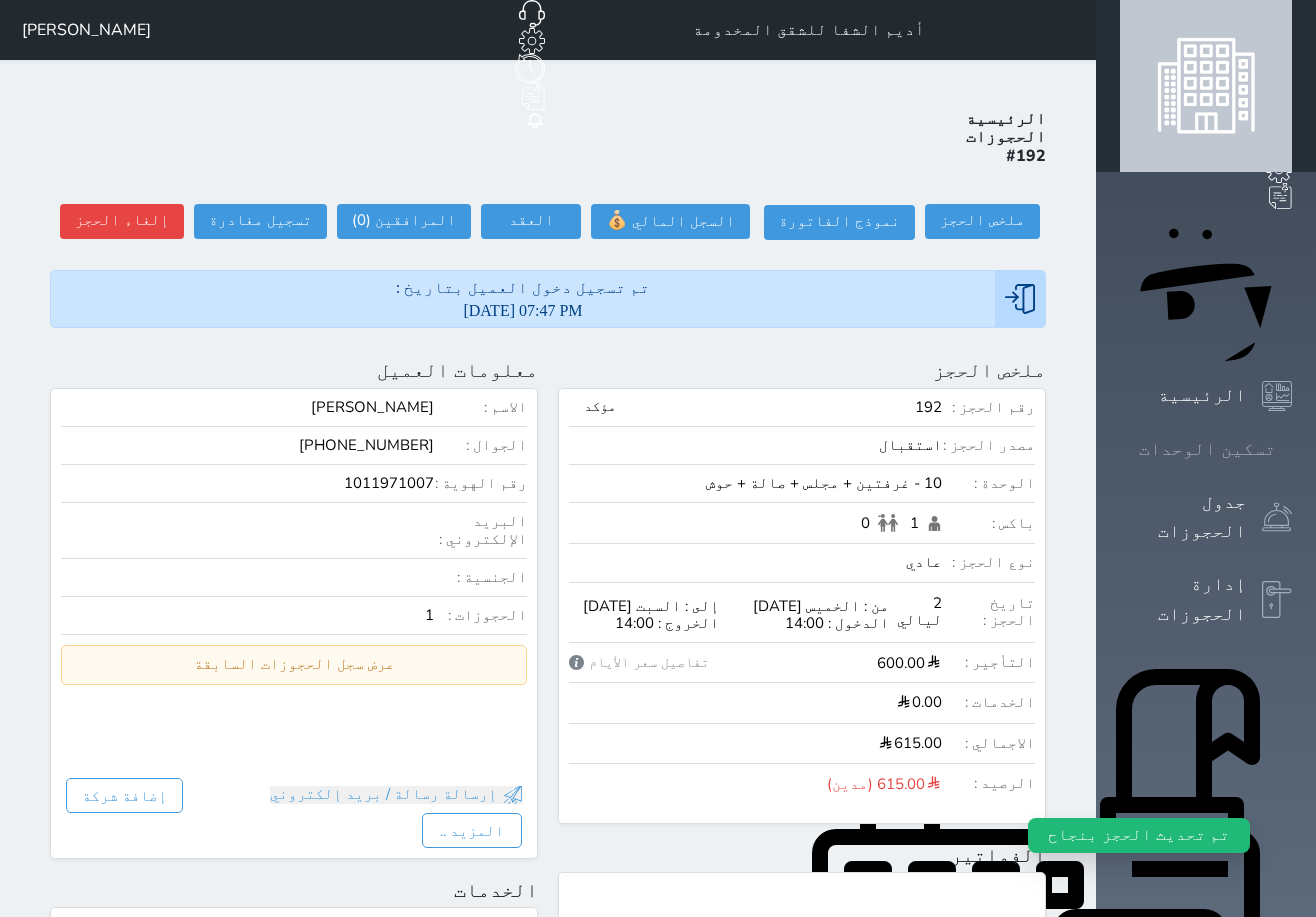 click at bounding box center [1292, 449] 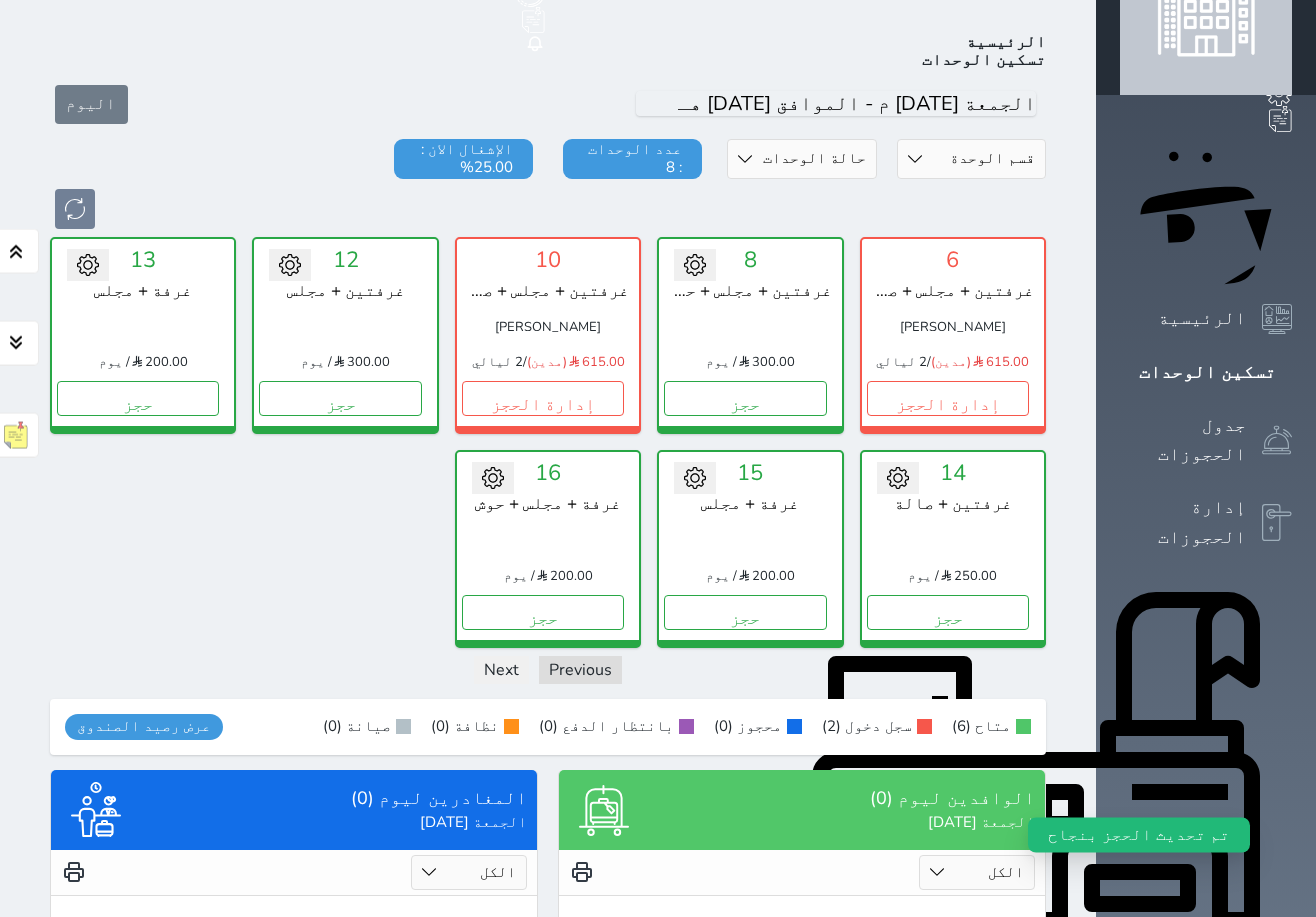 scroll, scrollTop: 78, scrollLeft: 0, axis: vertical 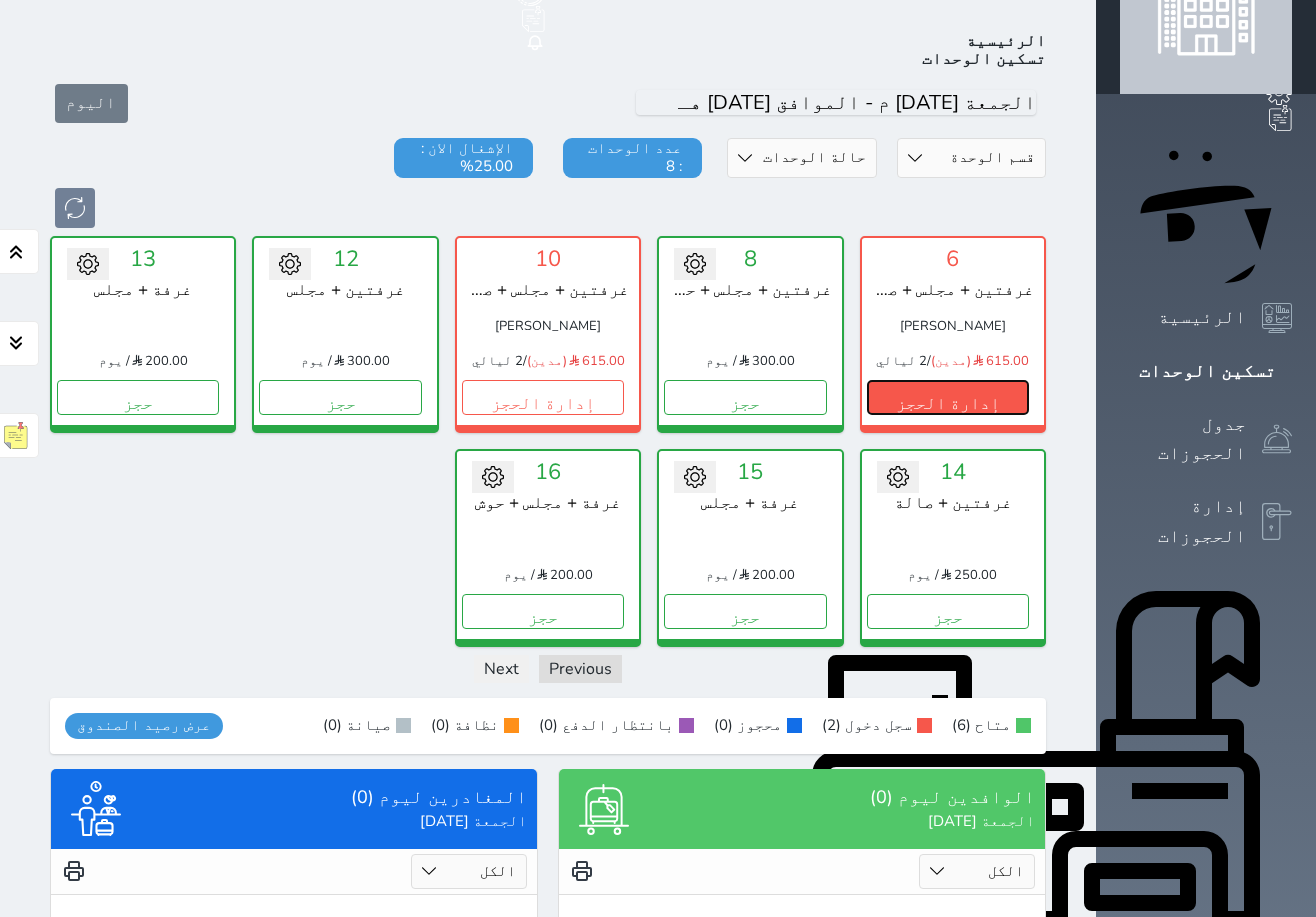 click on "إدارة الحجز" at bounding box center [948, 397] 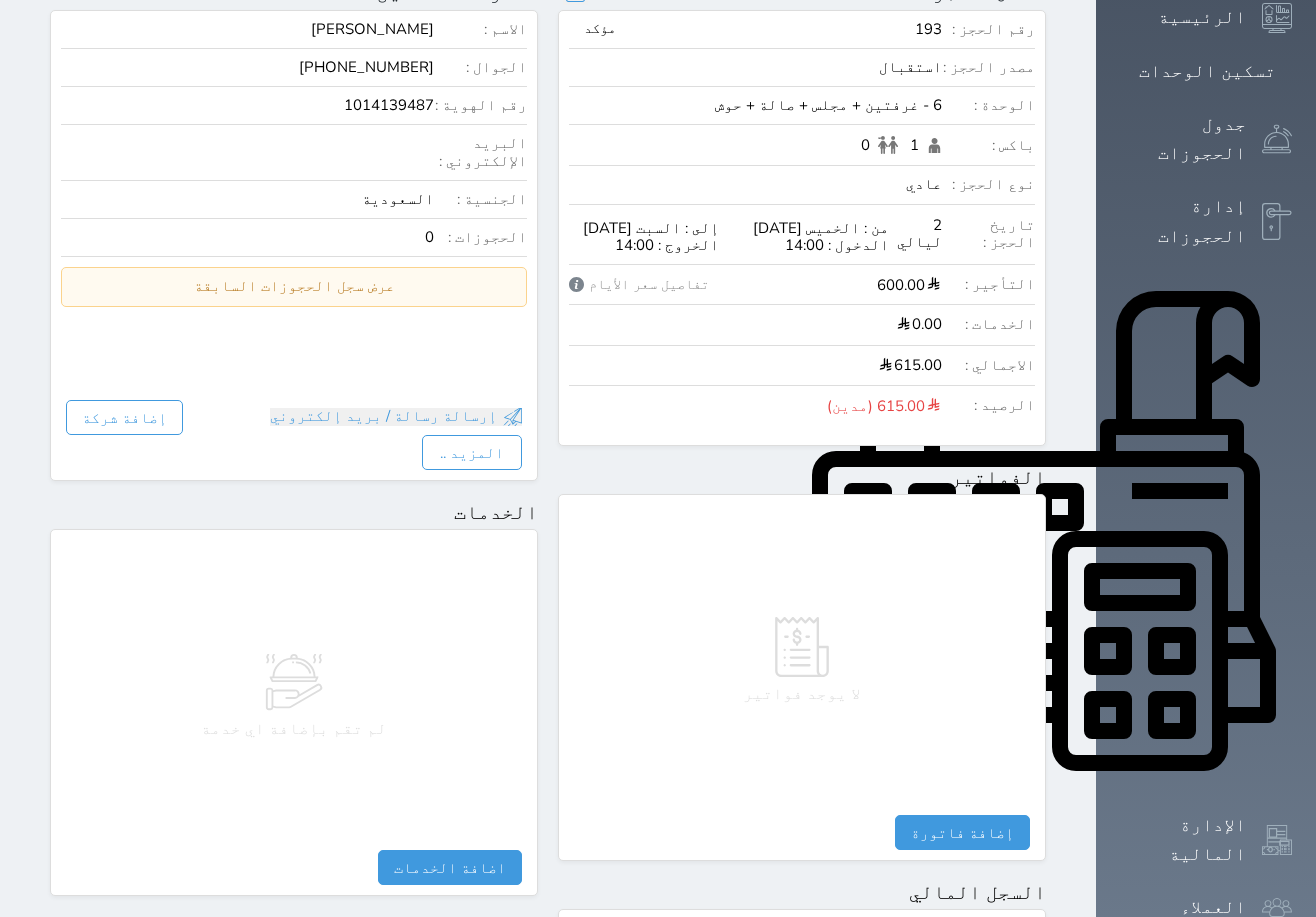scroll, scrollTop: 0, scrollLeft: 0, axis: both 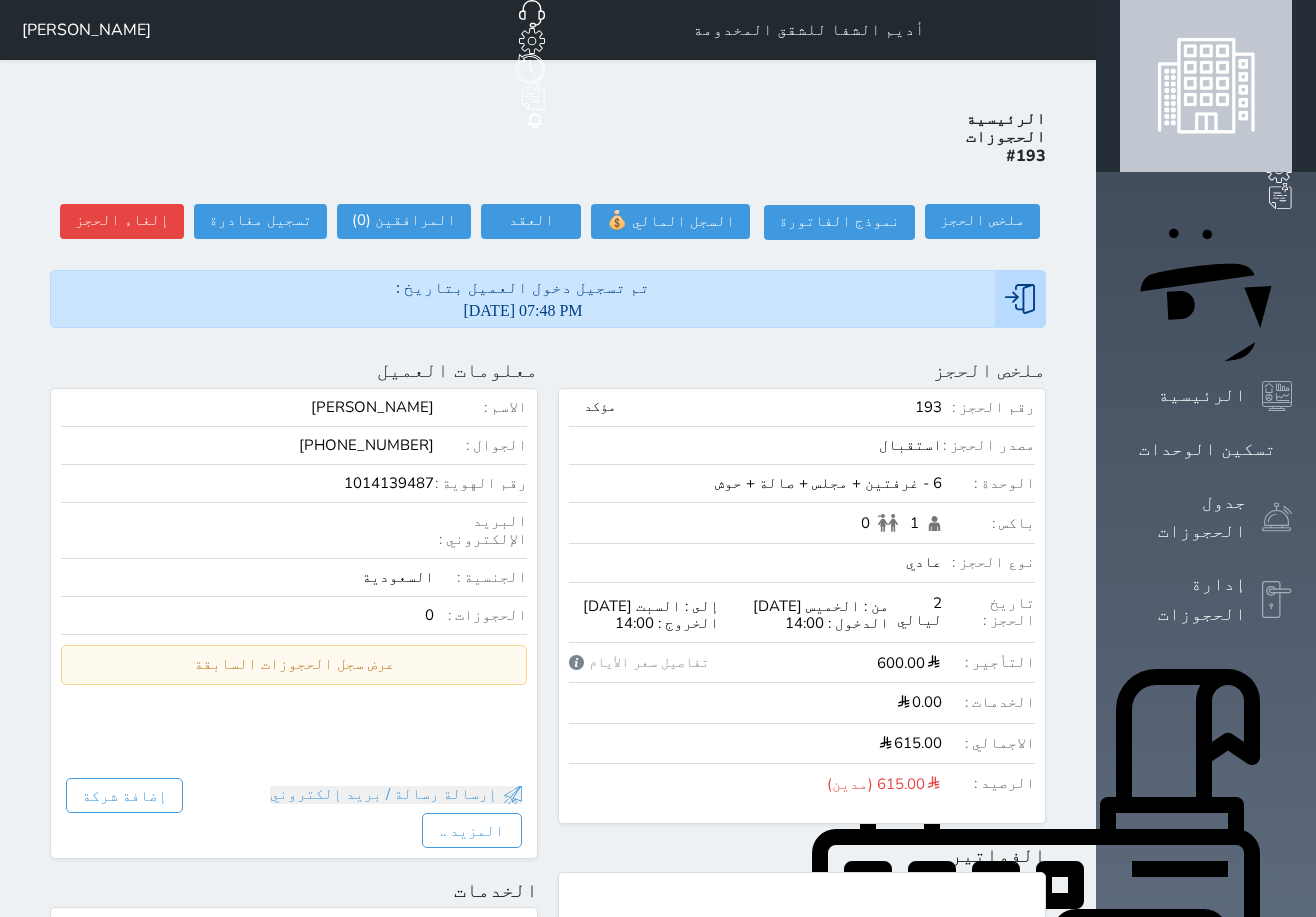 click on "[PERSON_NAME]" at bounding box center [86, 30] 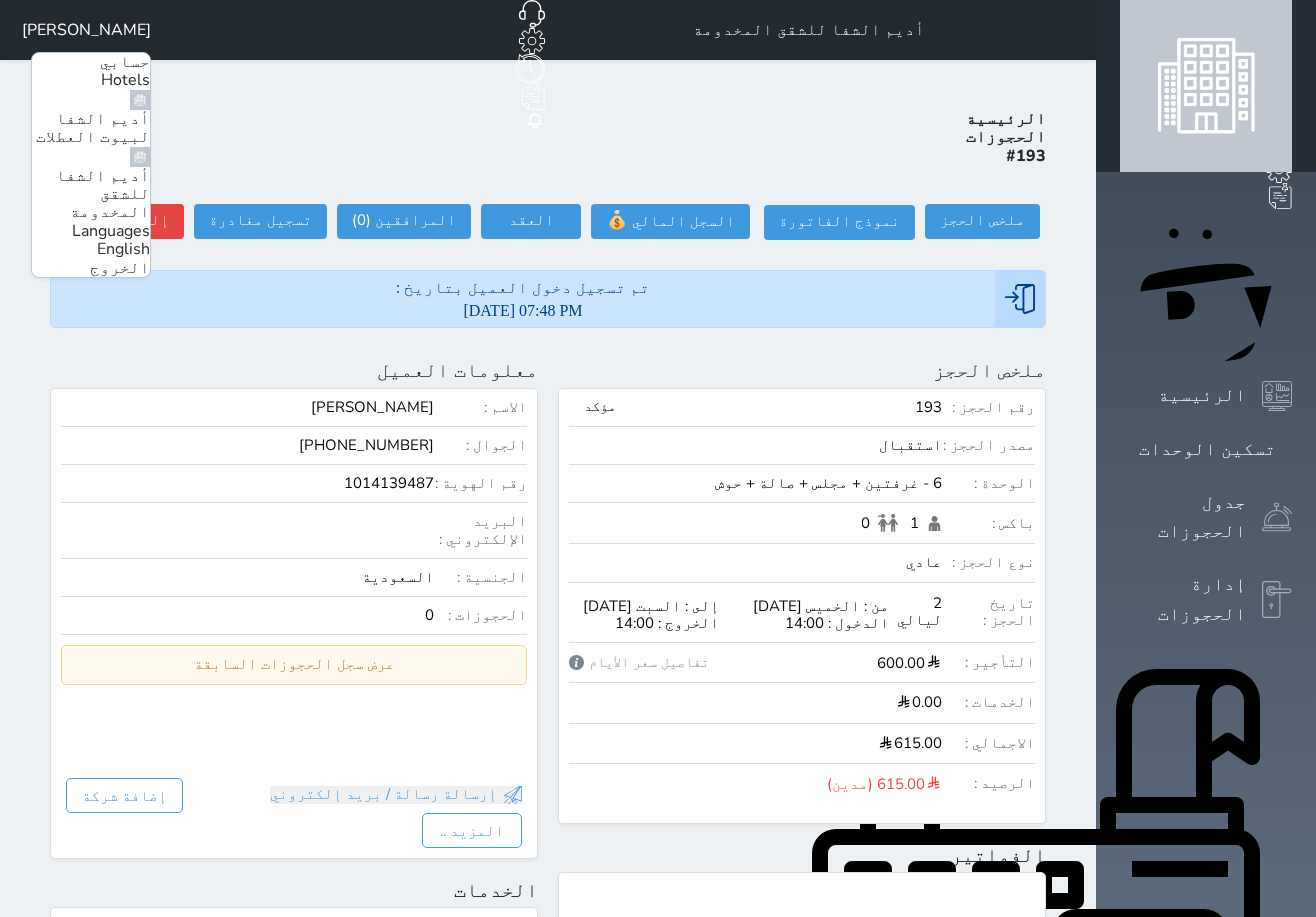click on "أديم الشفا لبيوت العطلات" at bounding box center [93, 128] 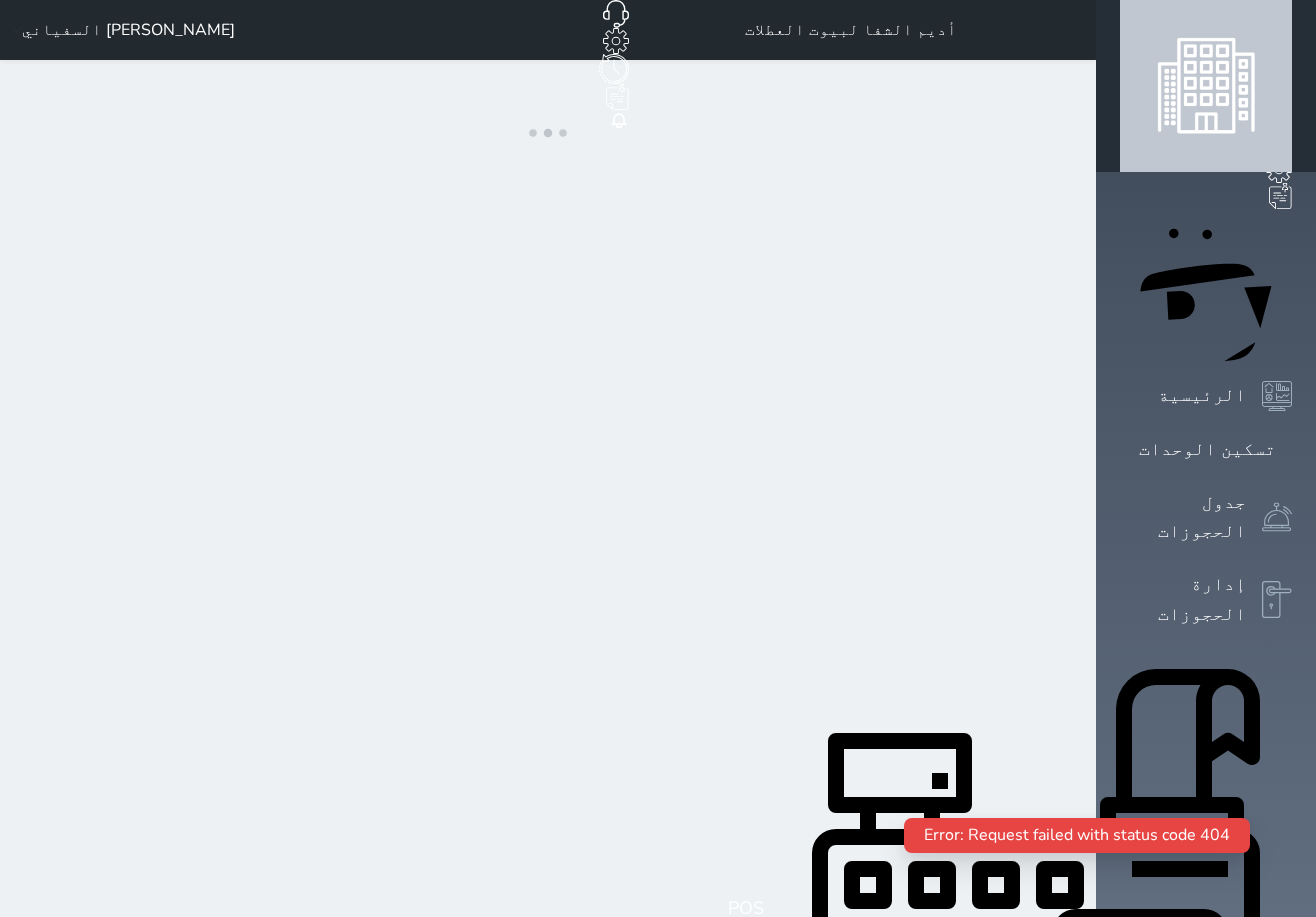 scroll, scrollTop: 0, scrollLeft: 0, axis: both 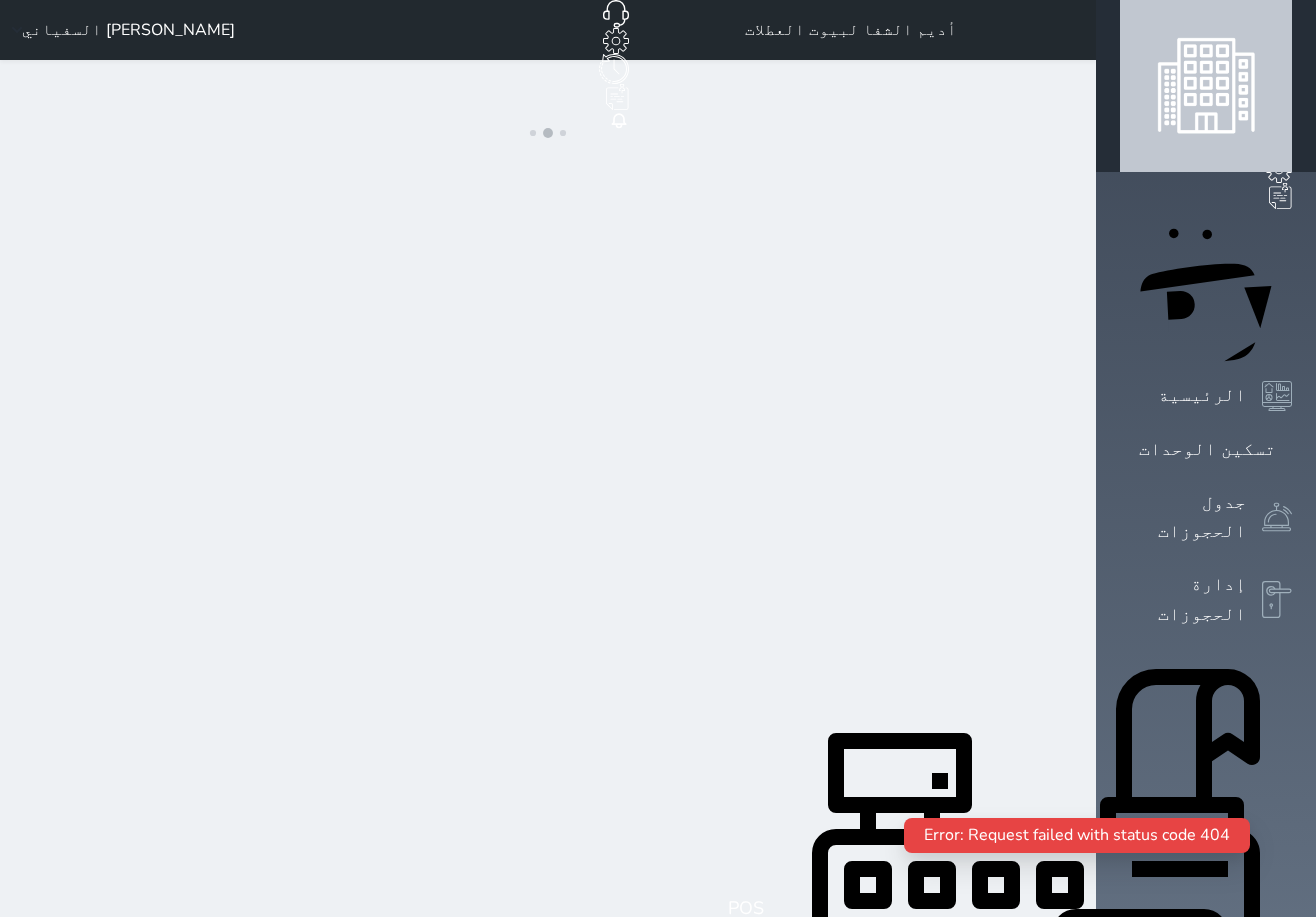 click on "[PERSON_NAME] السفياني" at bounding box center (128, 30) 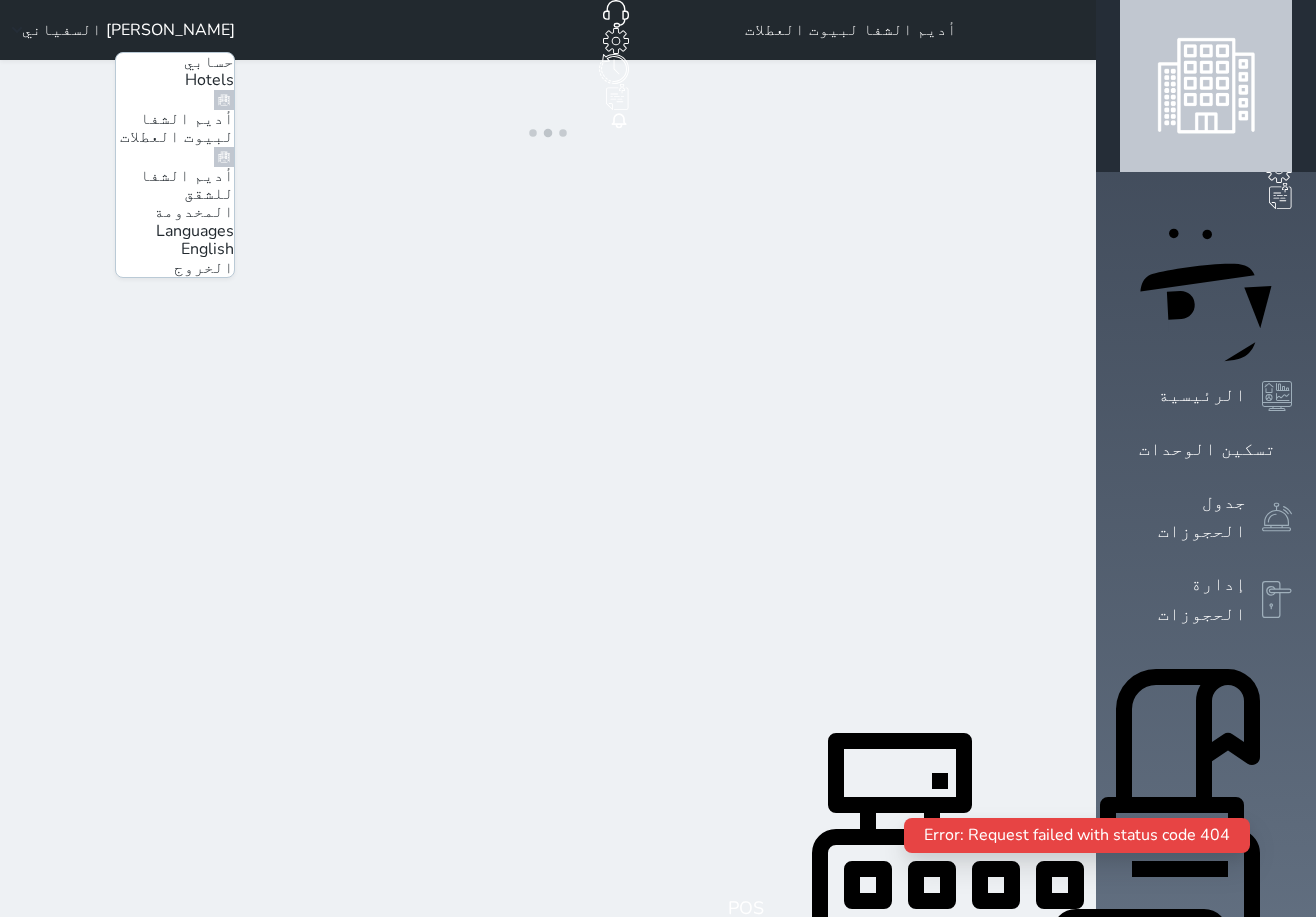 click on "أديم الشفا لبيوت العطلات" at bounding box center [177, 128] 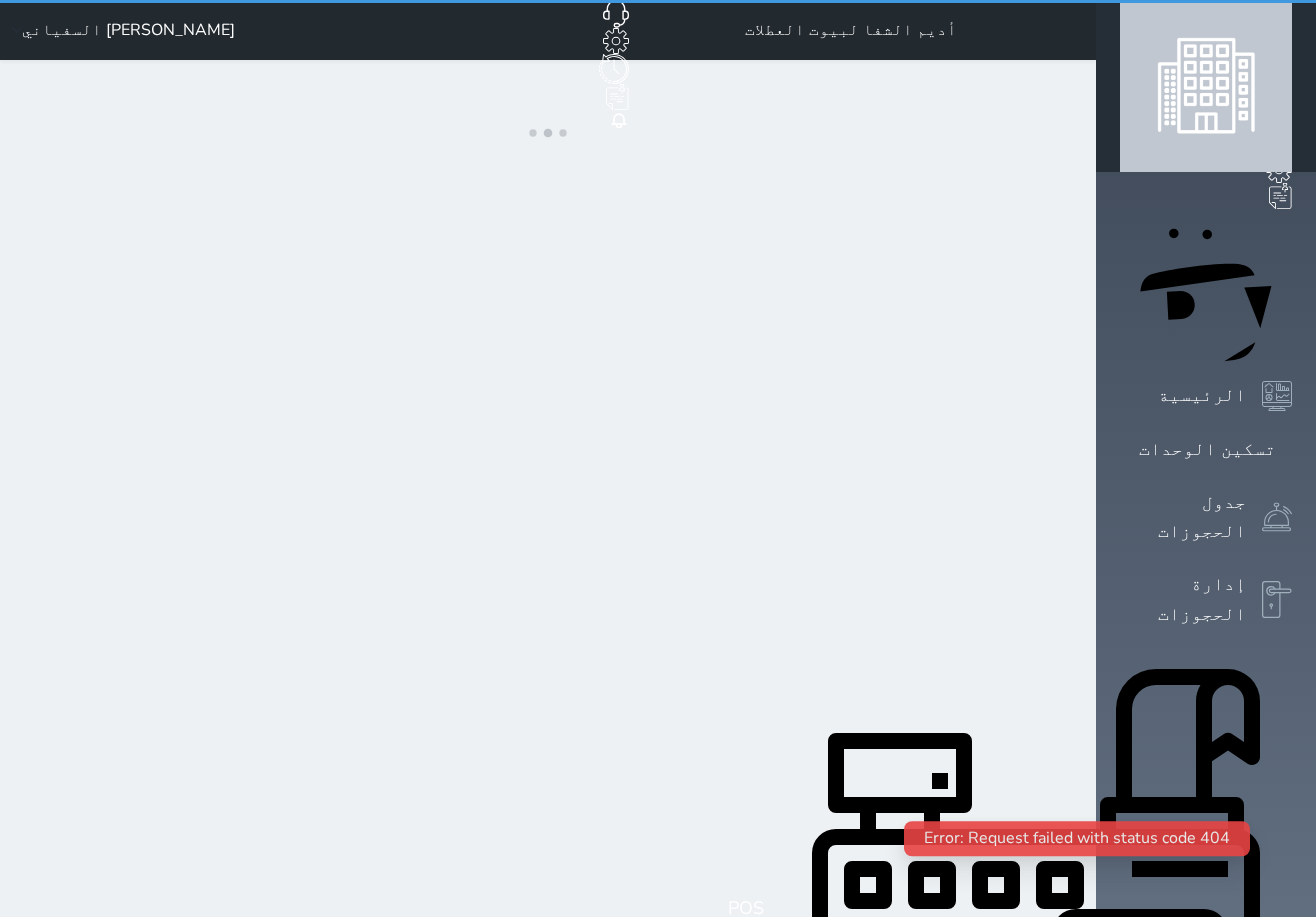 scroll, scrollTop: 0, scrollLeft: 0, axis: both 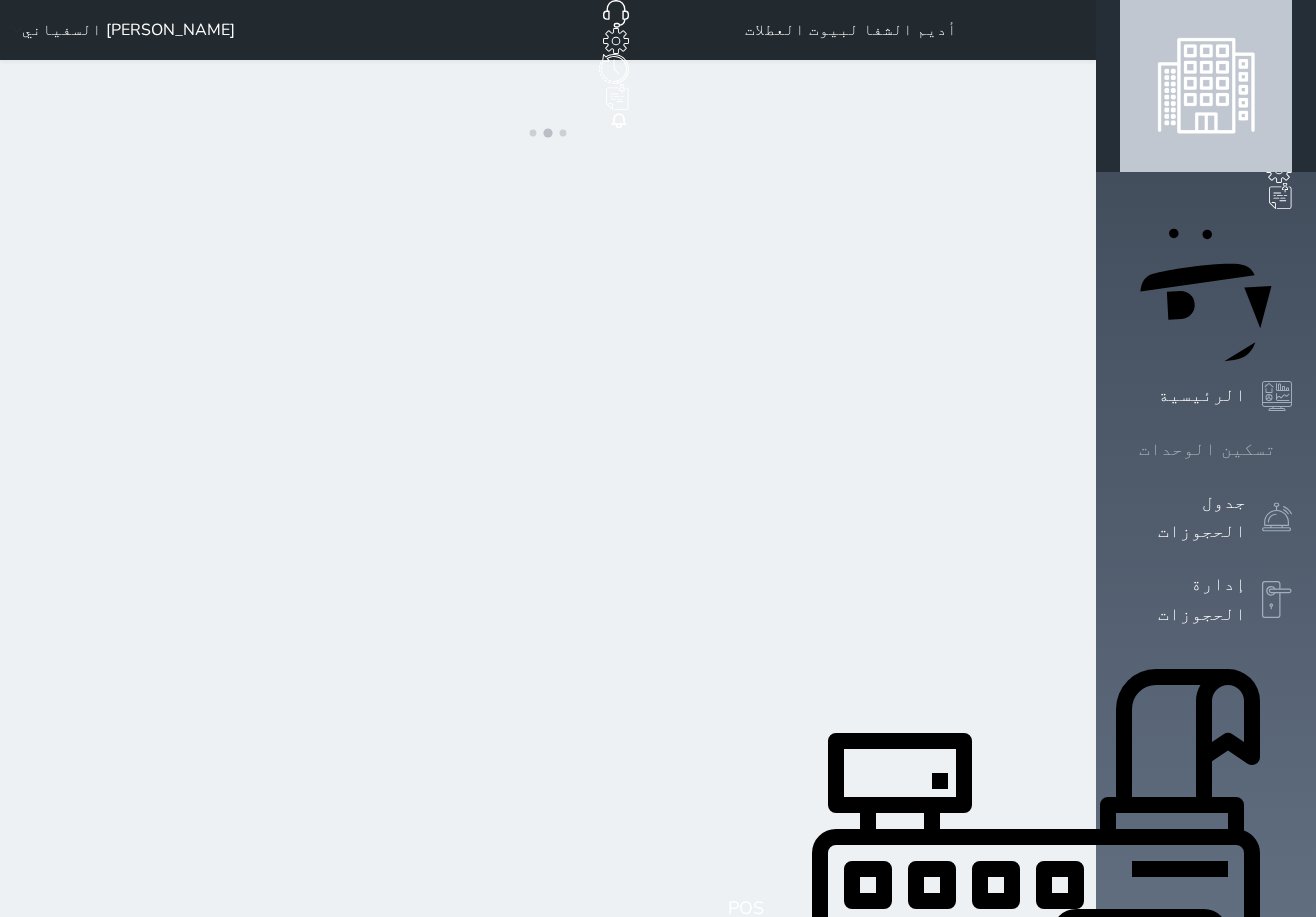 click on "تسكين الوحدات" at bounding box center (1206, 449) 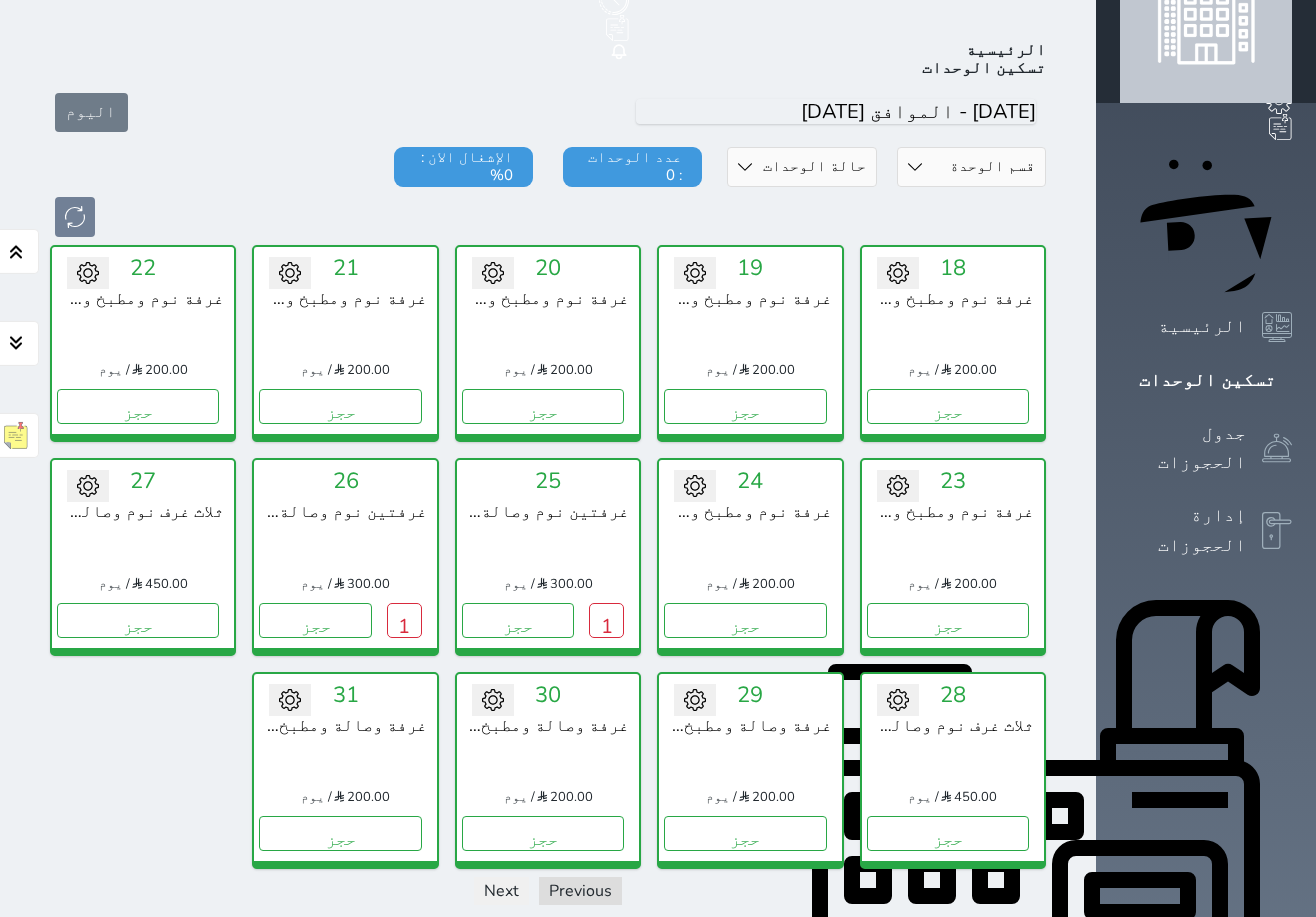scroll, scrollTop: 78, scrollLeft: 0, axis: vertical 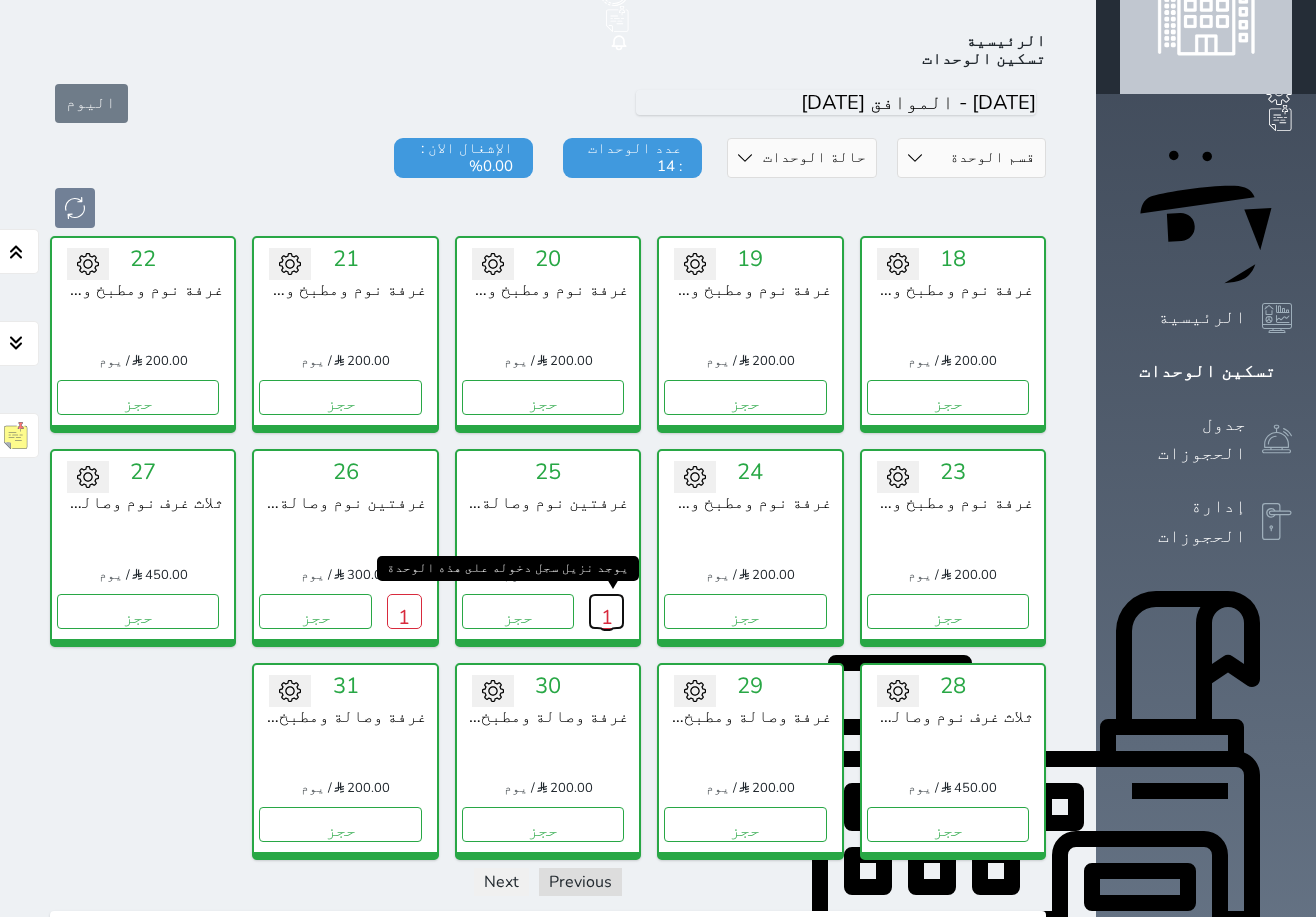 click on "1" at bounding box center [606, 611] 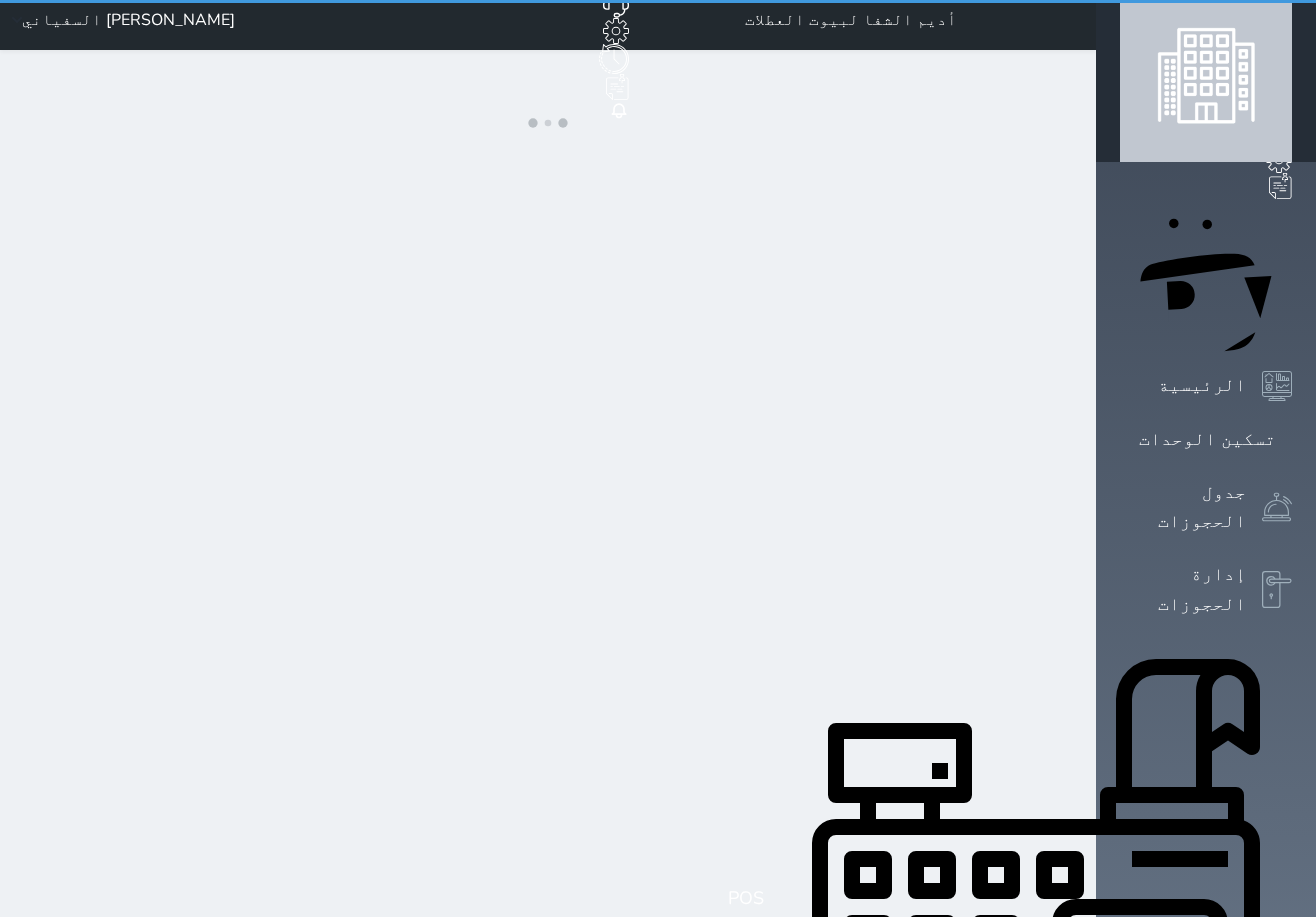 scroll, scrollTop: 0, scrollLeft: 0, axis: both 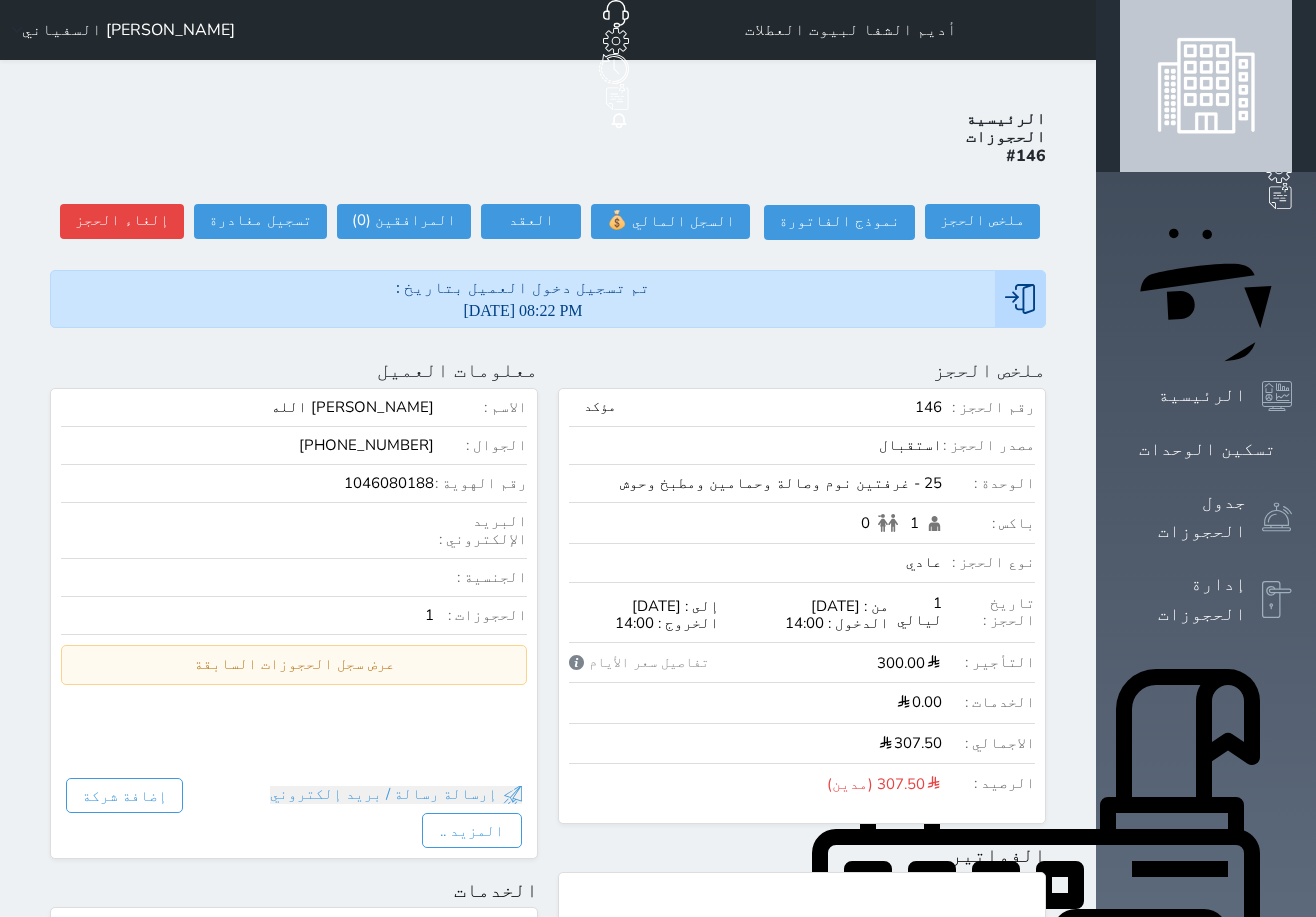 select 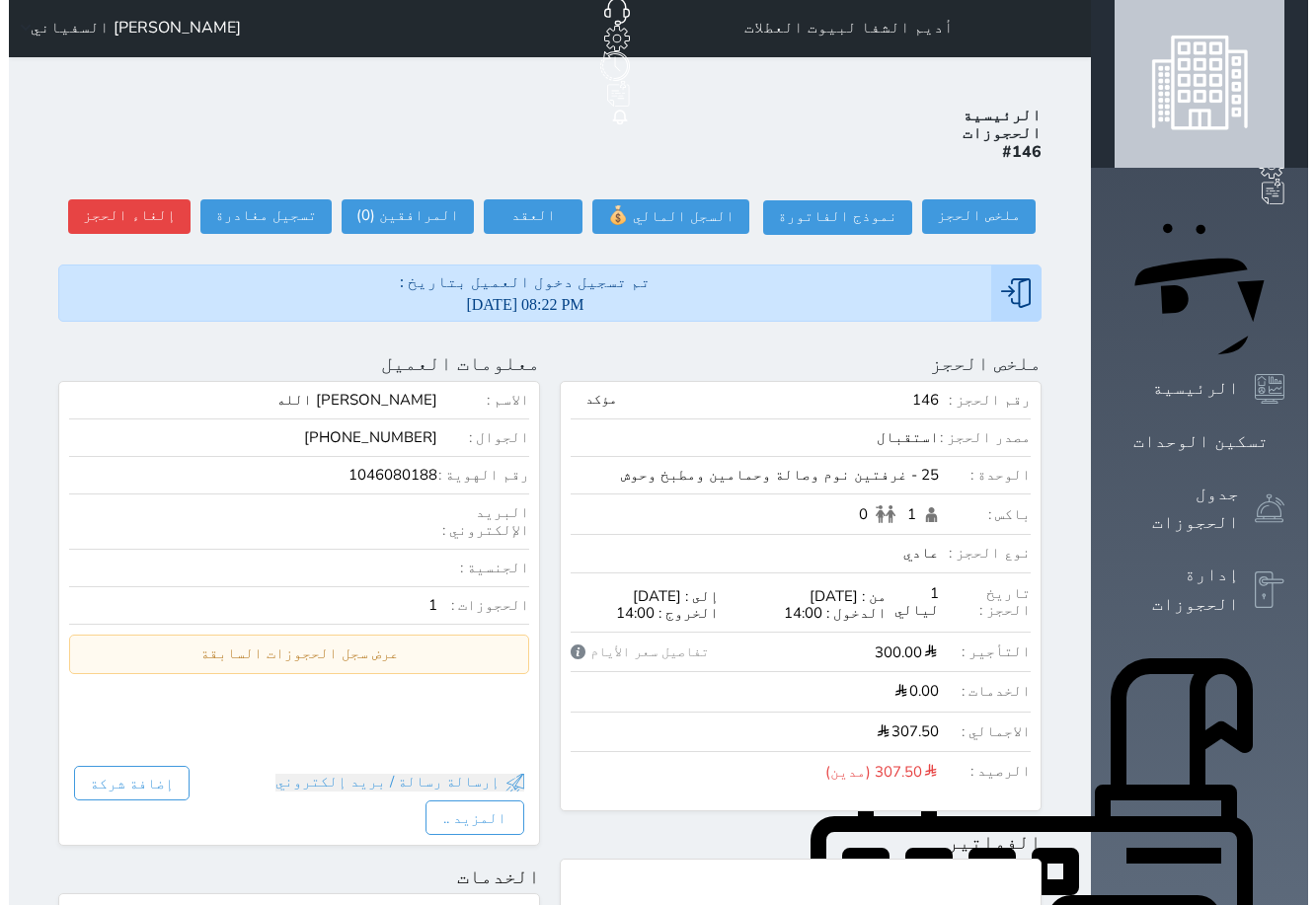 scroll, scrollTop: 0, scrollLeft: 0, axis: both 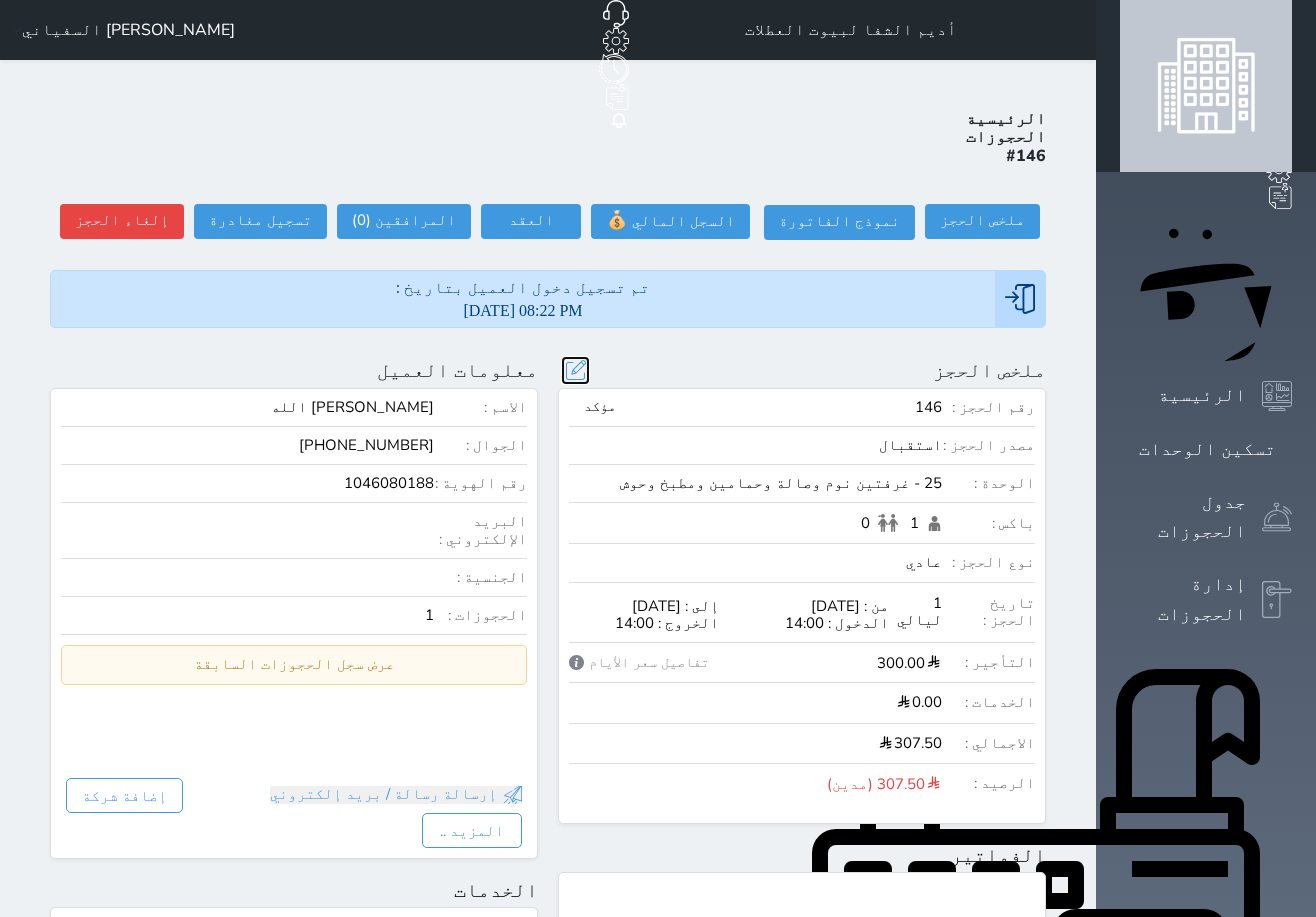 click at bounding box center (575, 370) 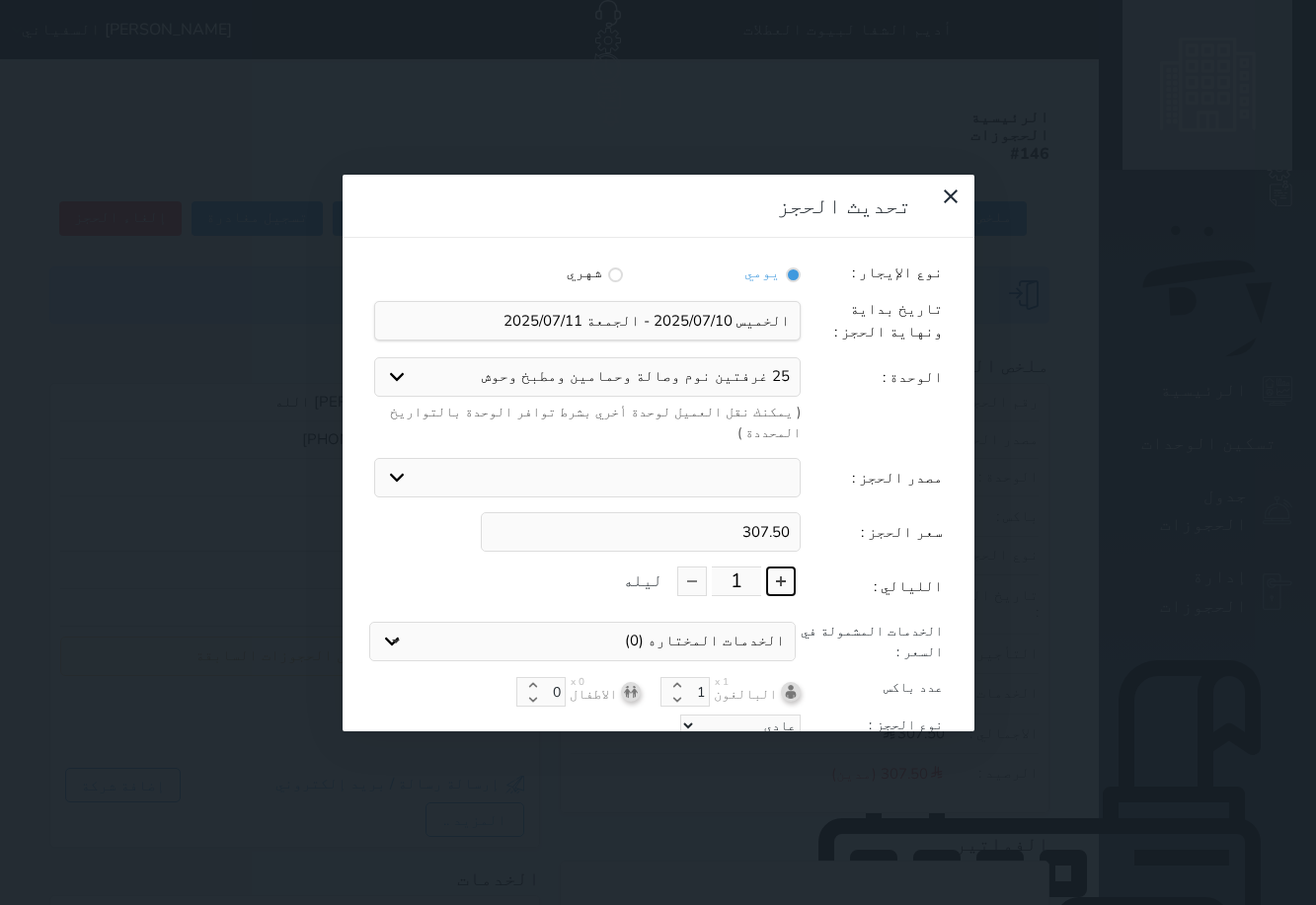 click at bounding box center (781, 581) 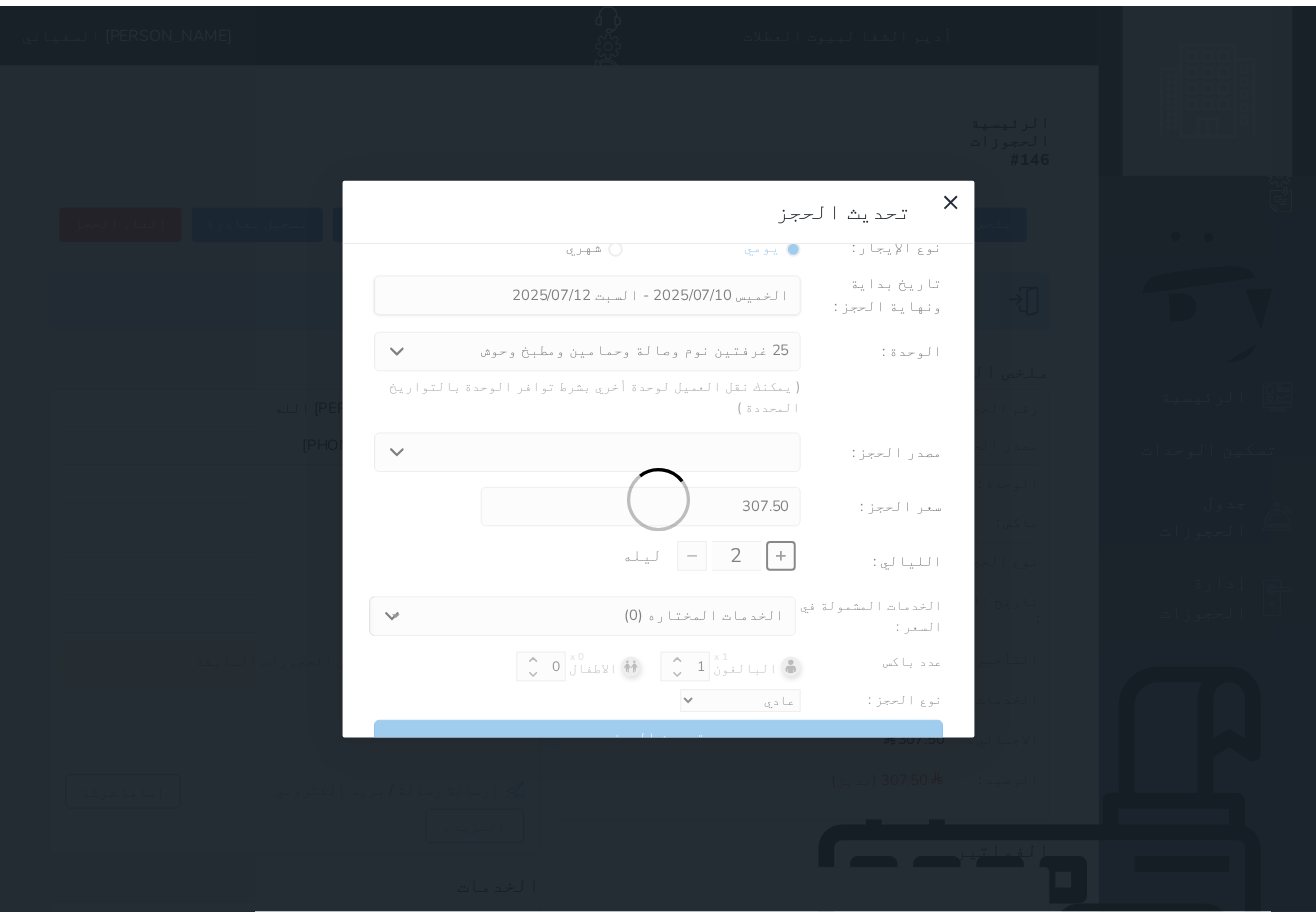 scroll, scrollTop: 45, scrollLeft: 0, axis: vertical 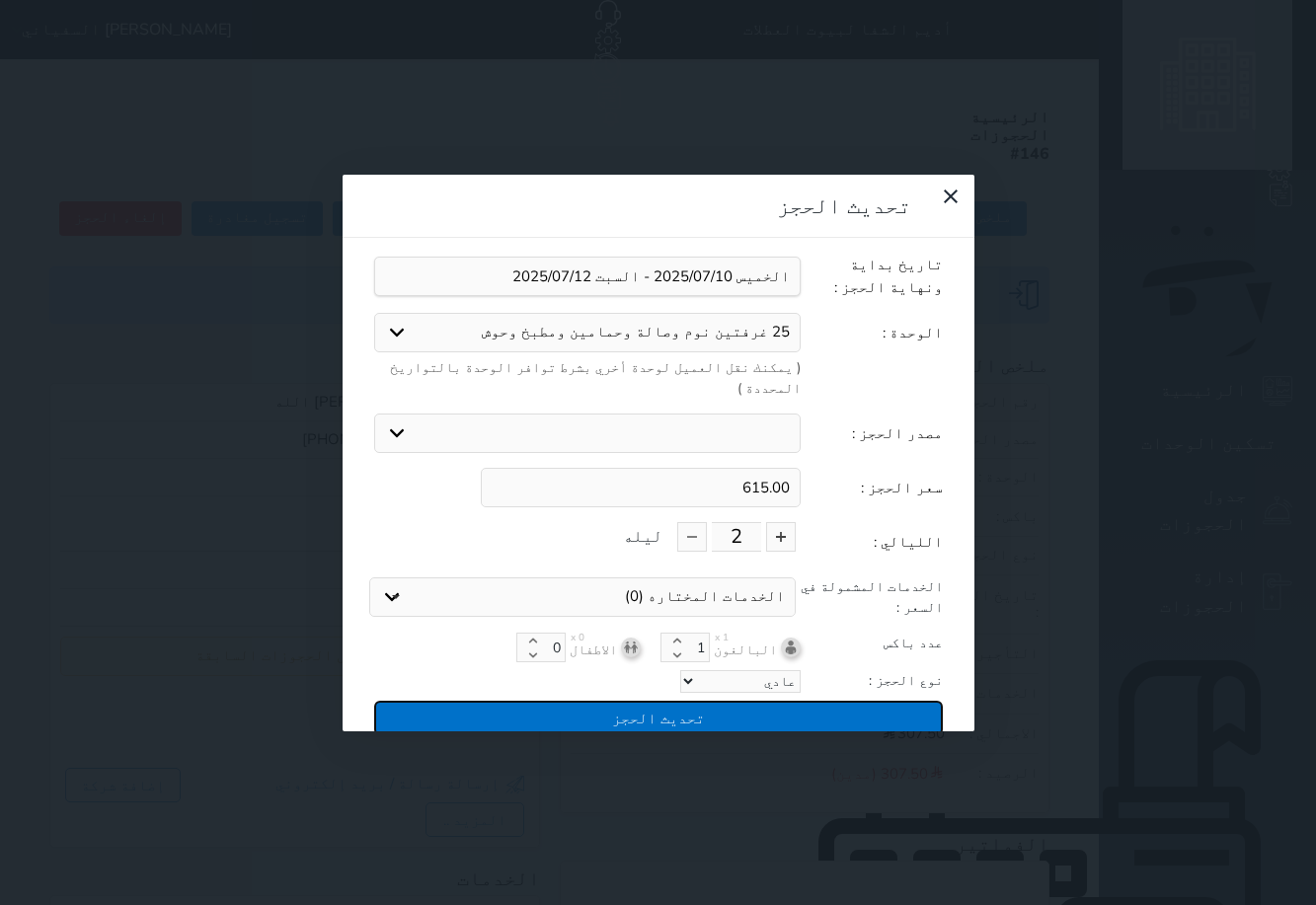 click on "تحديث الحجز" at bounding box center (658, 717) 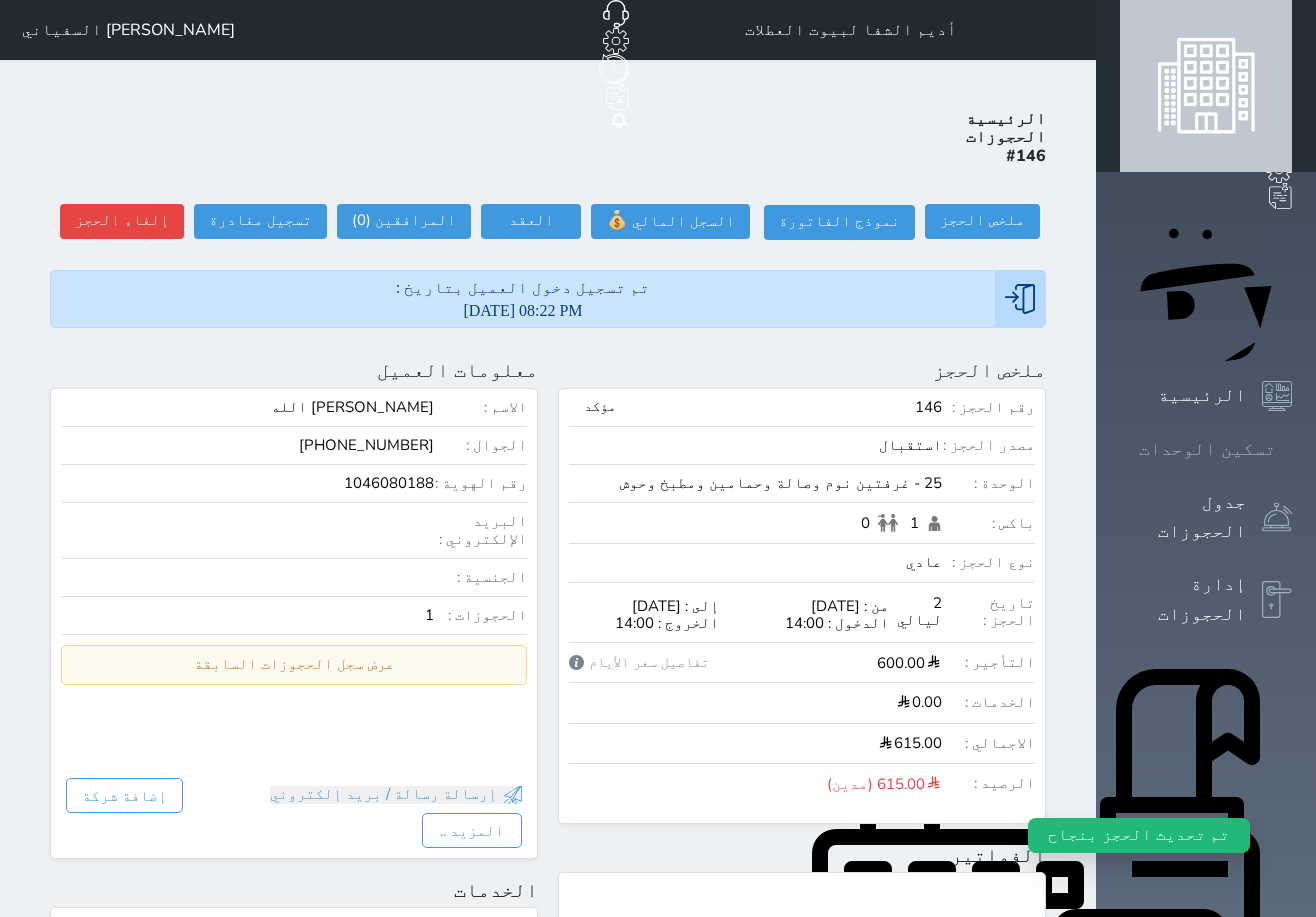 click 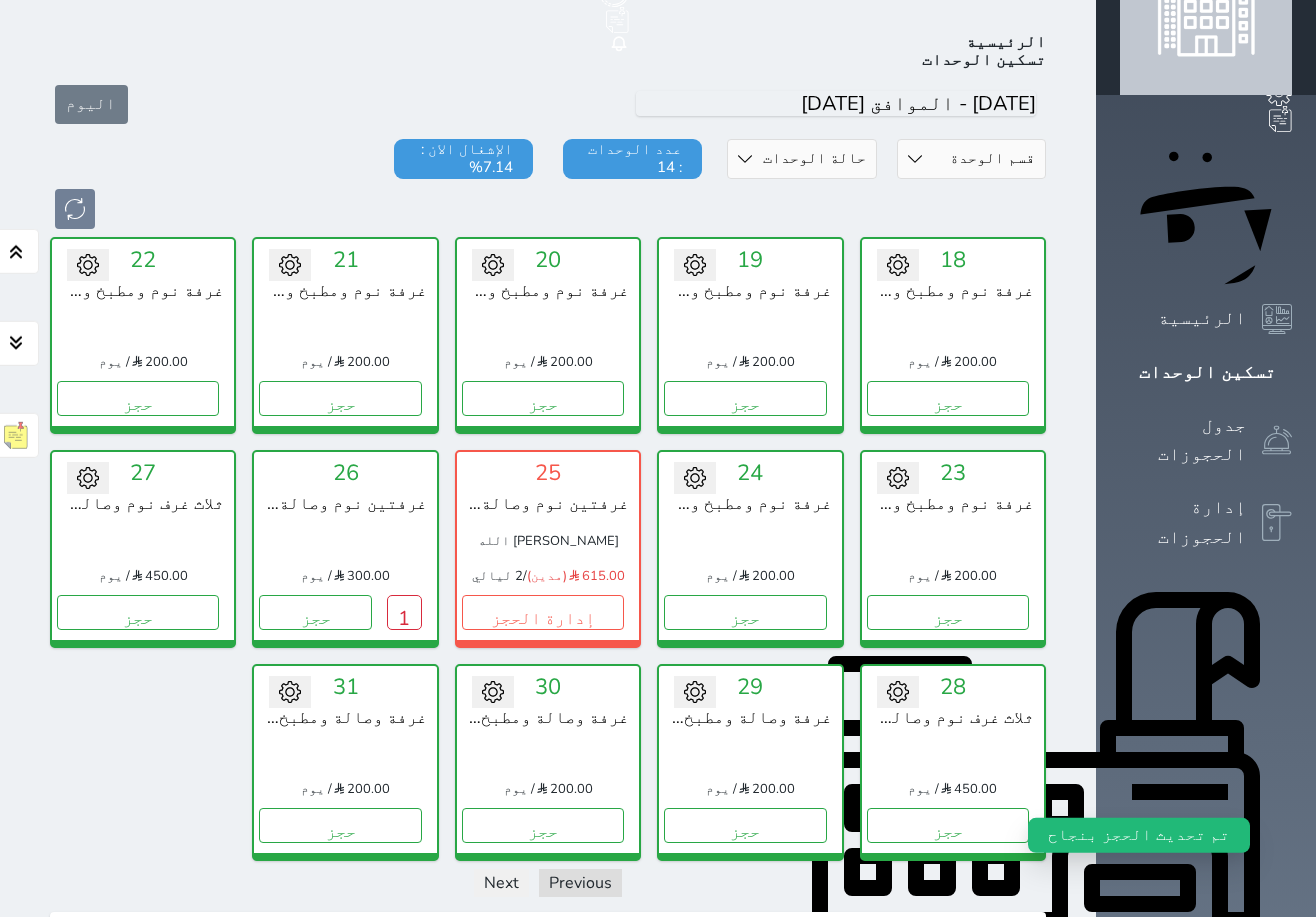 scroll, scrollTop: 78, scrollLeft: 0, axis: vertical 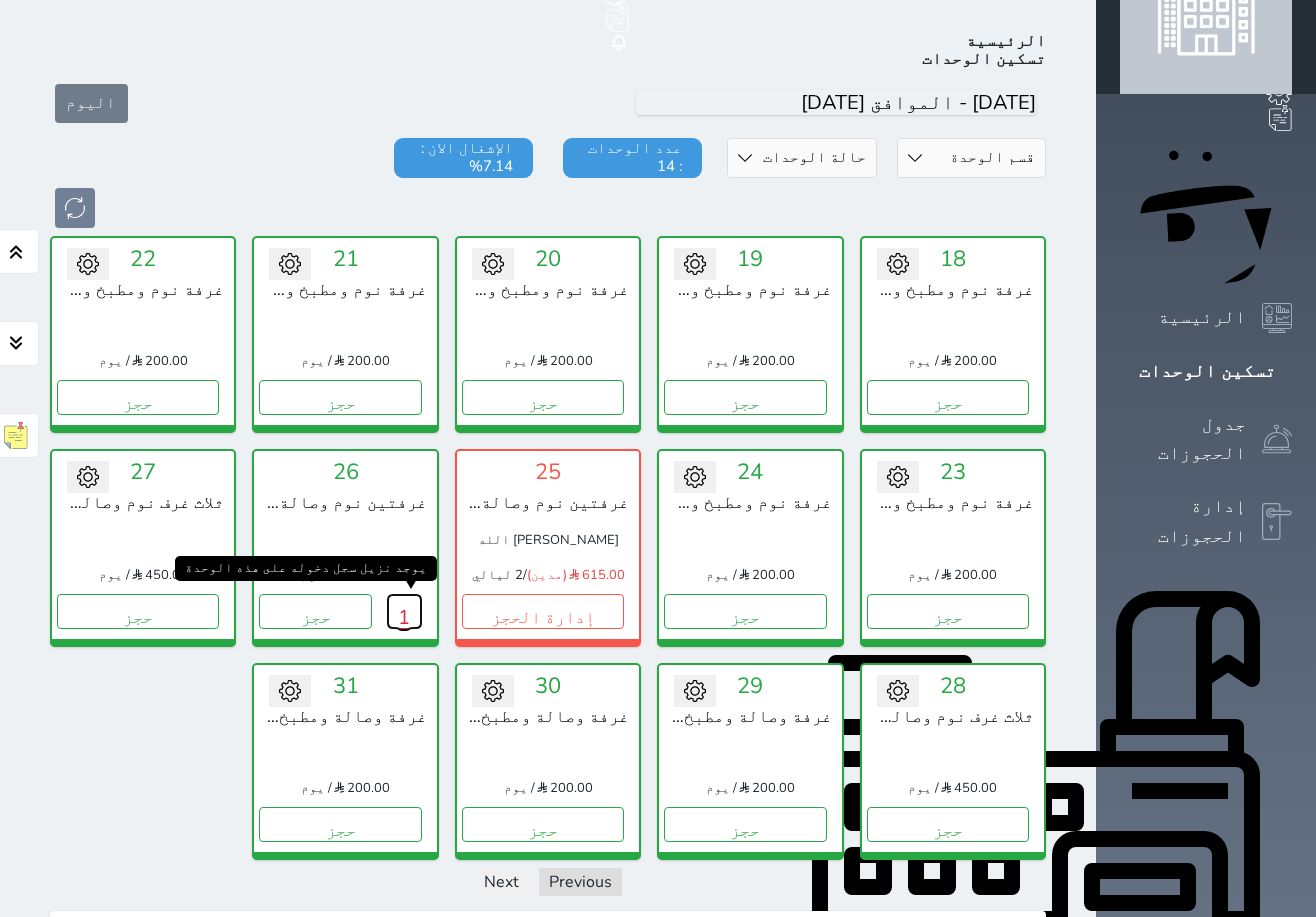 click on "1" at bounding box center (404, 611) 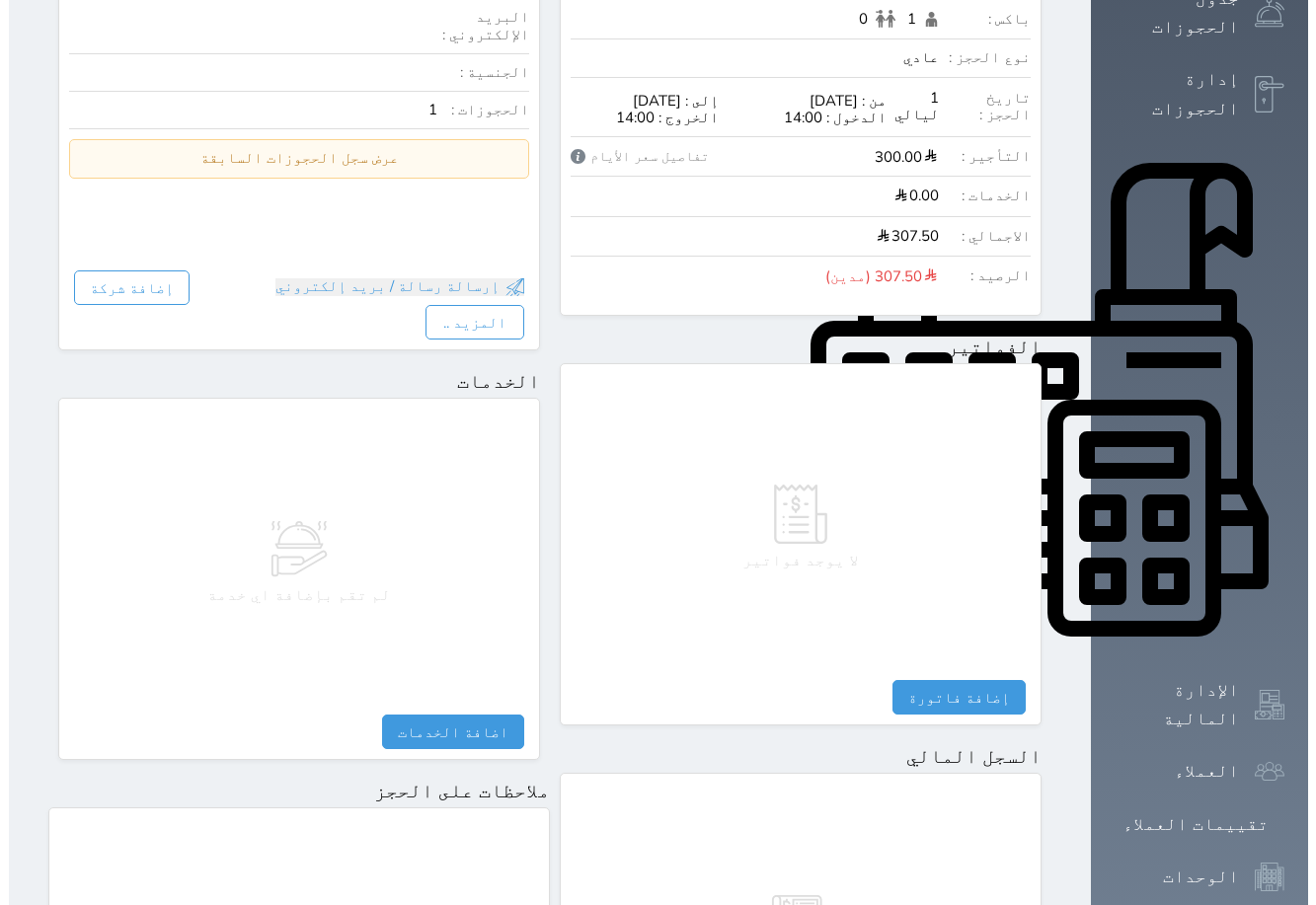 scroll, scrollTop: 0, scrollLeft: 0, axis: both 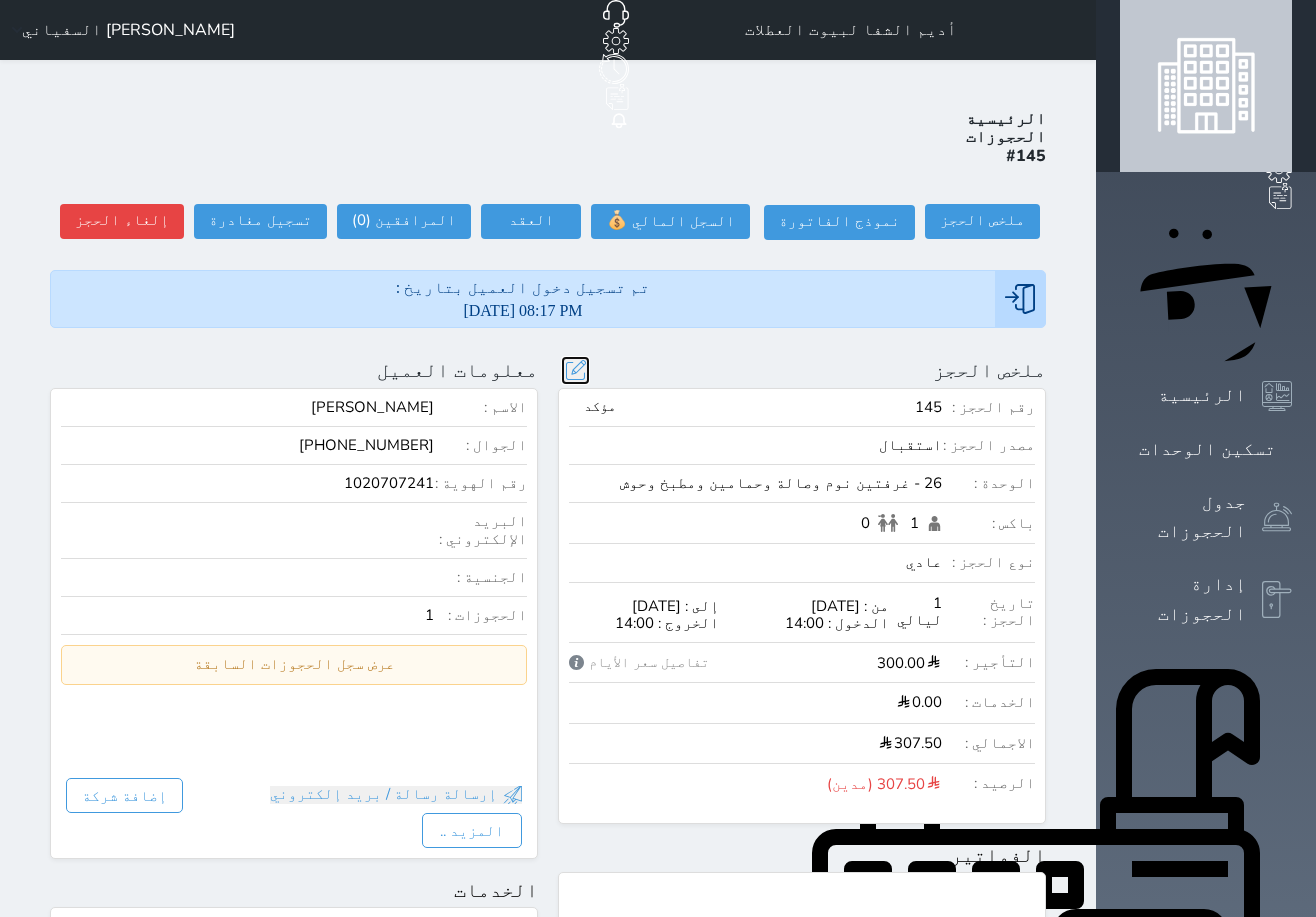click at bounding box center [575, 370] 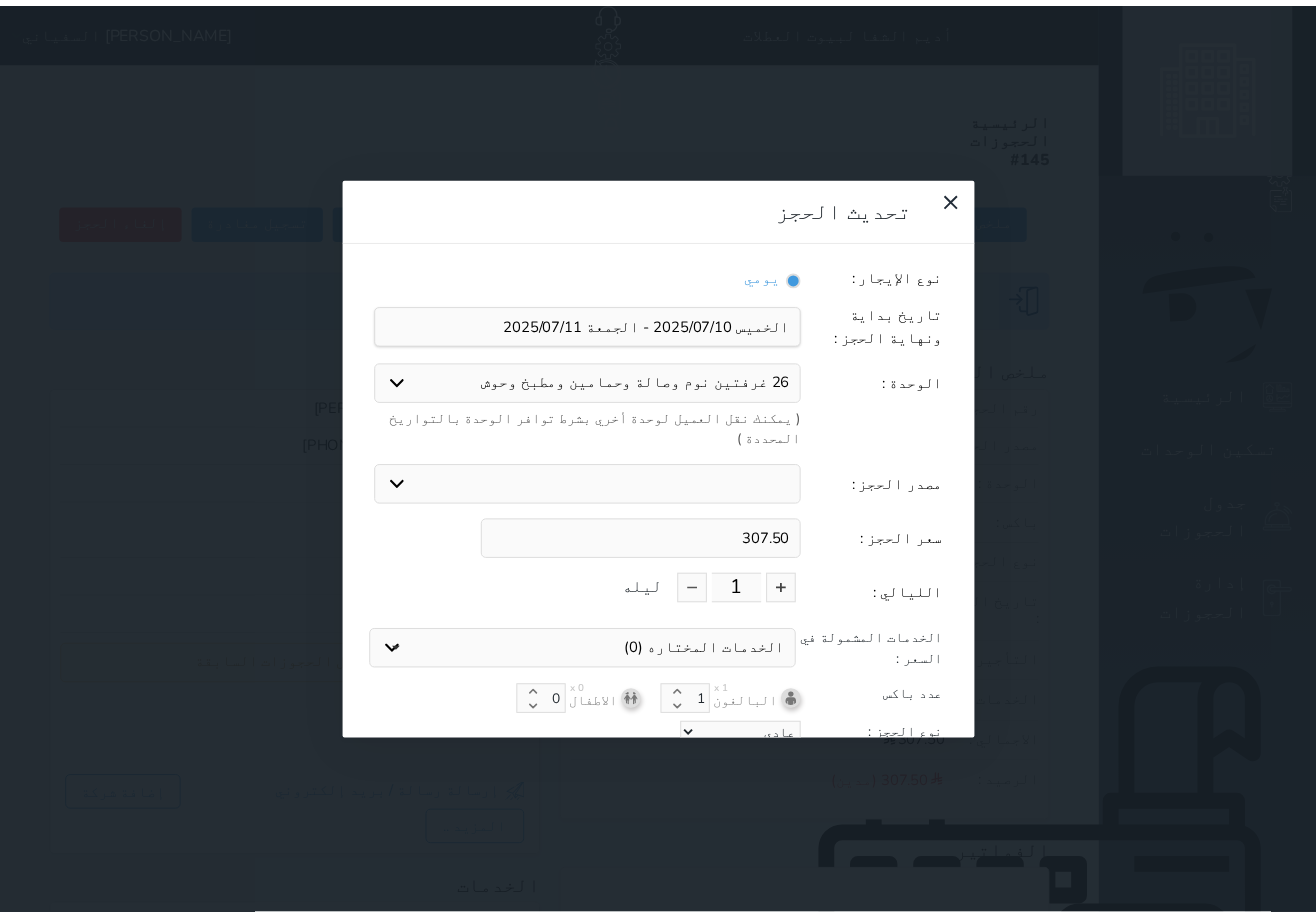 scroll, scrollTop: 45, scrollLeft: 0, axis: vertical 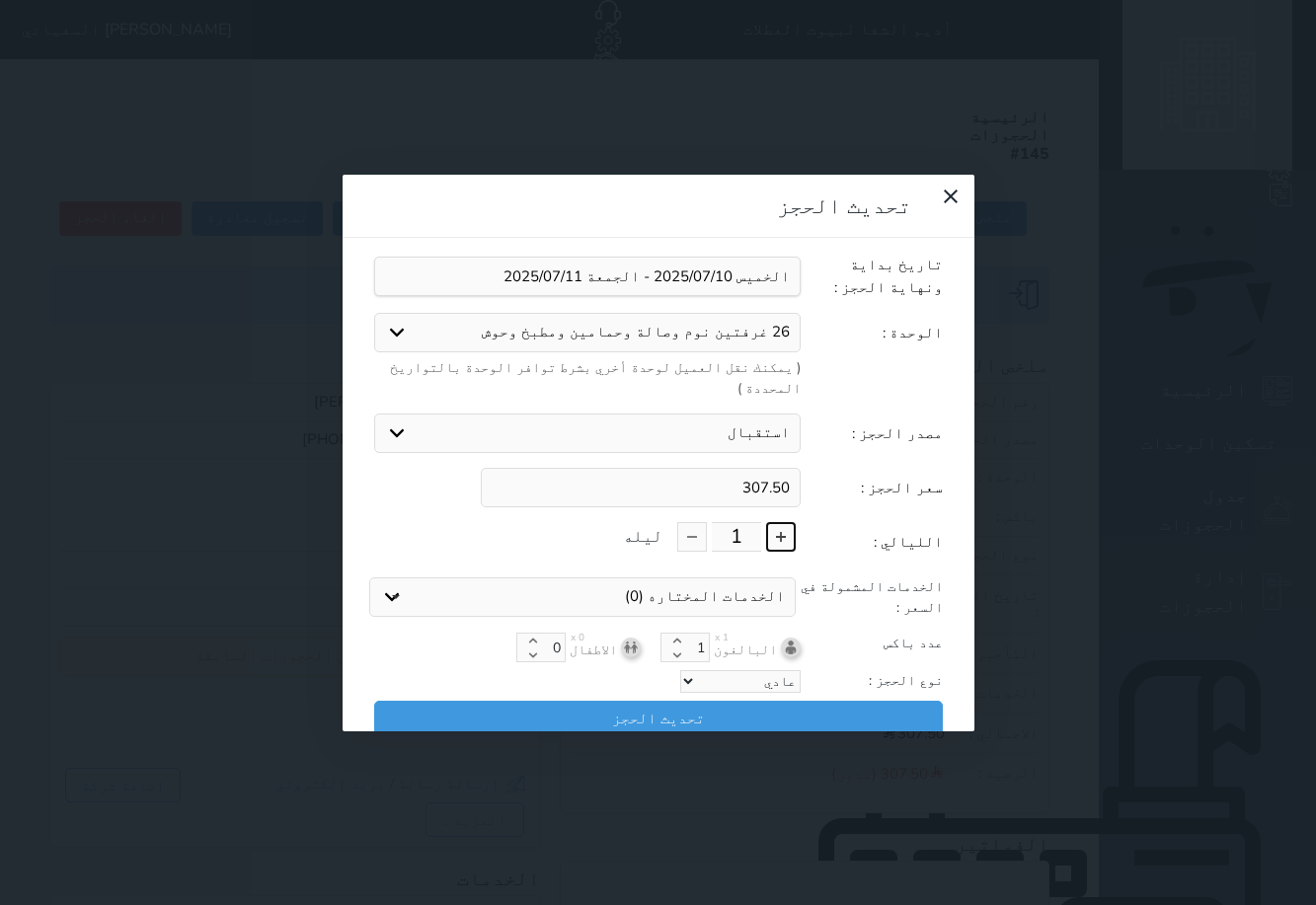 click at bounding box center [781, 537] 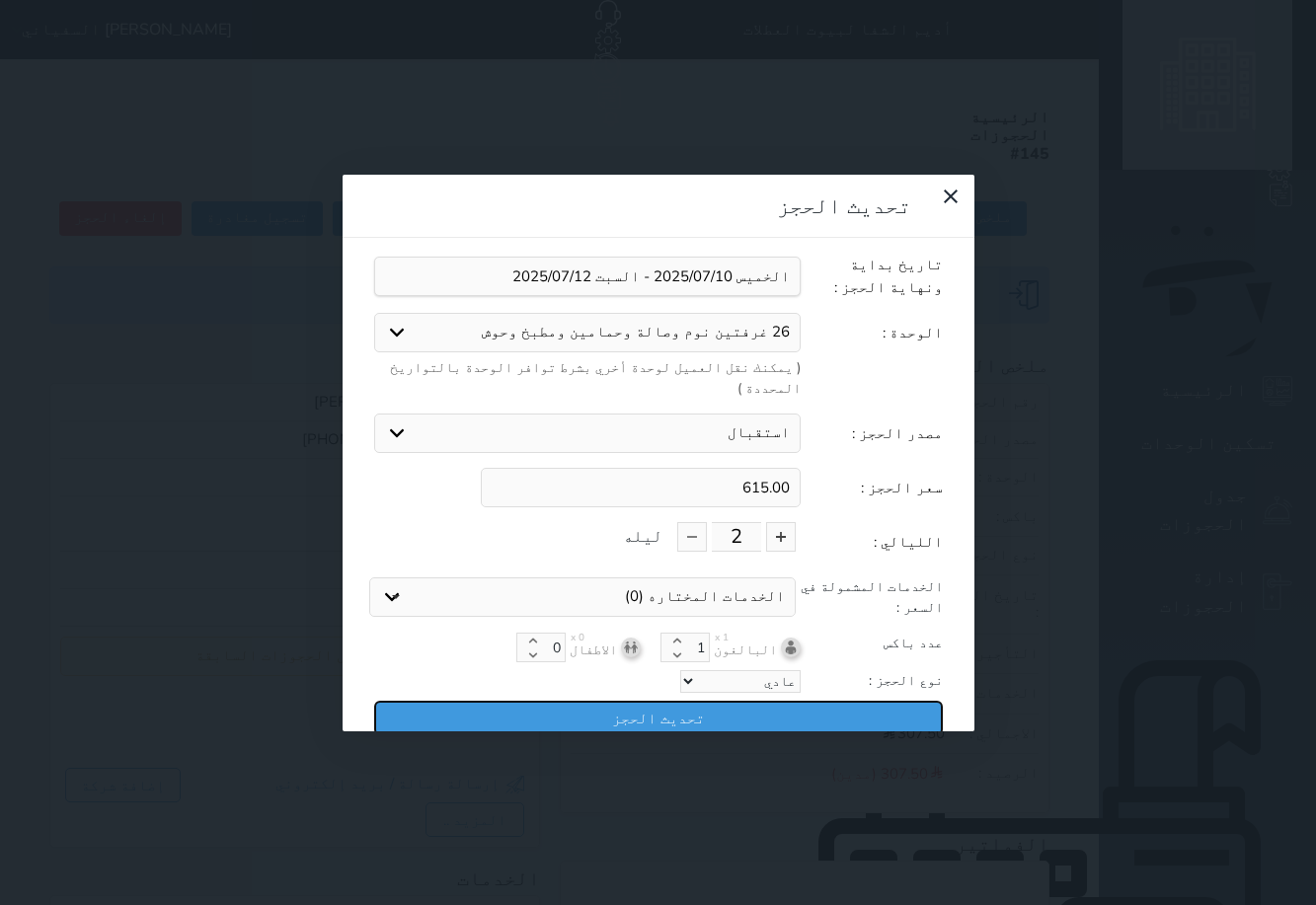 click on "تحديث الحجز" at bounding box center [658, 717] 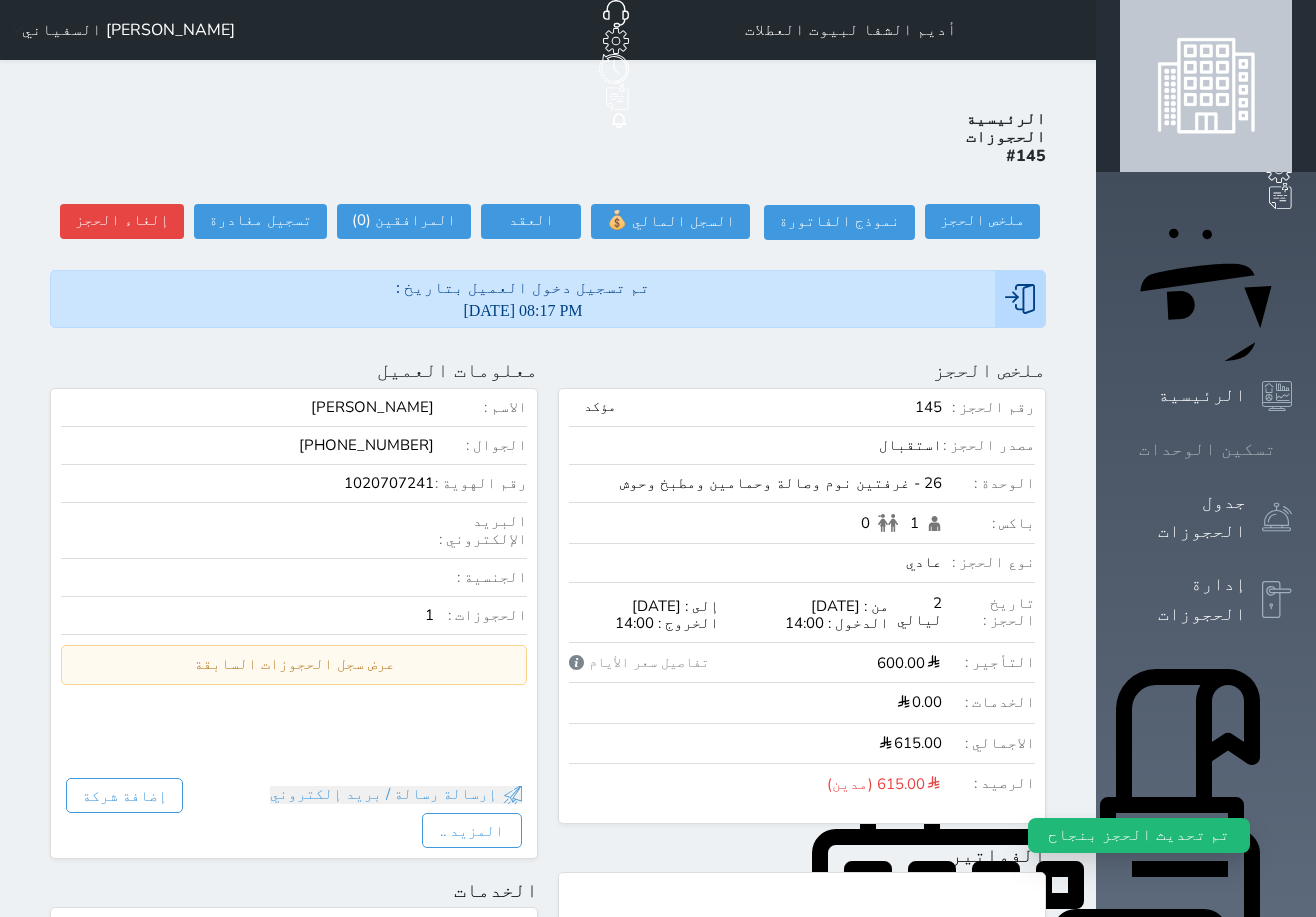 click on "تسكين الوحدات" at bounding box center [1207, 449] 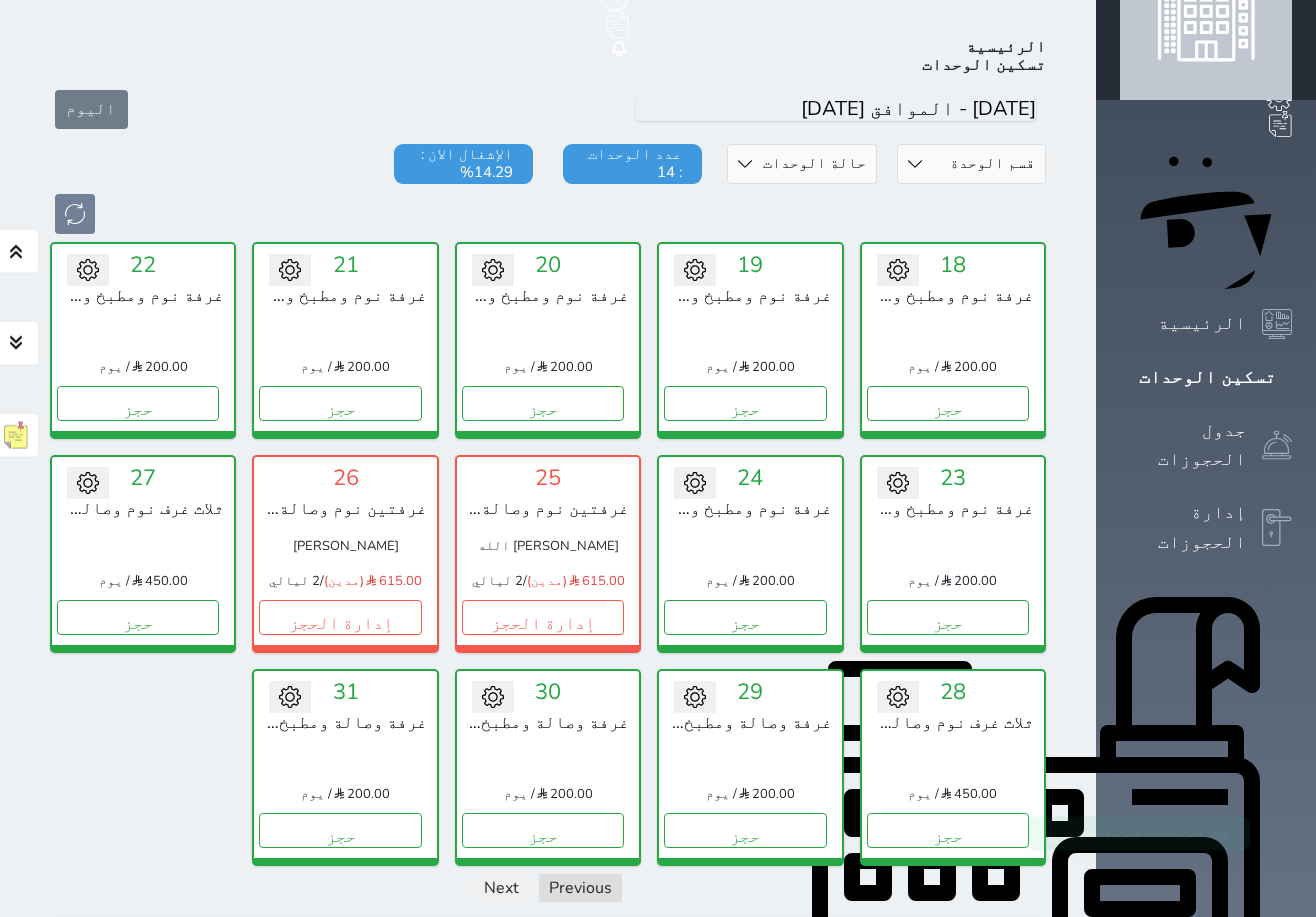 scroll, scrollTop: 78, scrollLeft: 0, axis: vertical 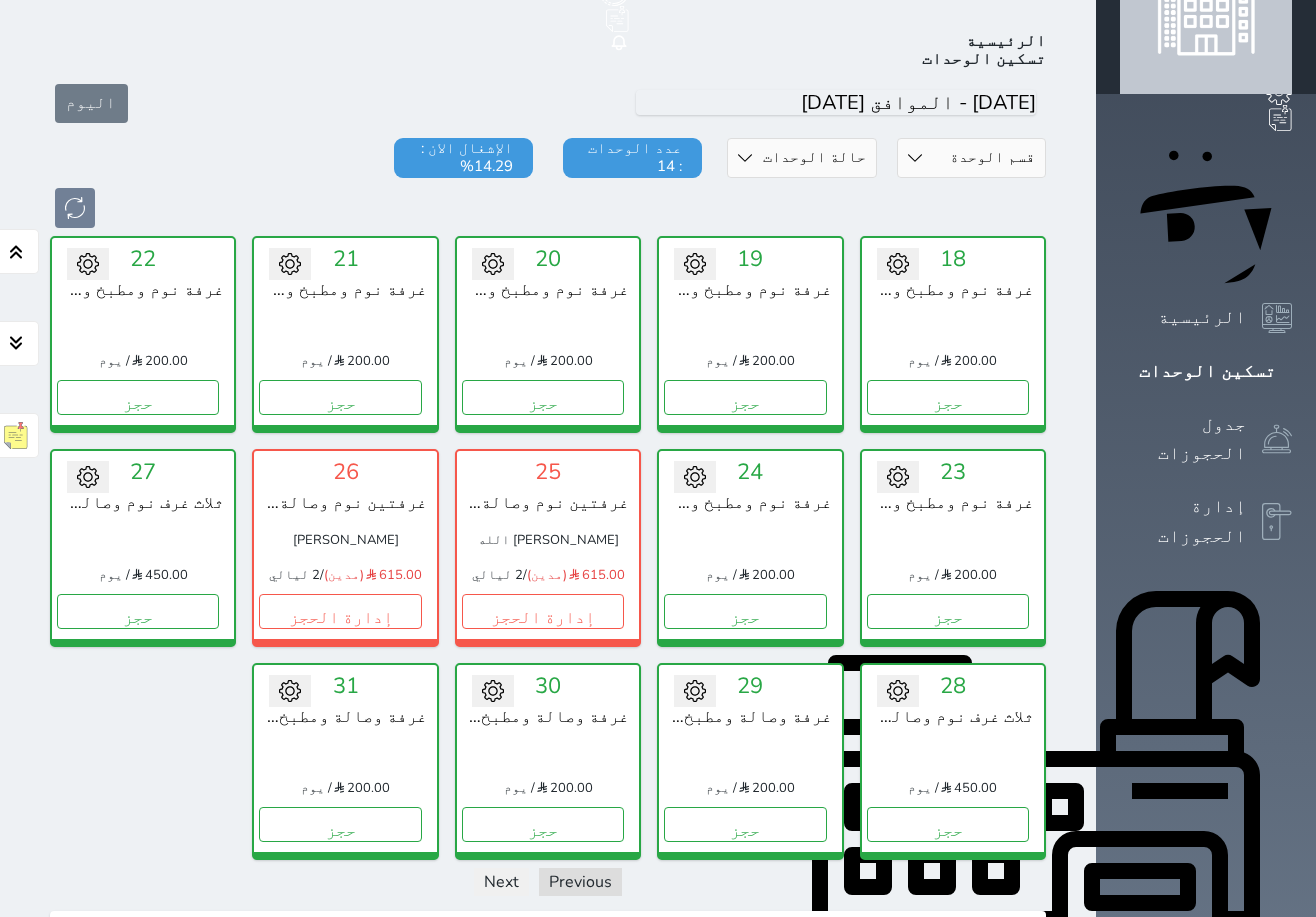 click on "25   غرفتين نوم وصالة وحمامين ومطبخ وحوش
احمد عطى الله
615.00
(مدين)
/   2 ليالي           إدارة الحجز" at bounding box center [548, 547] 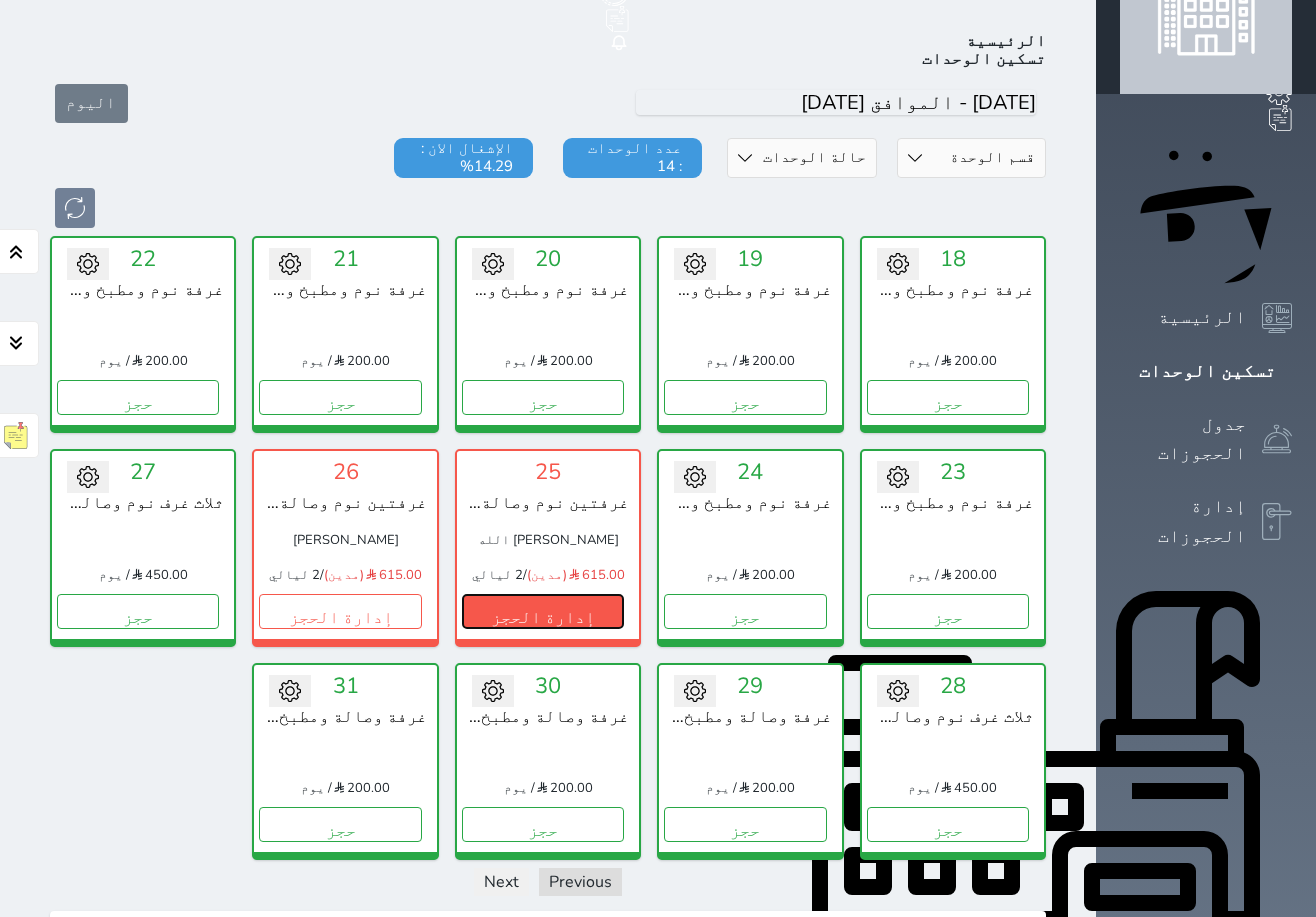click on "إدارة الحجز" at bounding box center (543, 611) 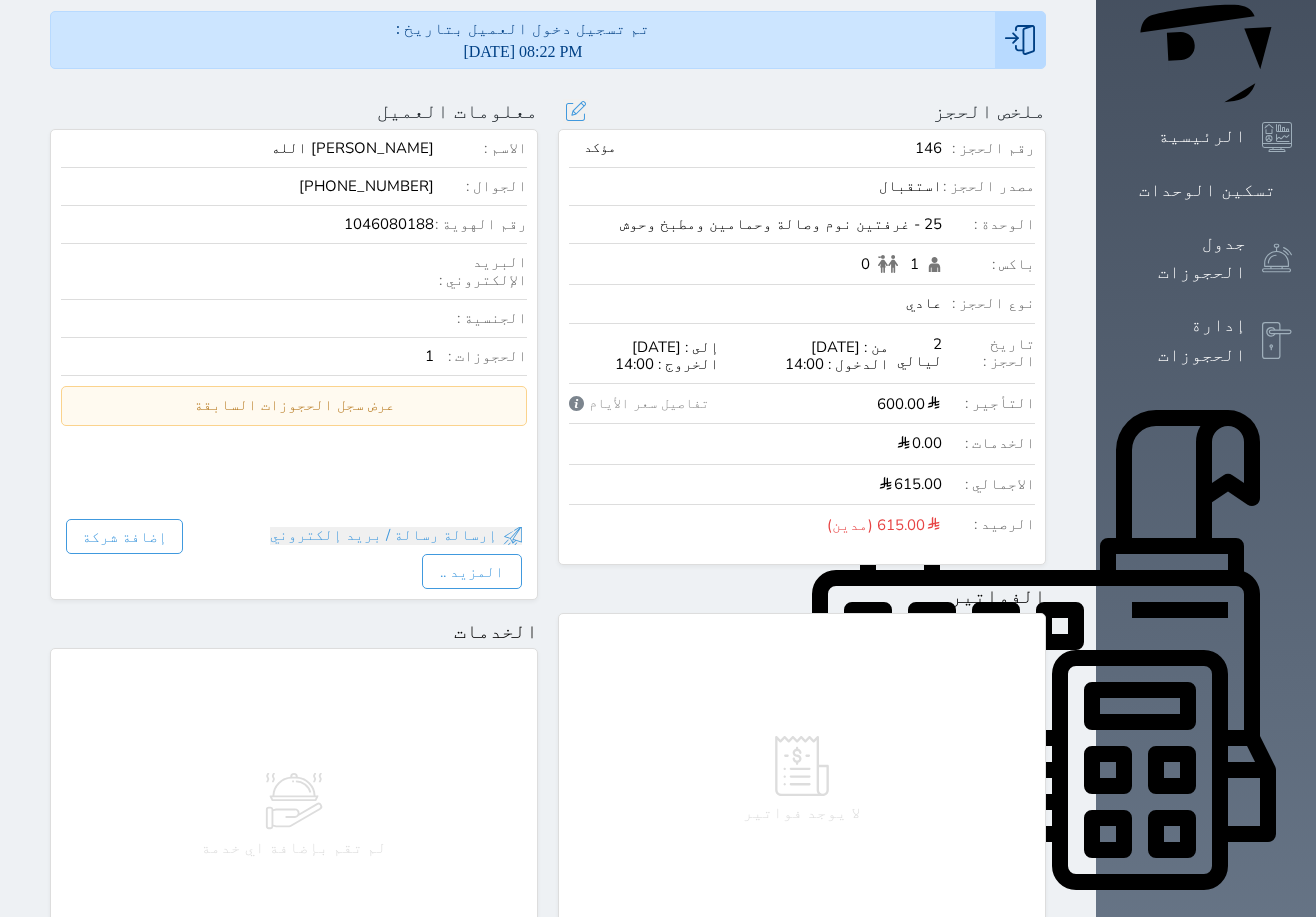 scroll, scrollTop: 252, scrollLeft: 0, axis: vertical 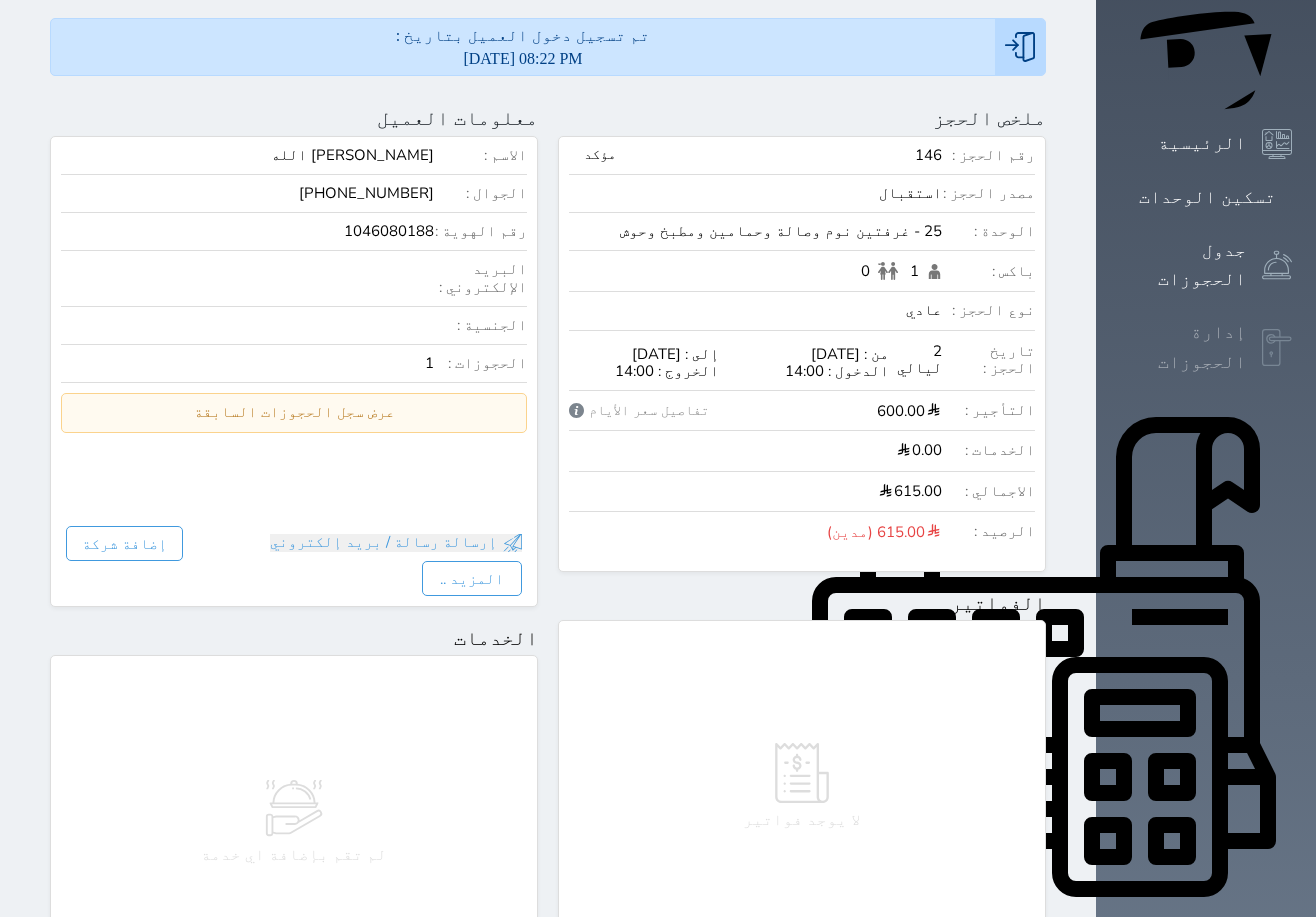 click on "إدارة الحجوزات" at bounding box center [1206, 347] 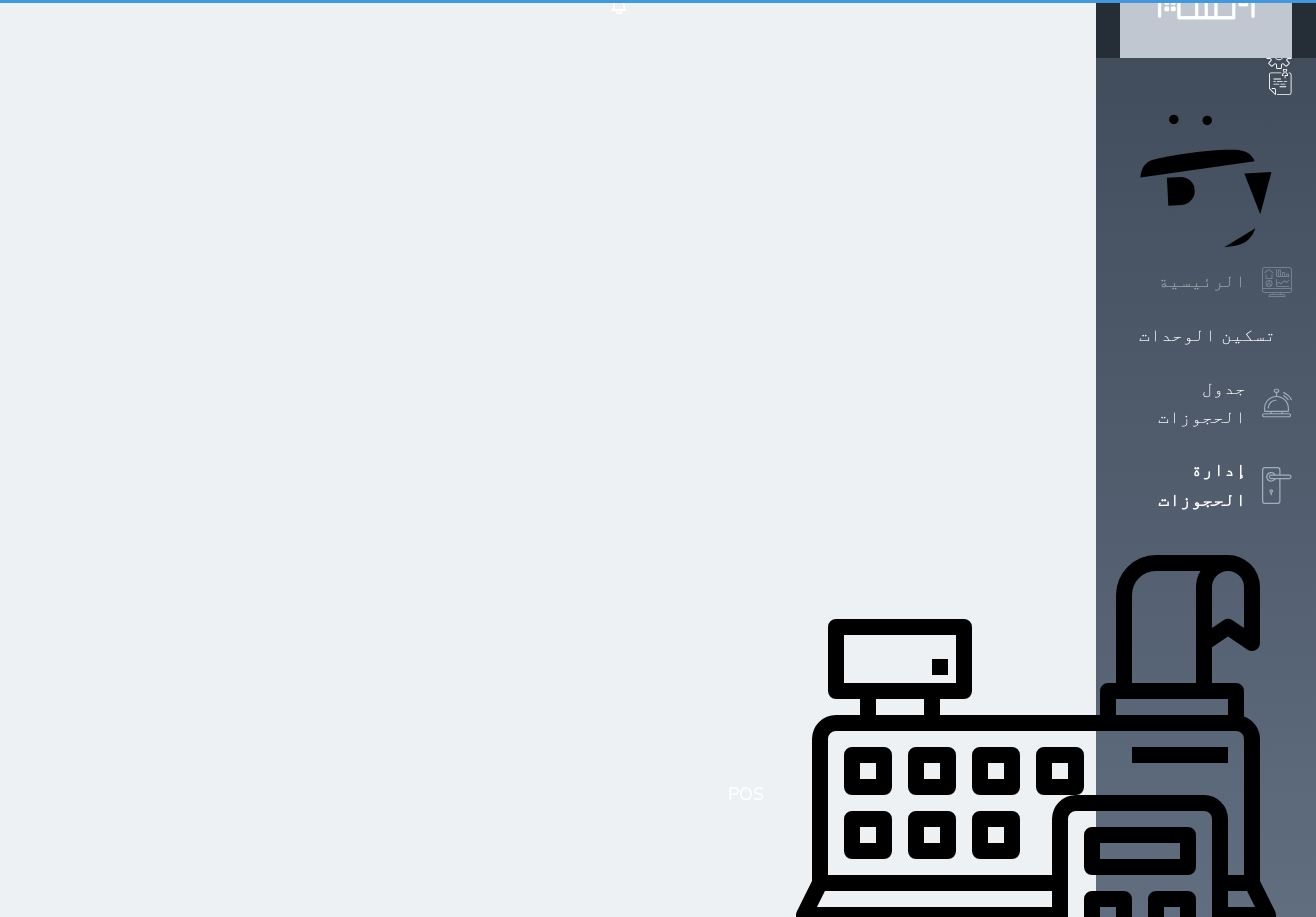 scroll, scrollTop: 0, scrollLeft: 0, axis: both 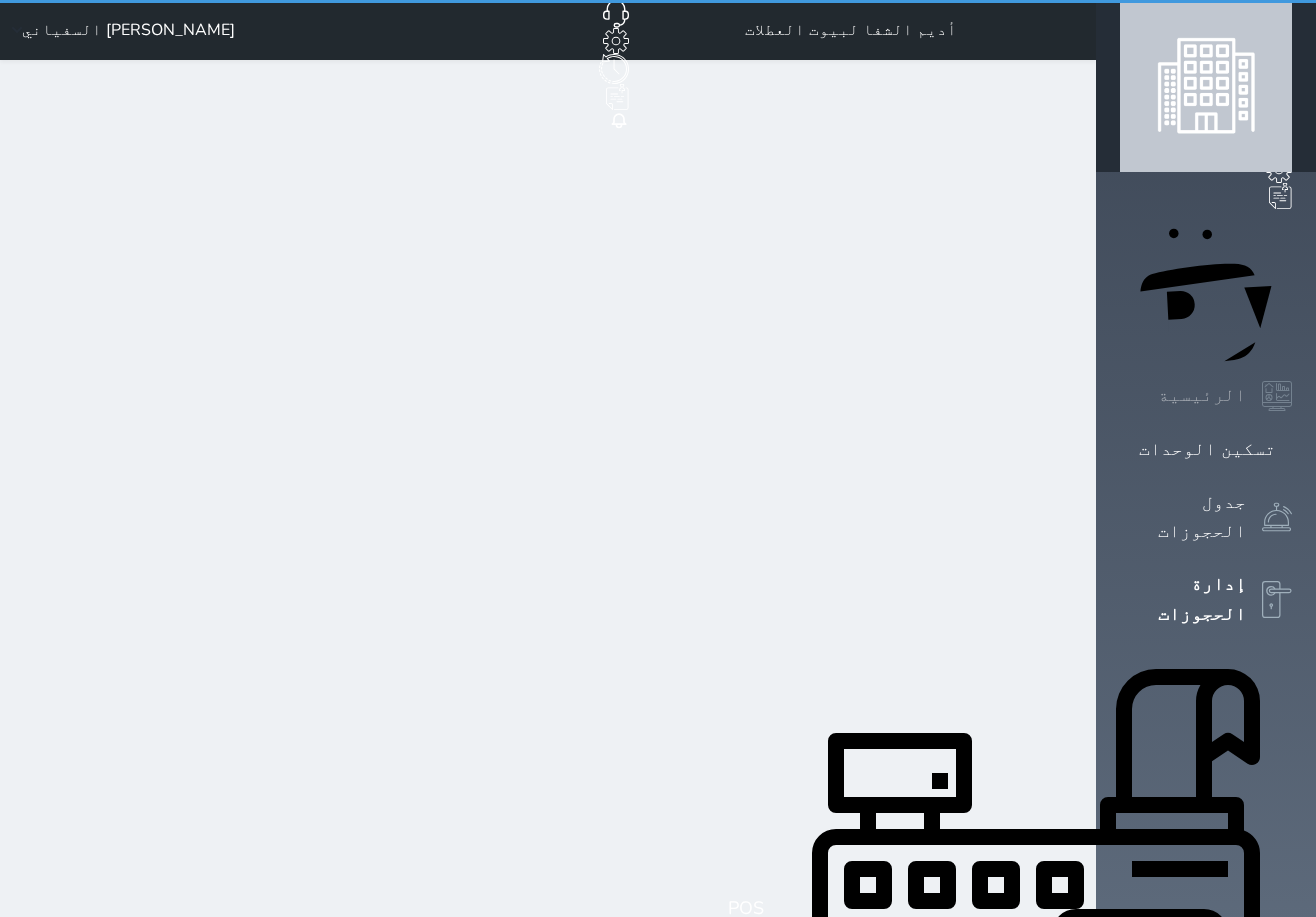 select on "open_all" 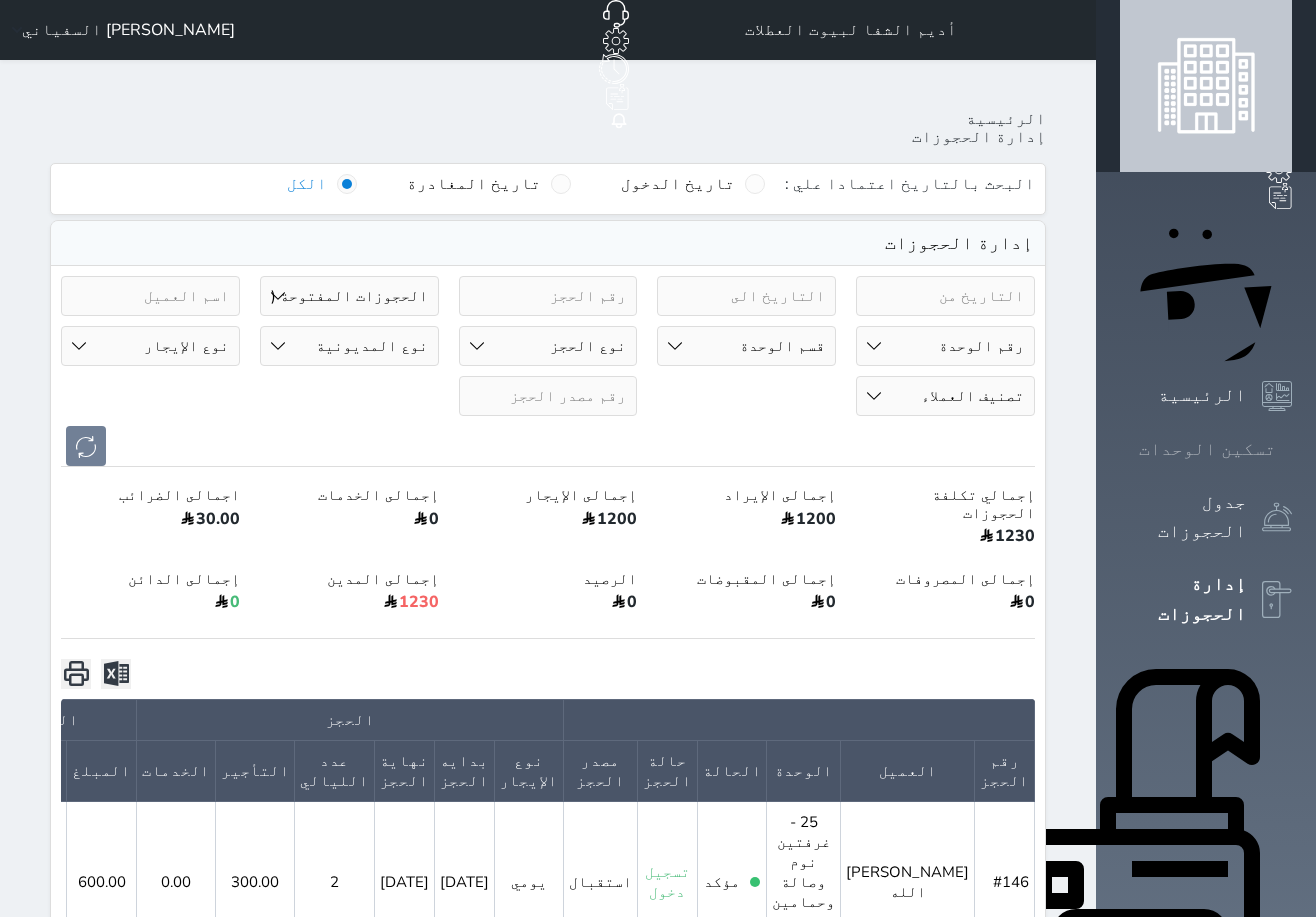 click 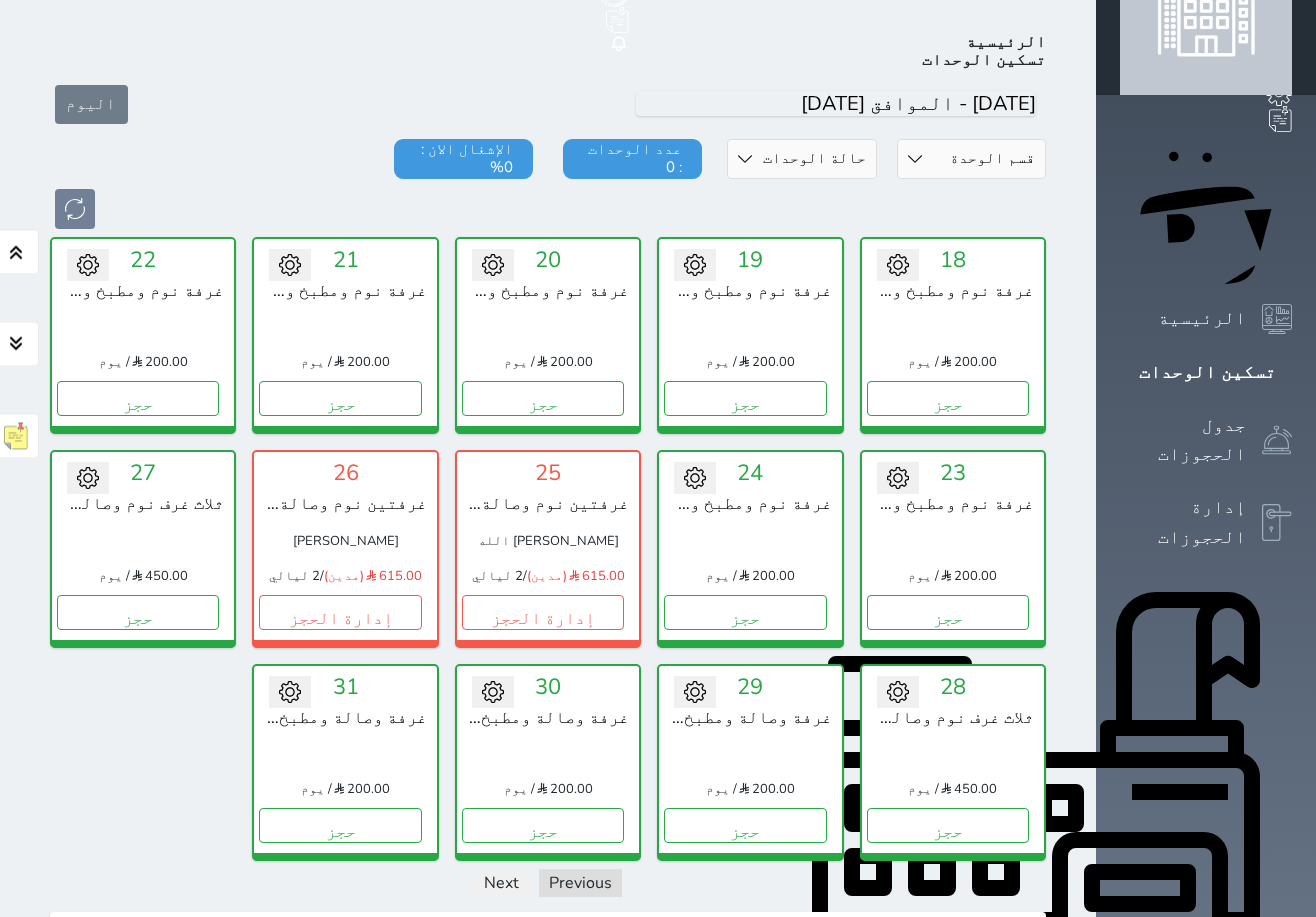 scroll, scrollTop: 78, scrollLeft: 0, axis: vertical 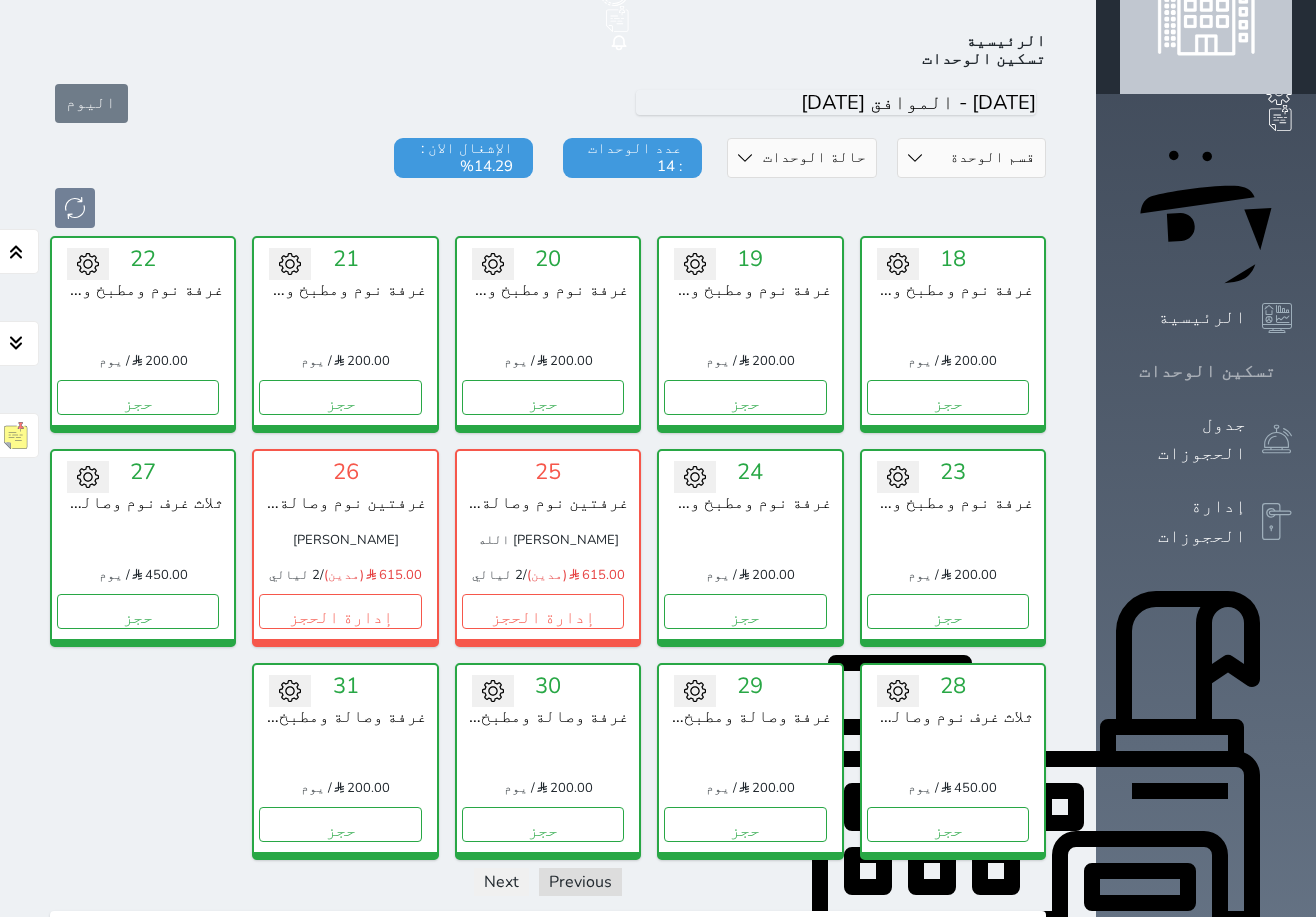 click 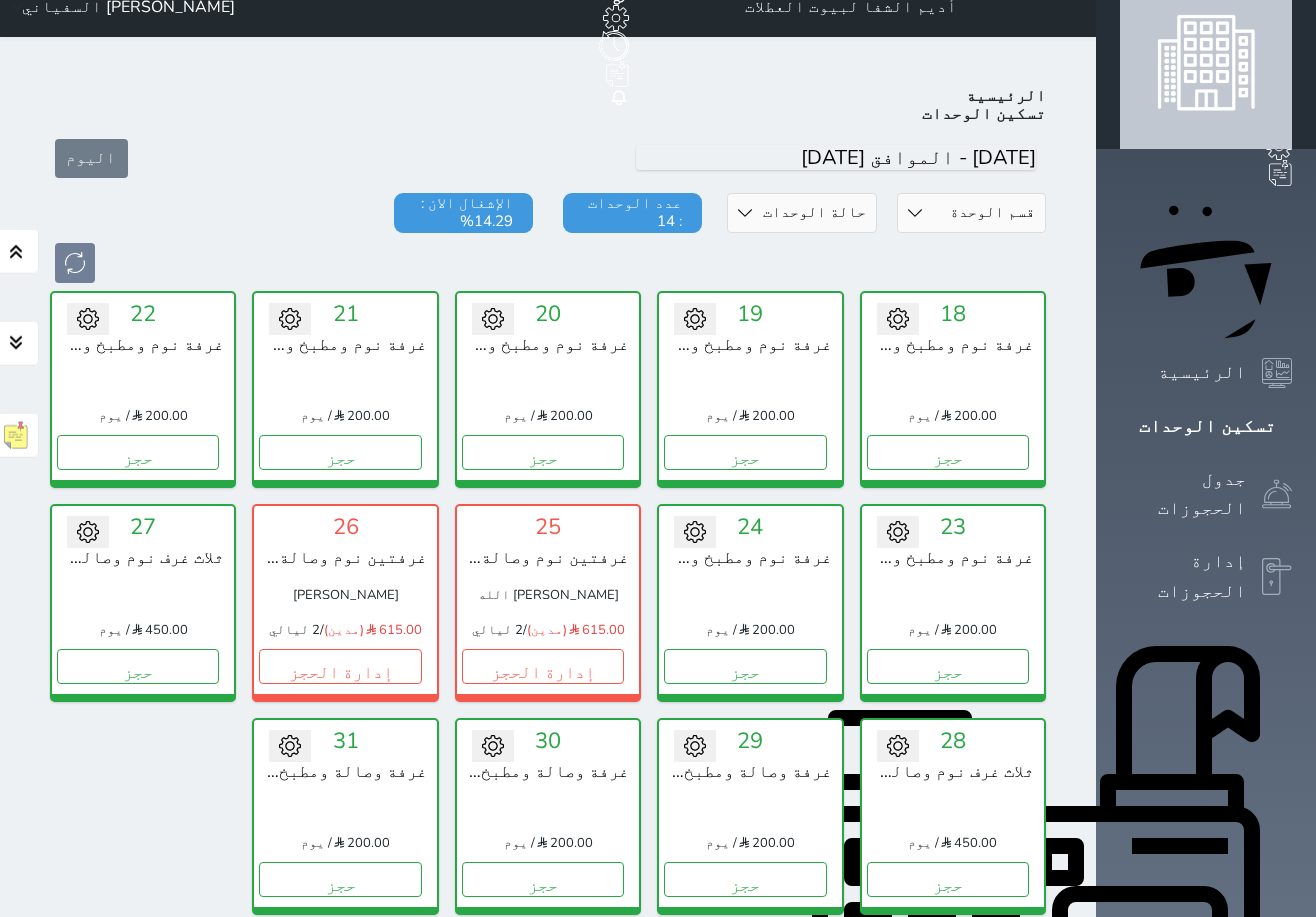 scroll, scrollTop: 0, scrollLeft: 0, axis: both 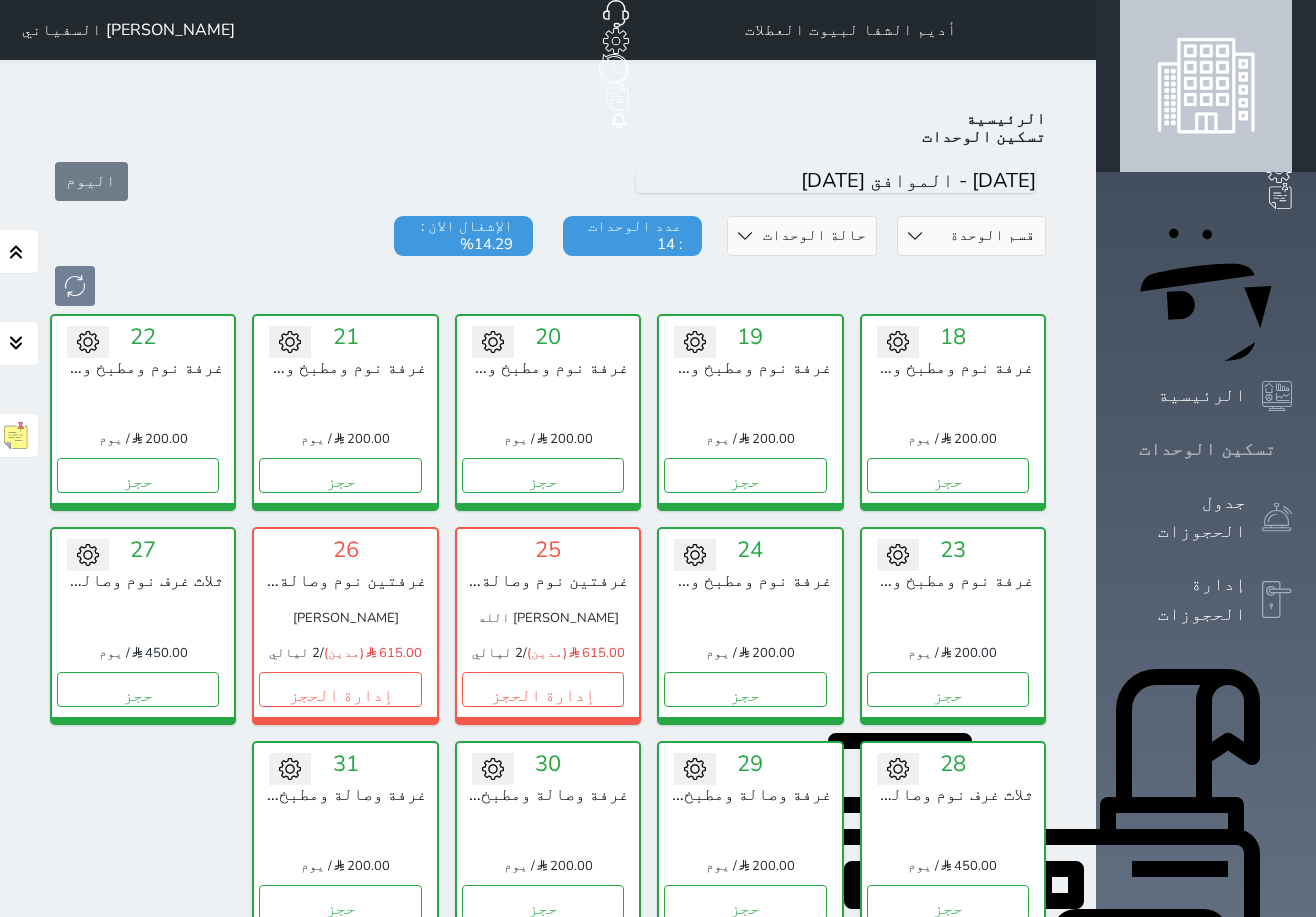click 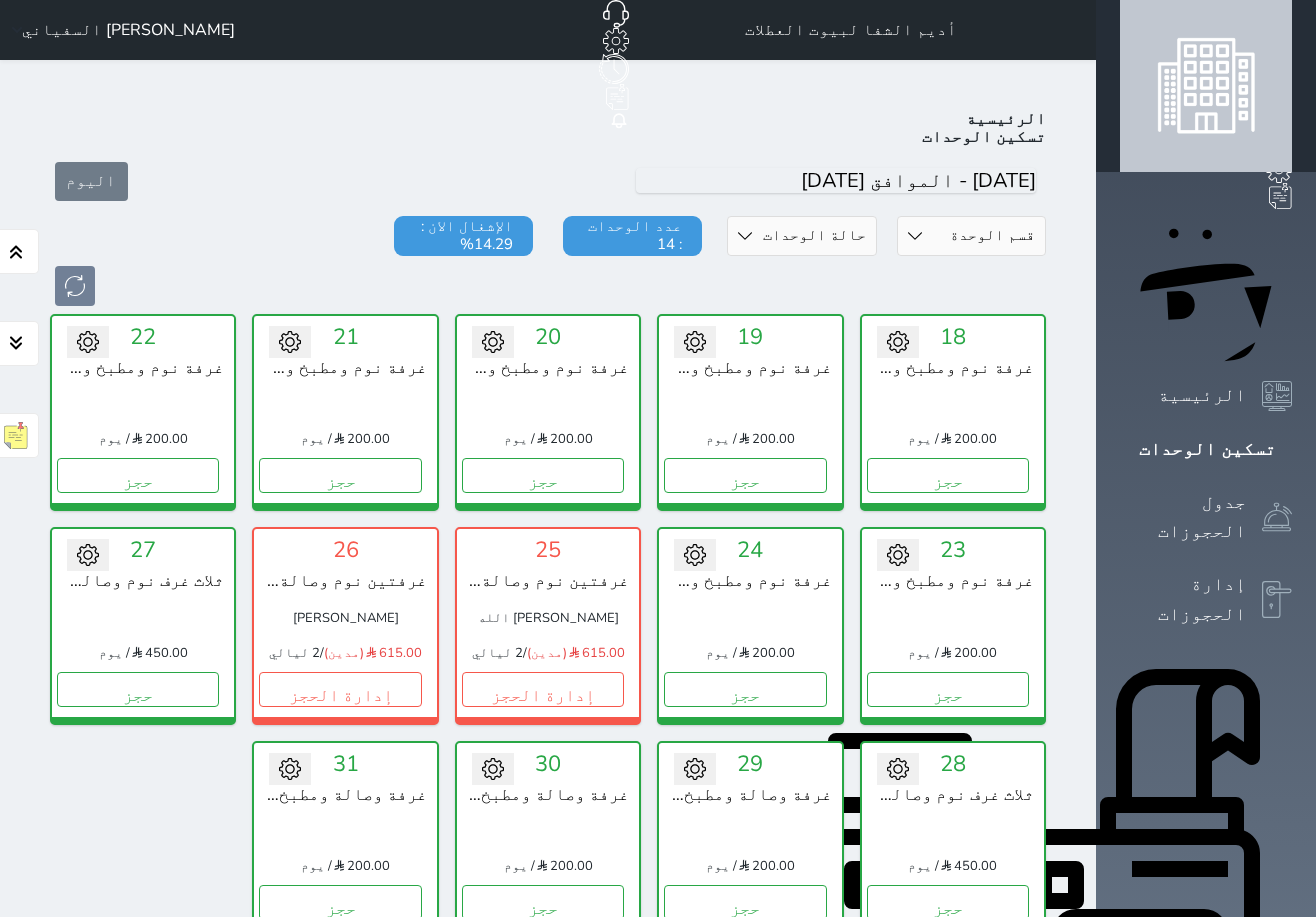 click on "[PERSON_NAME]" at bounding box center (128, 30) 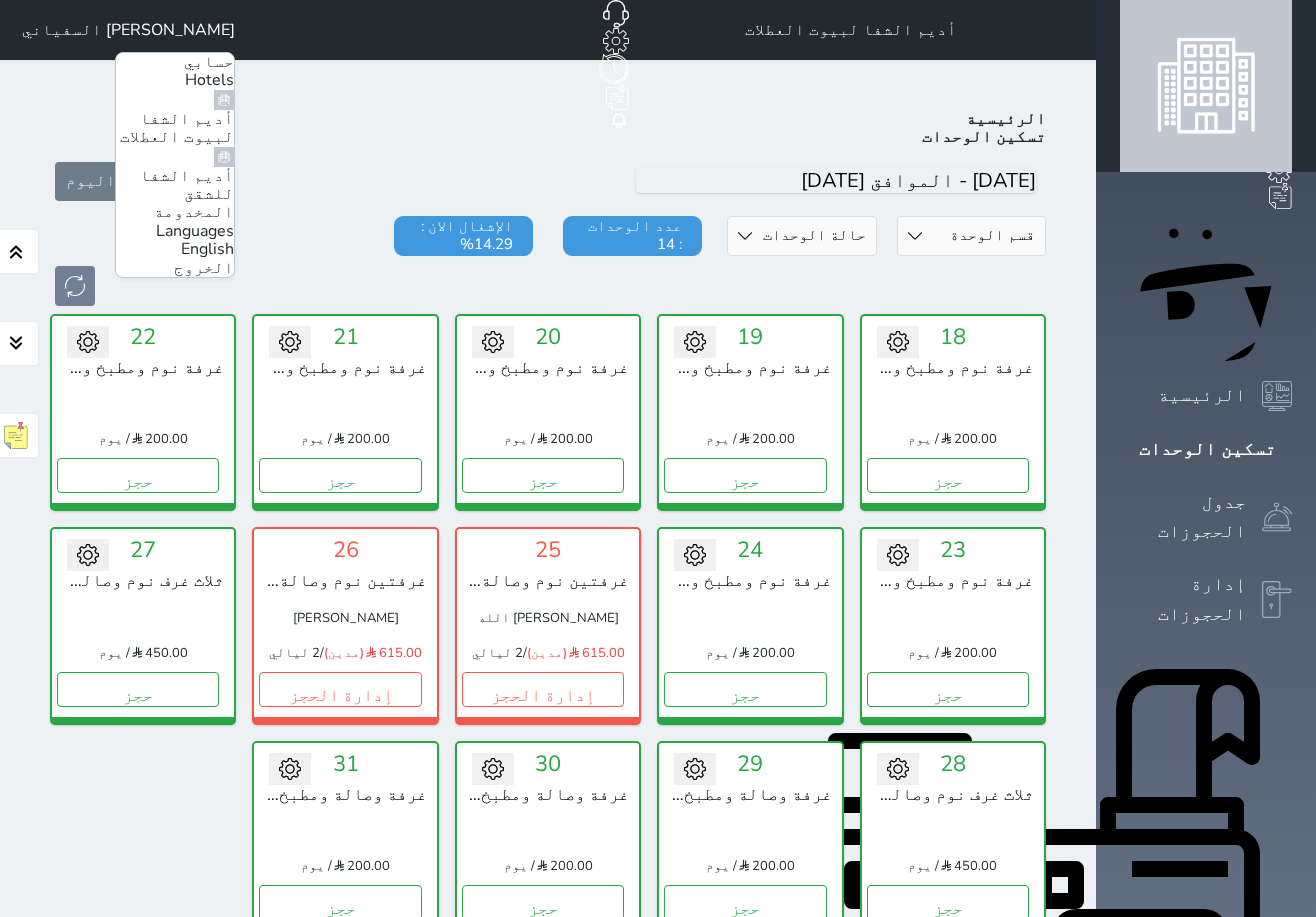 click on "أديم الشفا للشقق المخدومة" at bounding box center [187, 194] 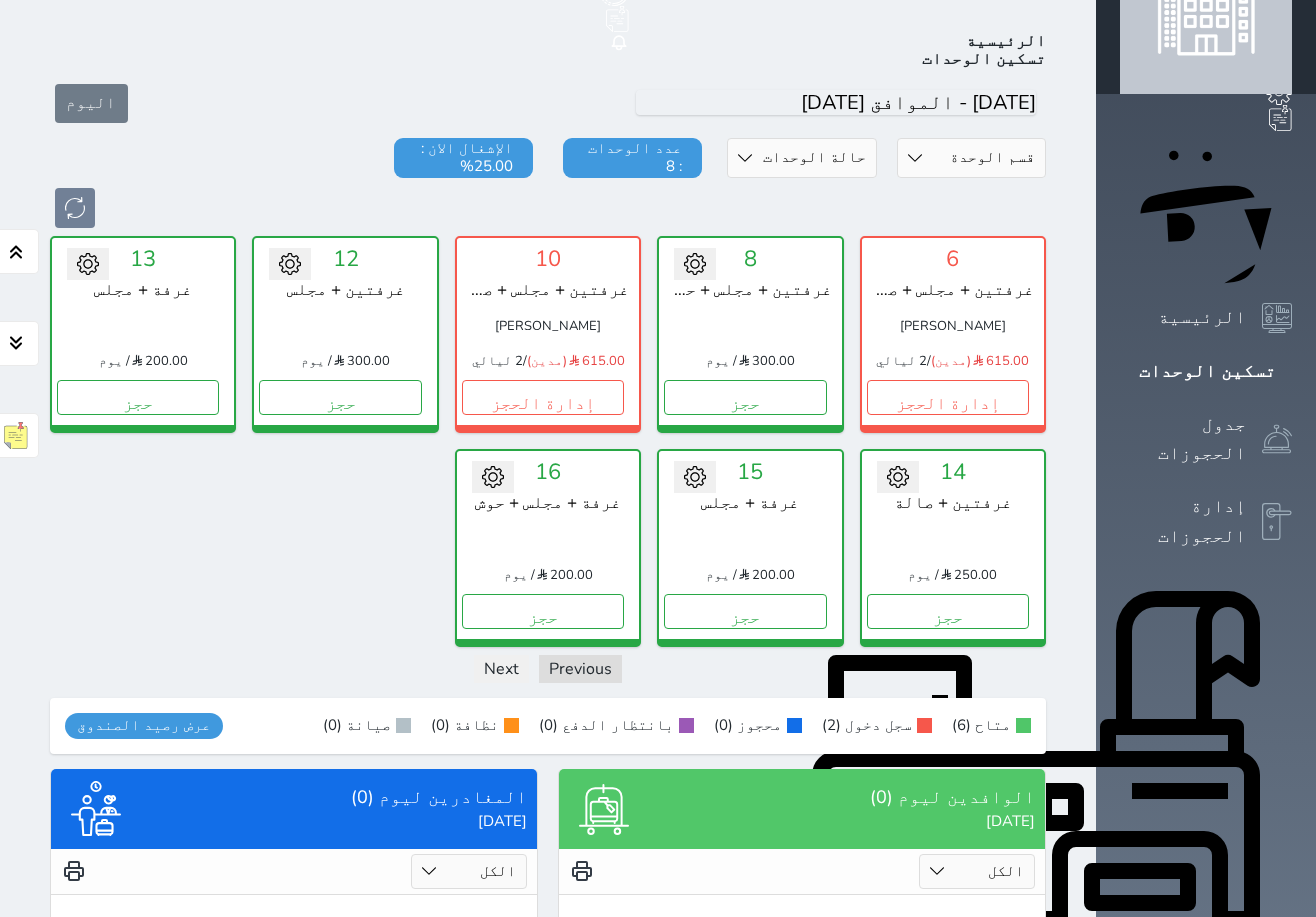 scroll, scrollTop: 269, scrollLeft: 0, axis: vertical 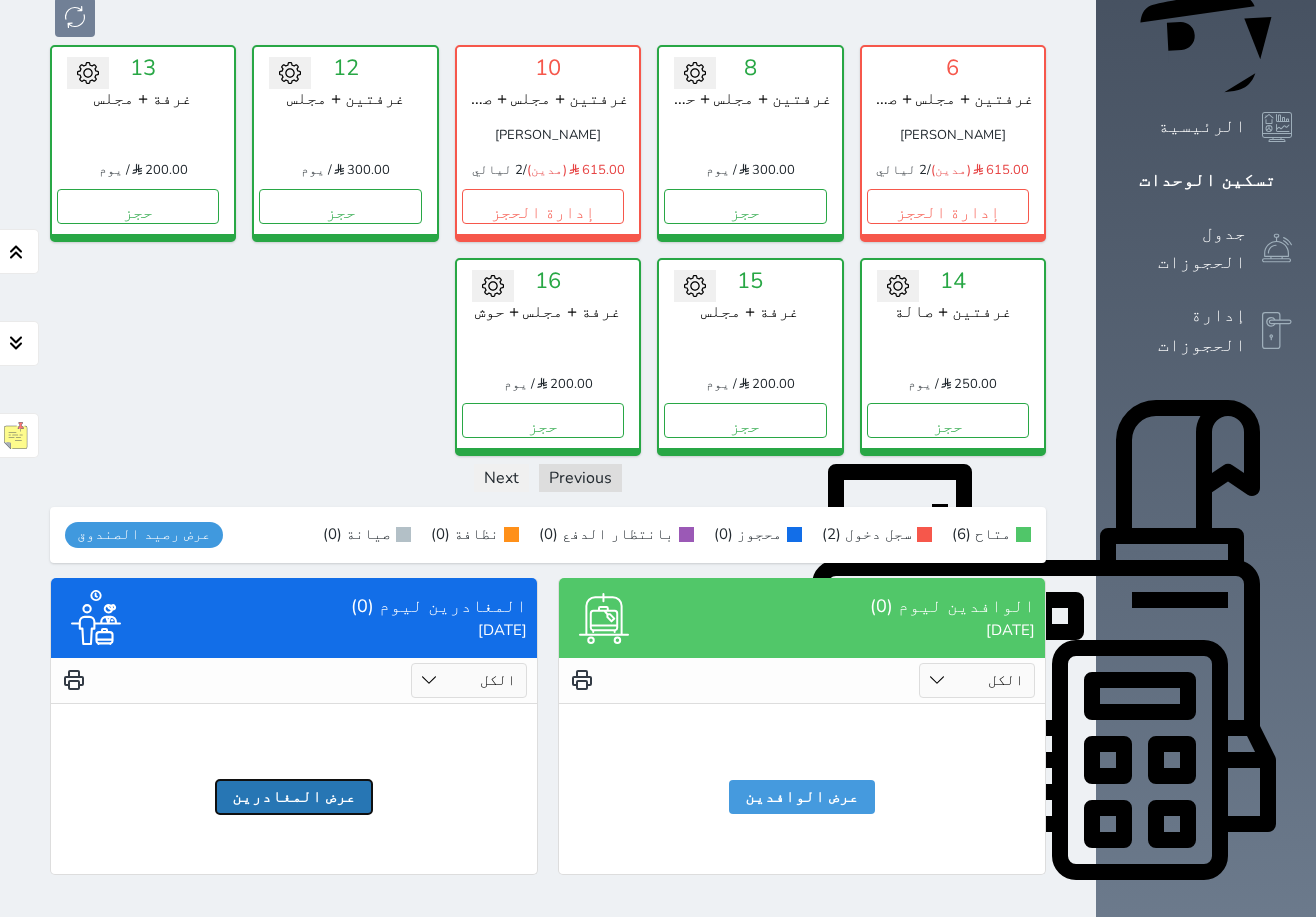 click on "عرض المغادرين" at bounding box center (294, 797) 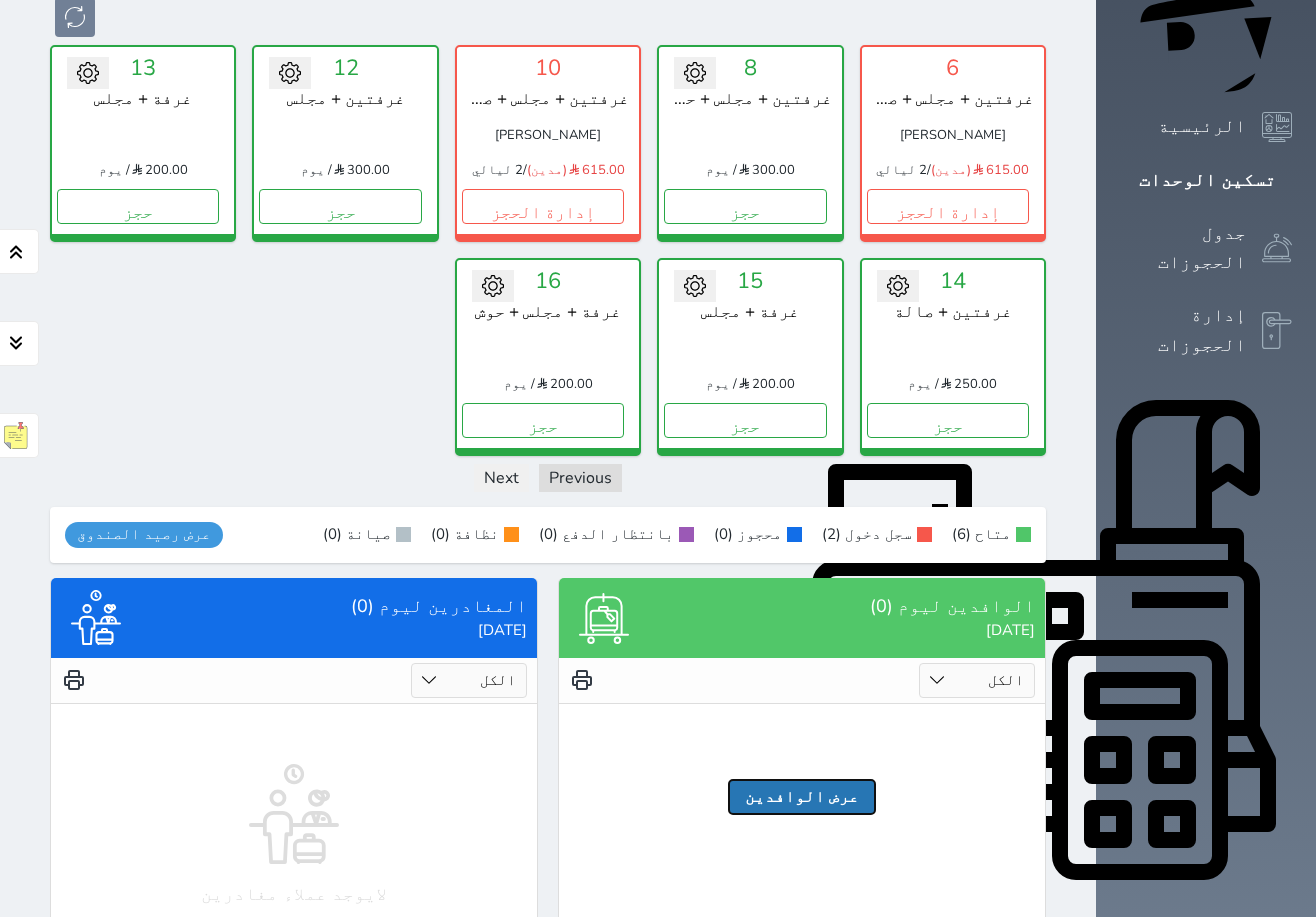 click on "عرض الوافدين" at bounding box center (802, 797) 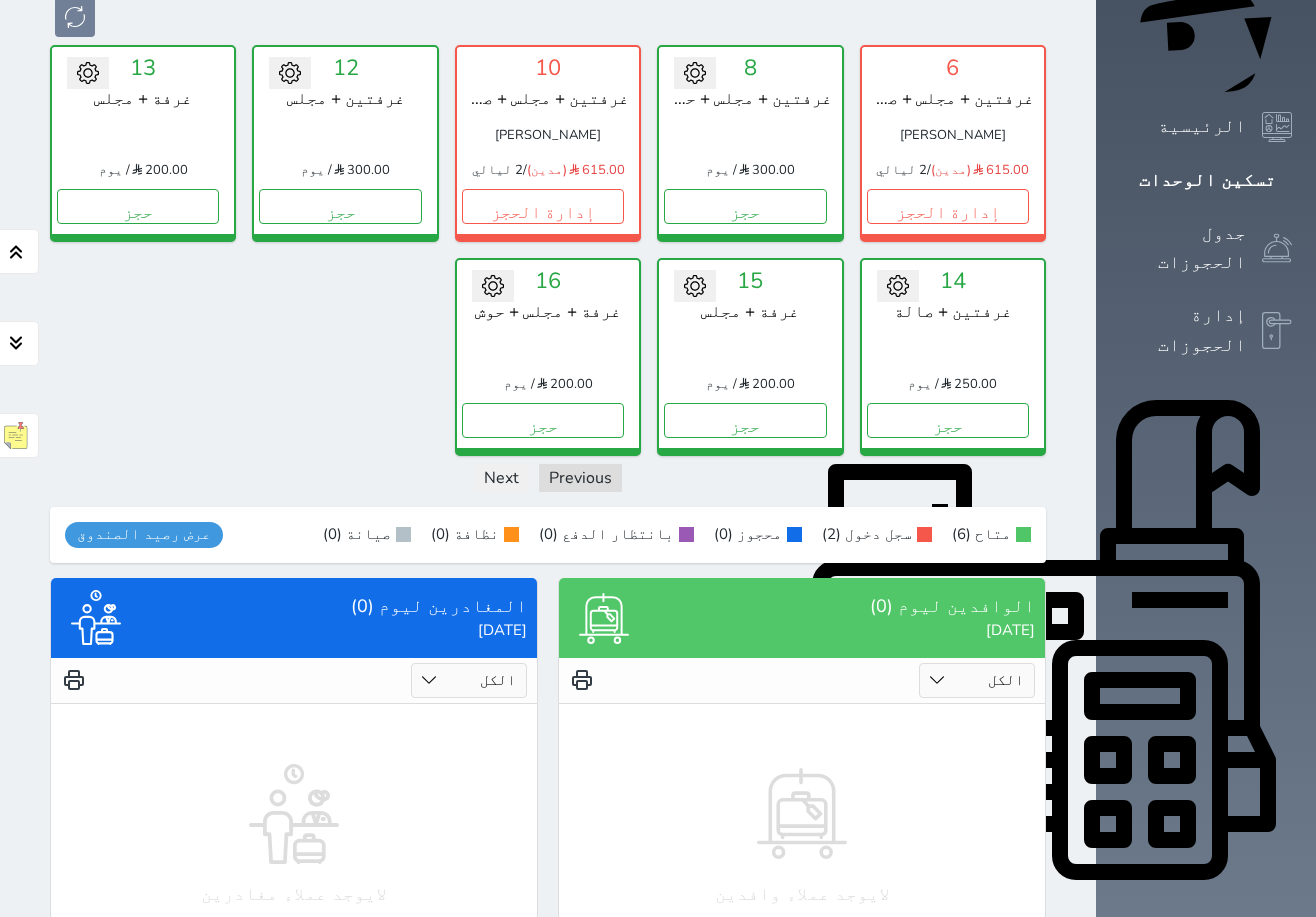 click on "غرفة + مجلس + حوش" at bounding box center [548, 312] 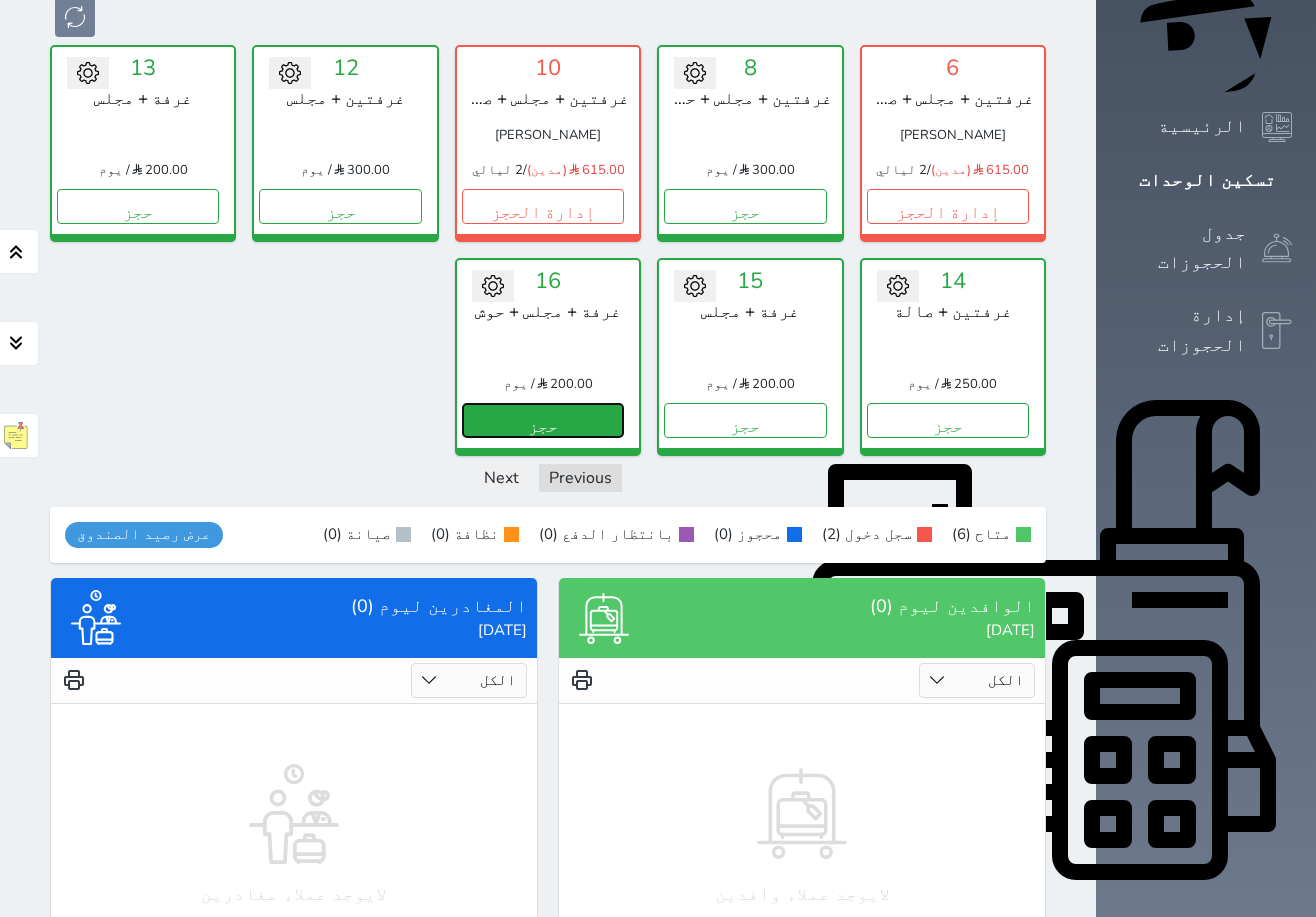 click on "حجز" at bounding box center (543, 420) 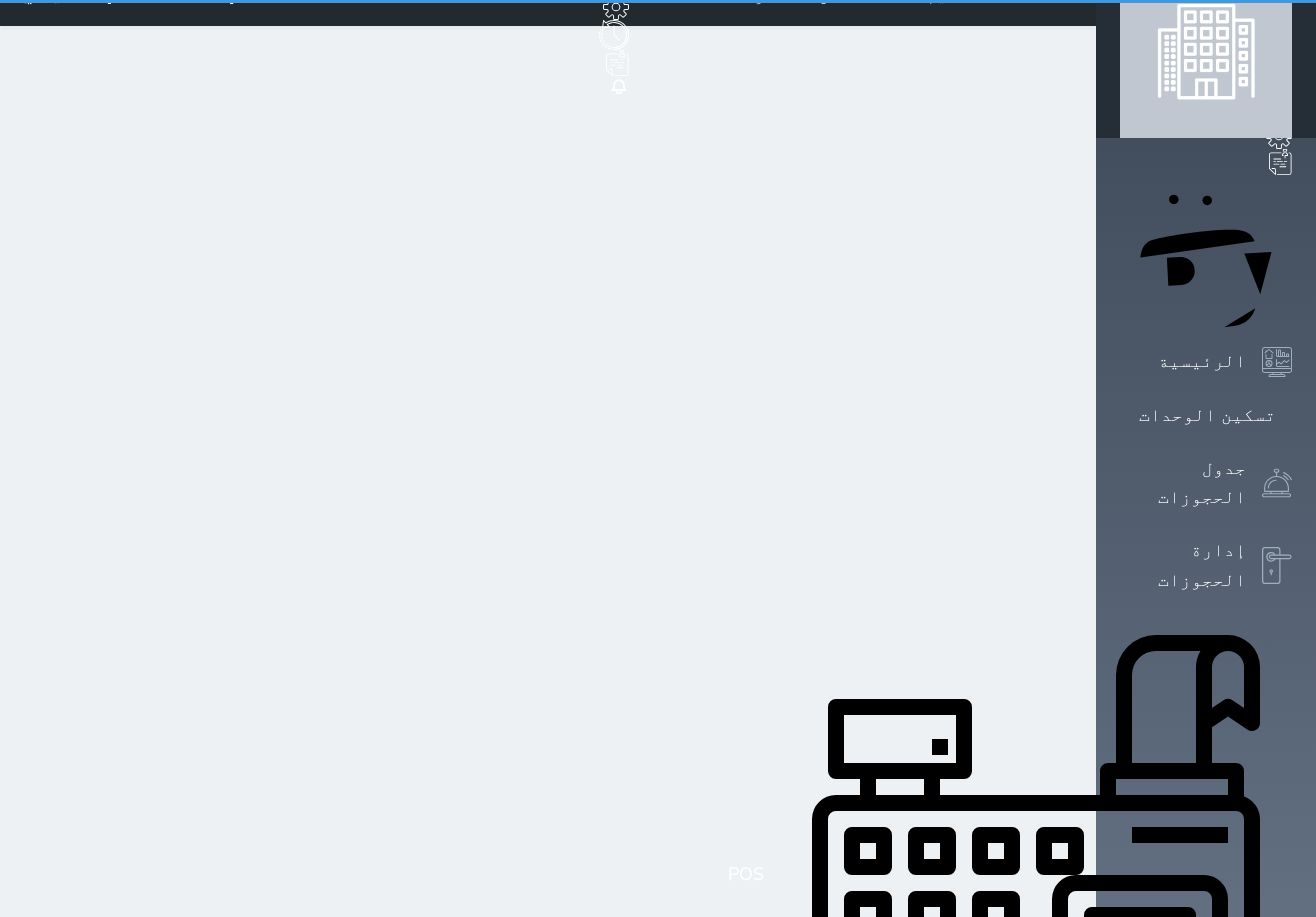 scroll, scrollTop: 0, scrollLeft: 0, axis: both 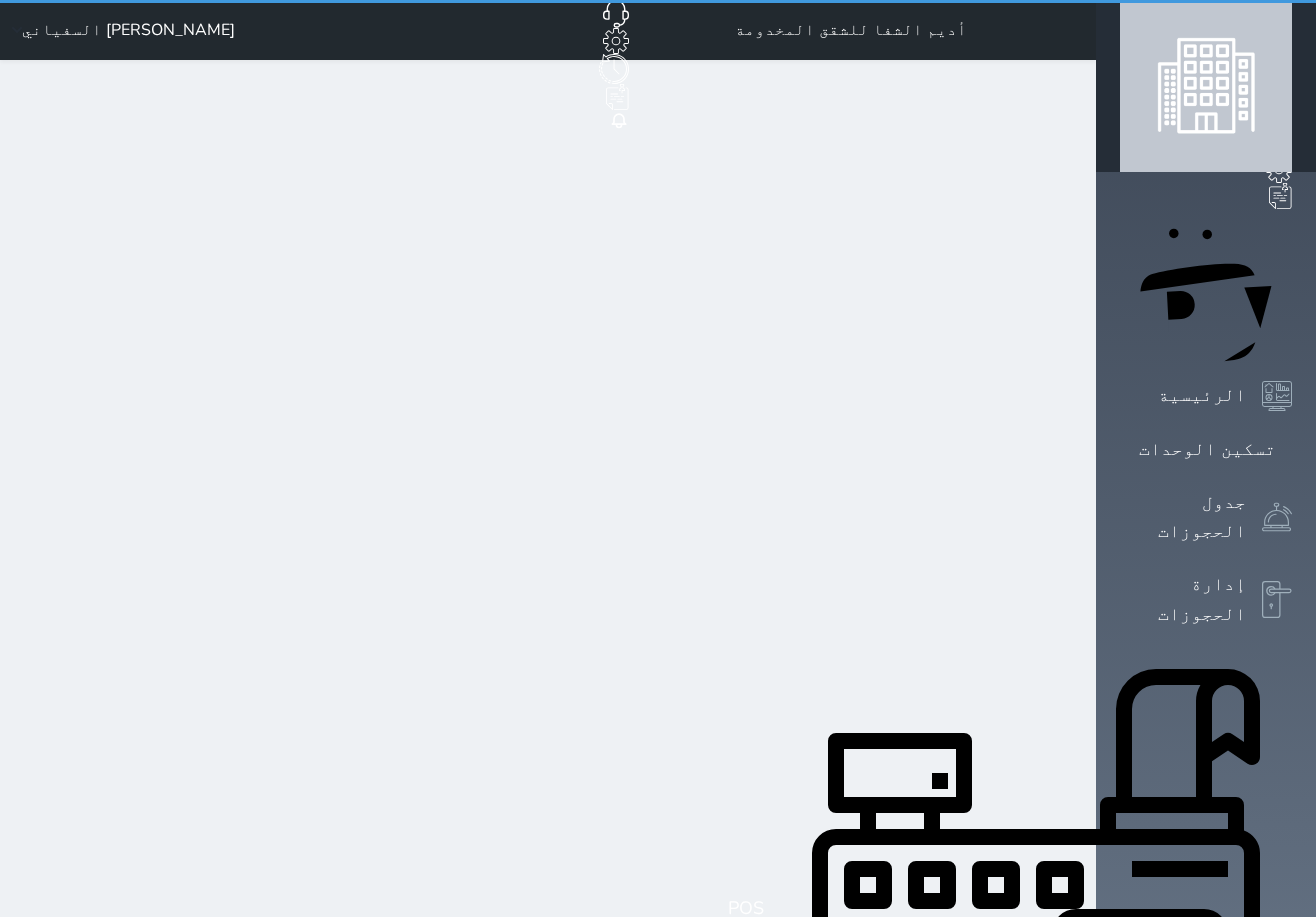 select on "1" 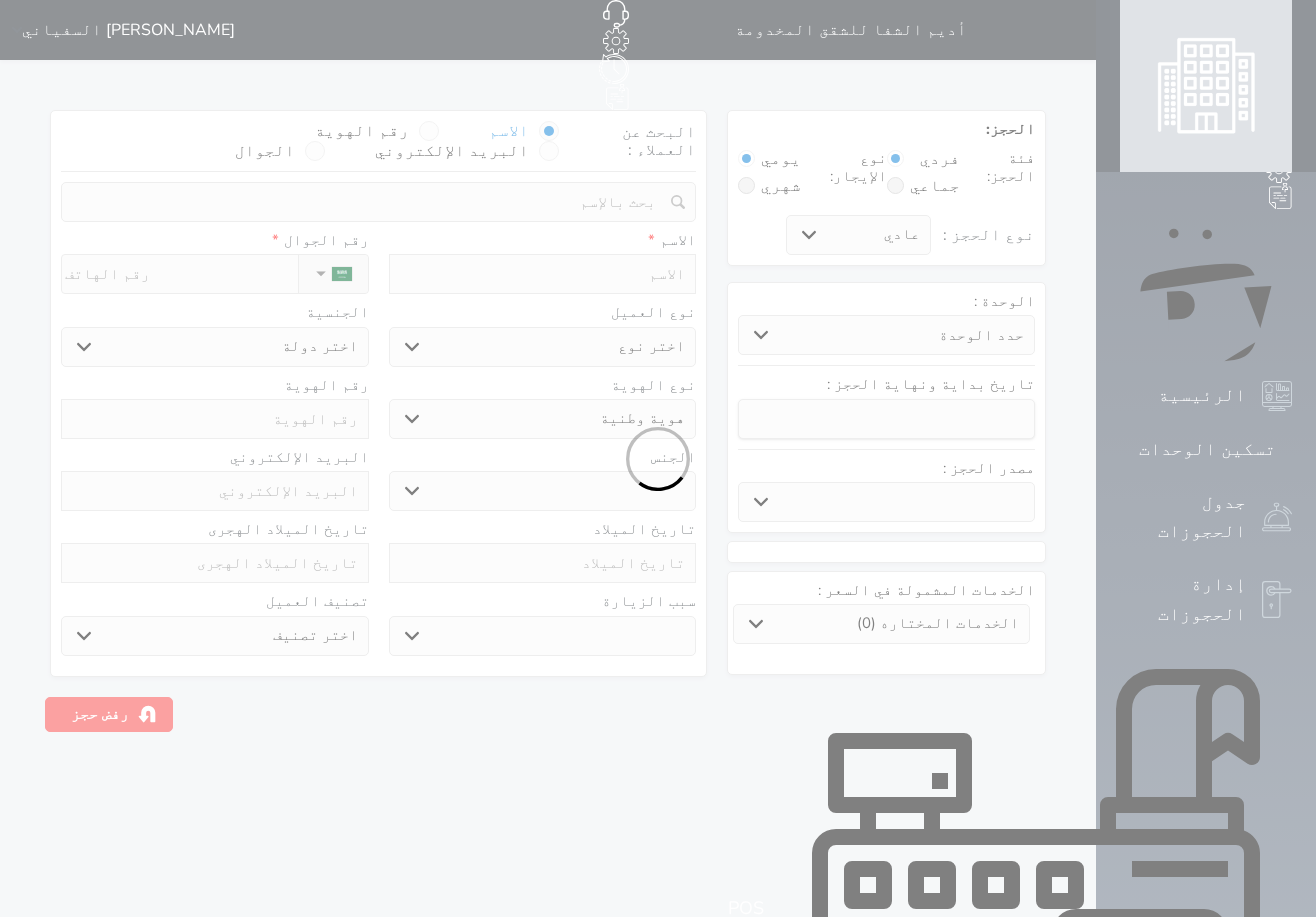 select 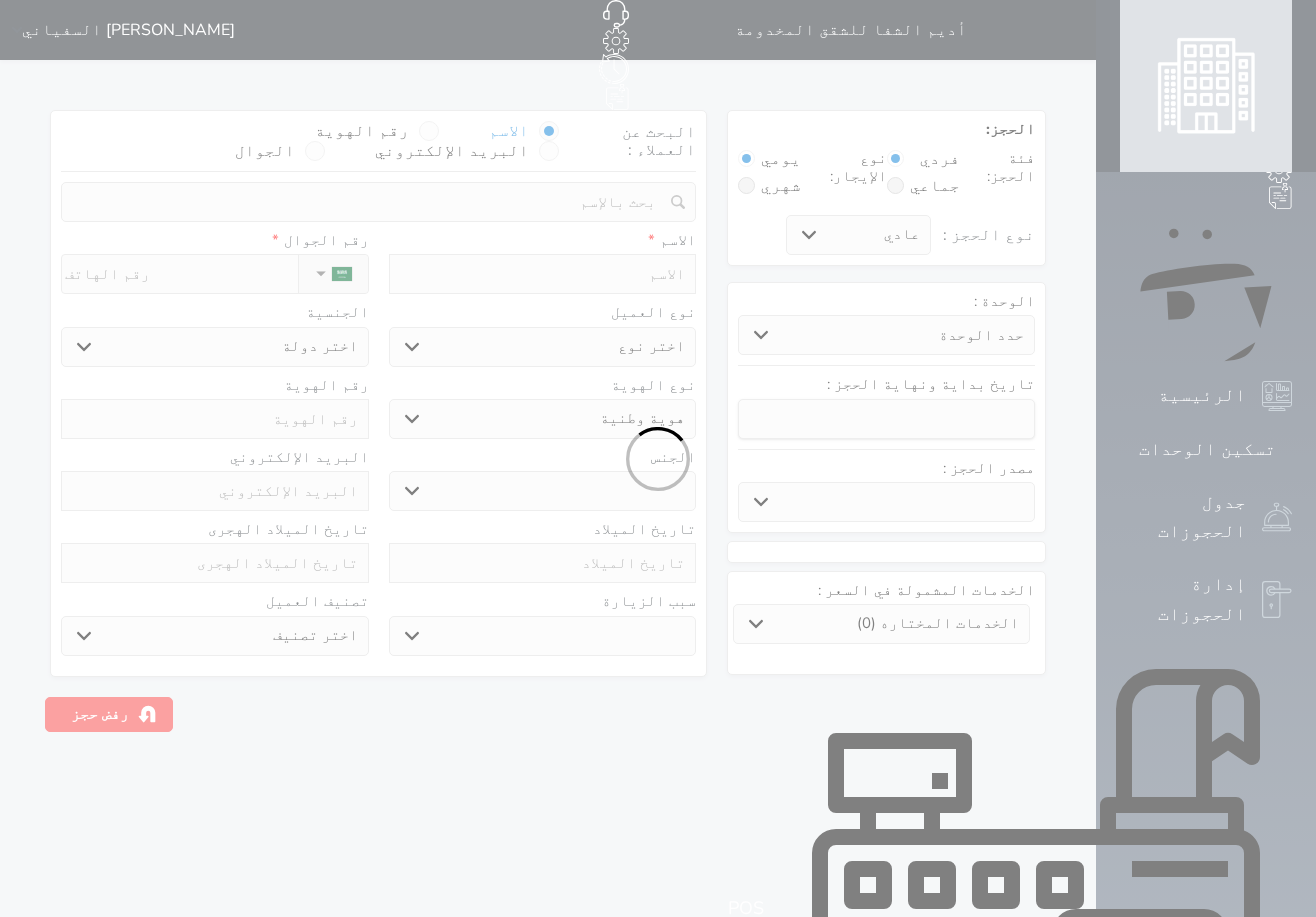 select 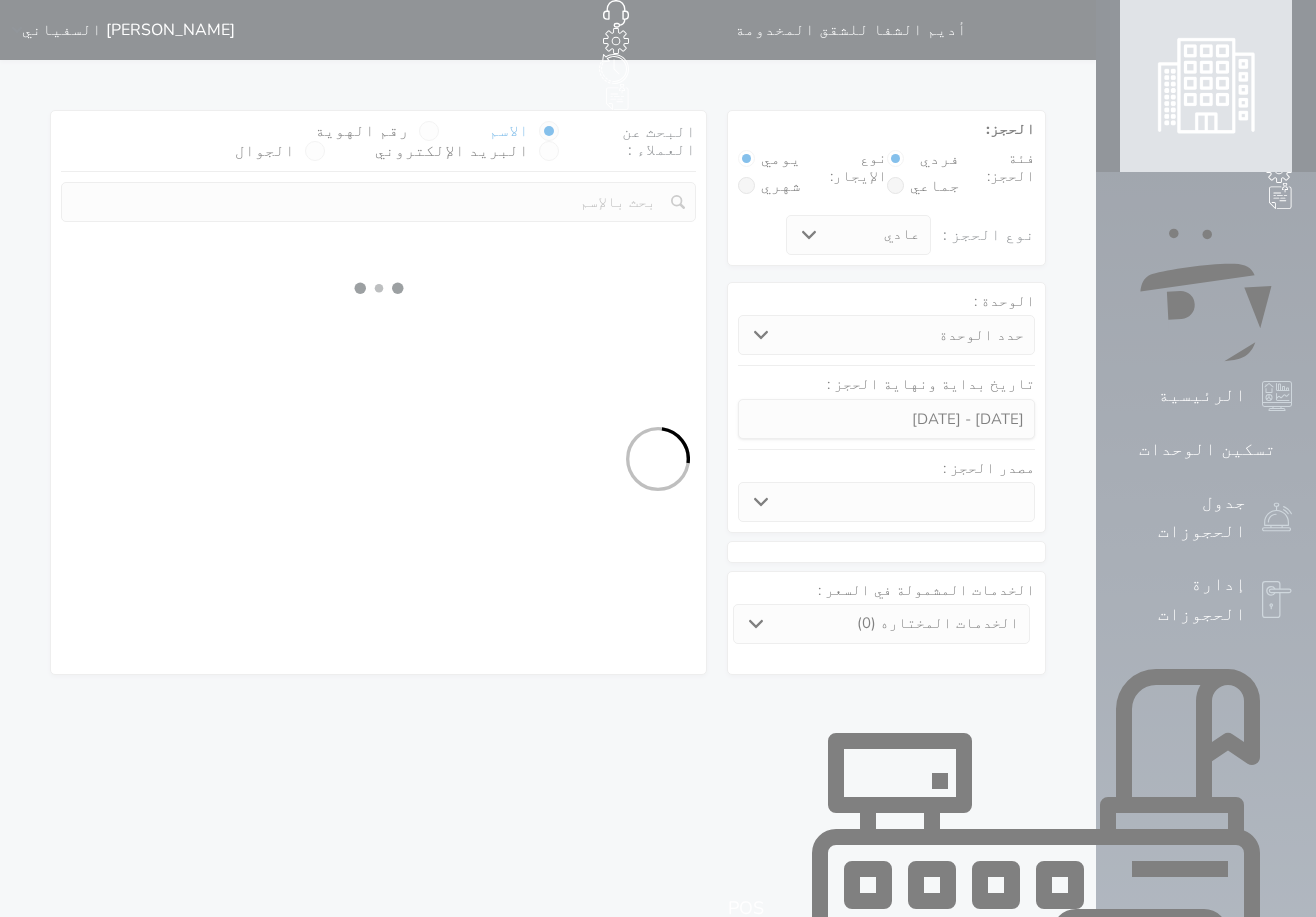 select 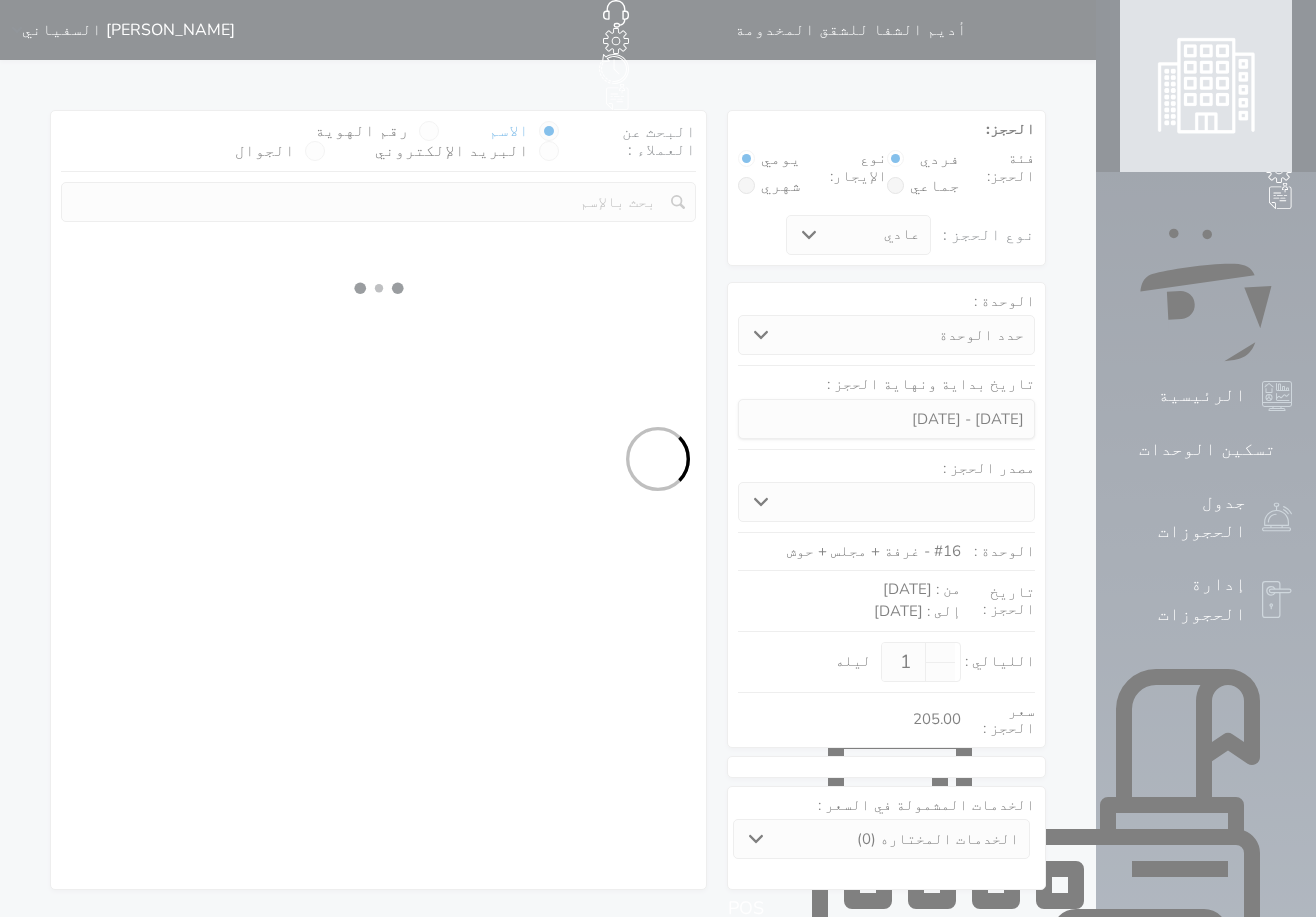 select on "1" 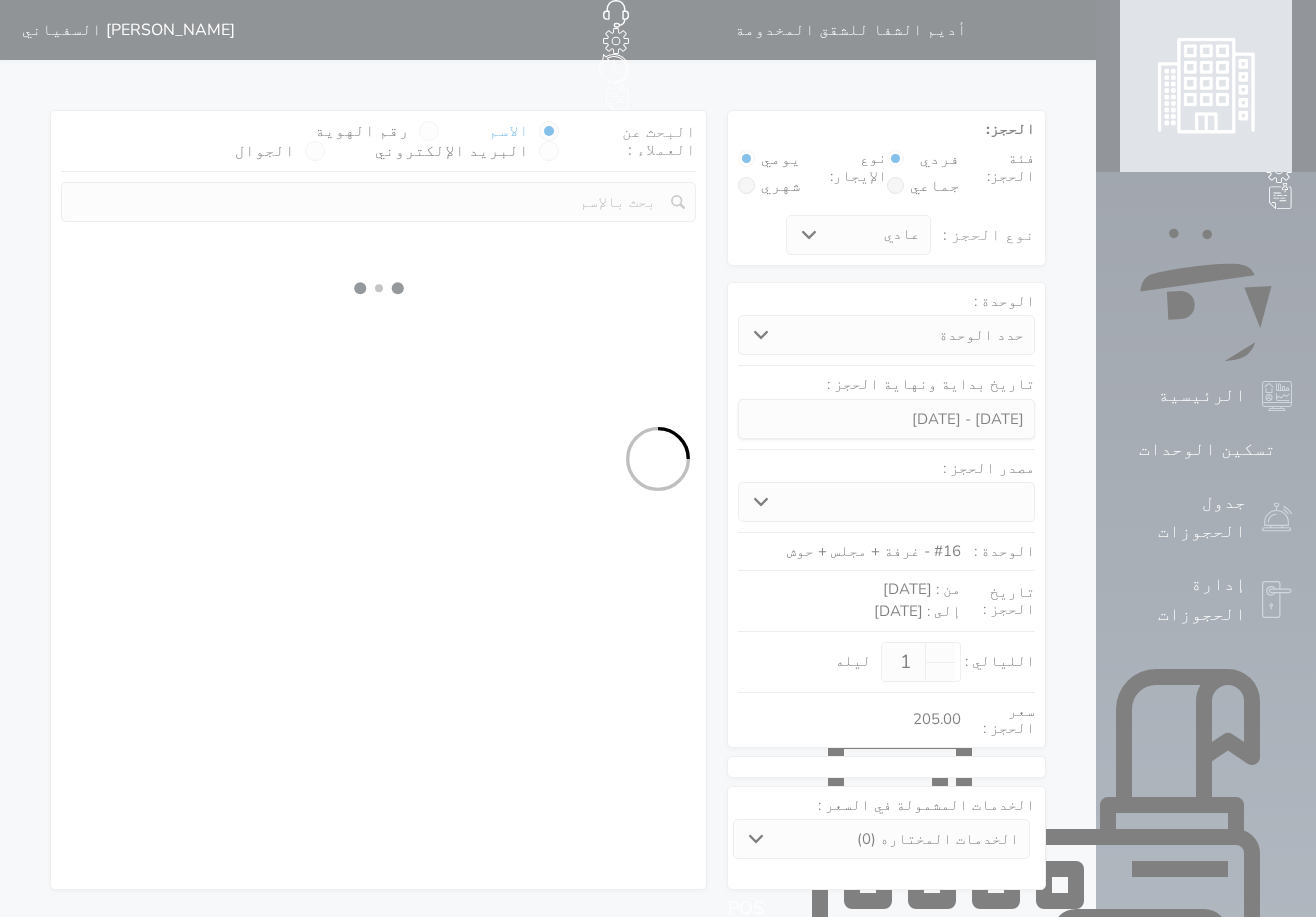select on "1" 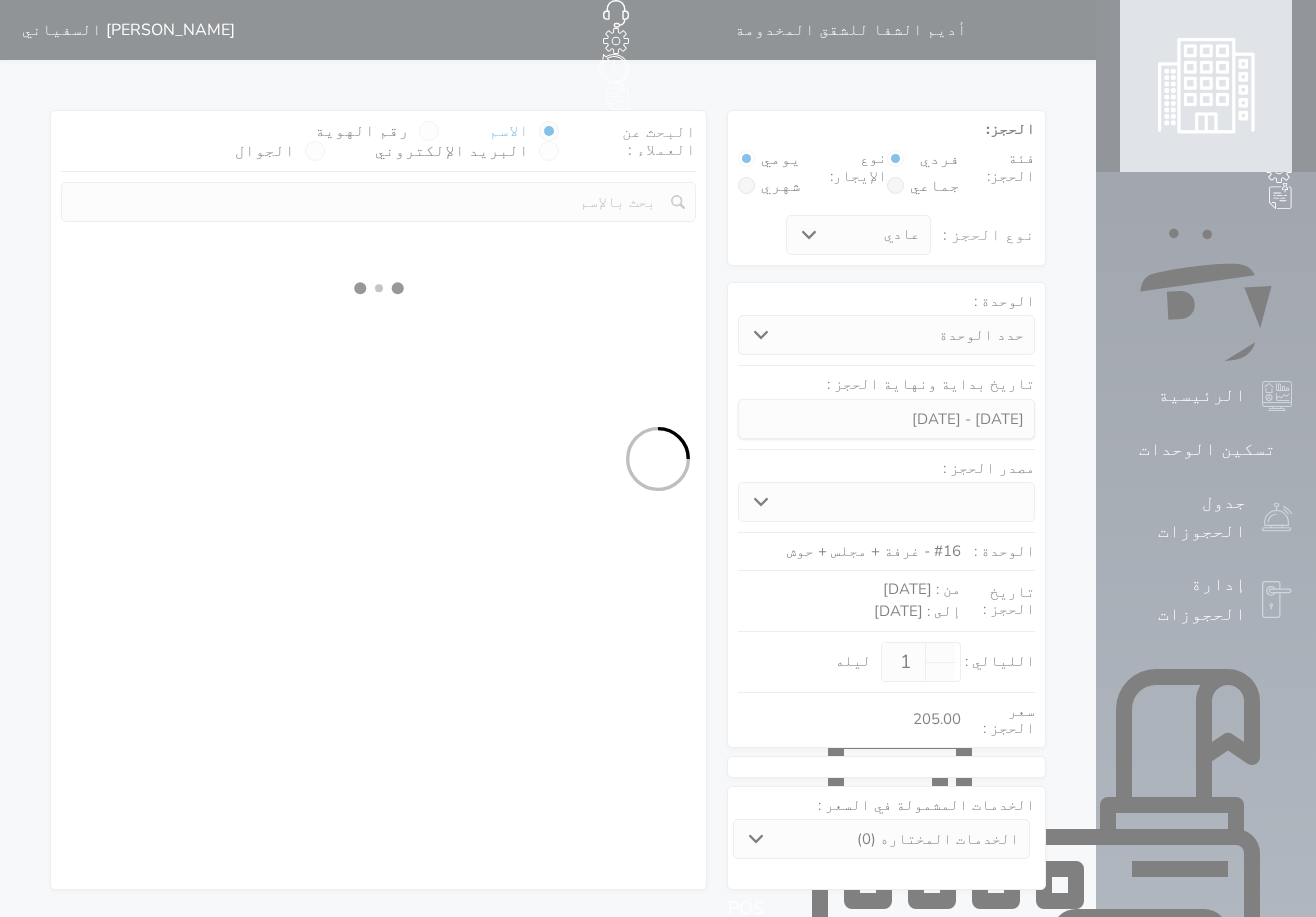 select 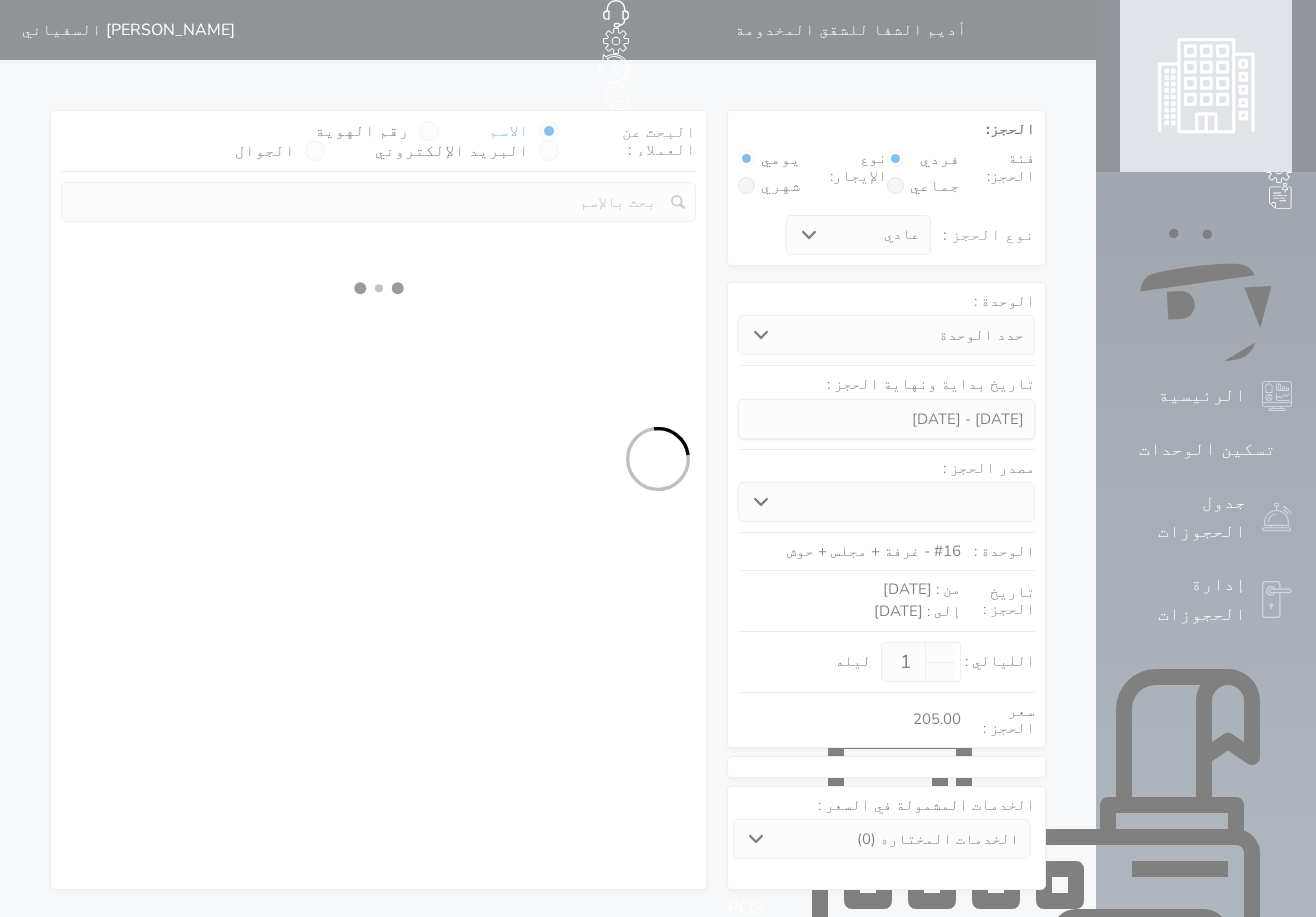 select on "7" 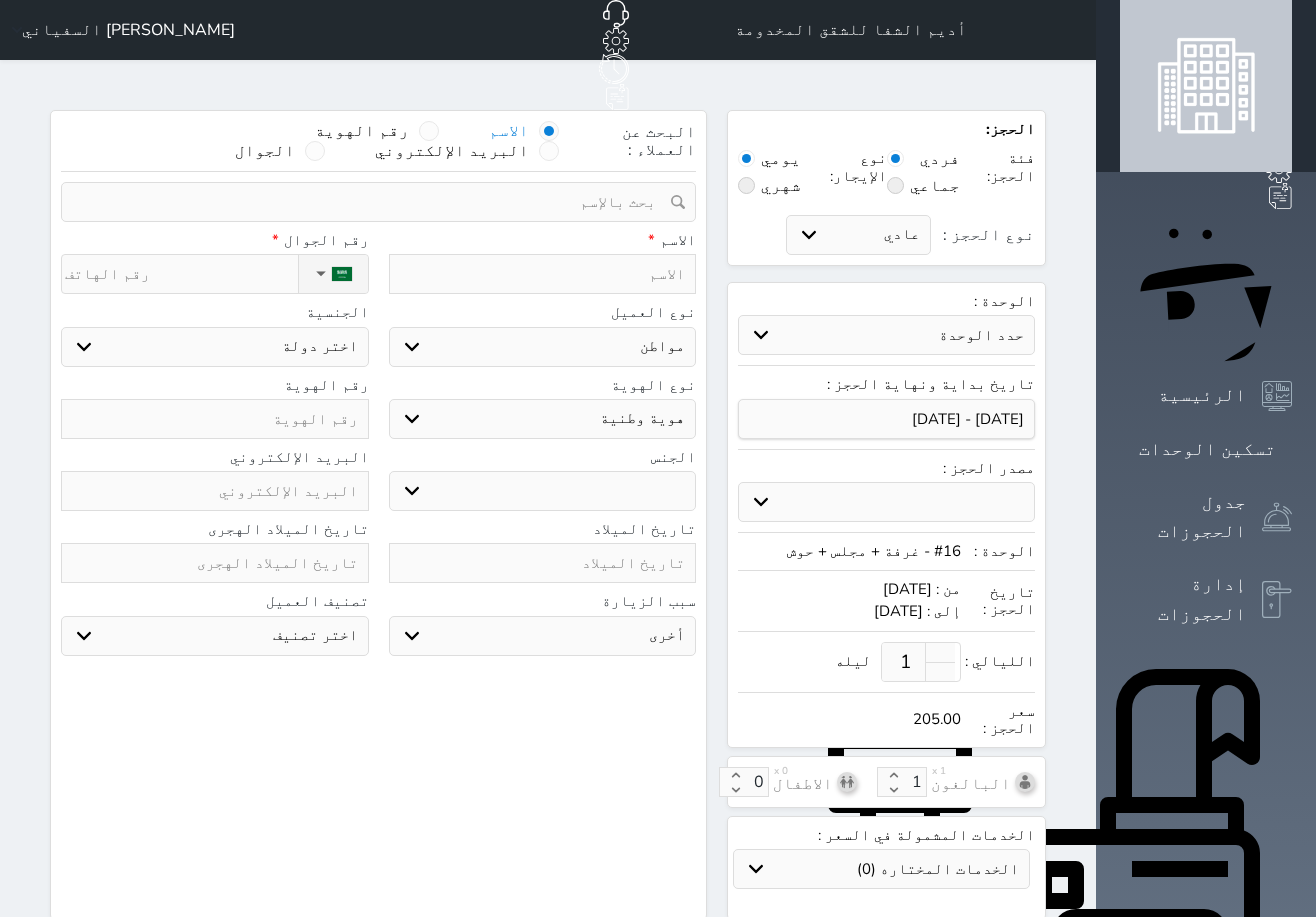 select 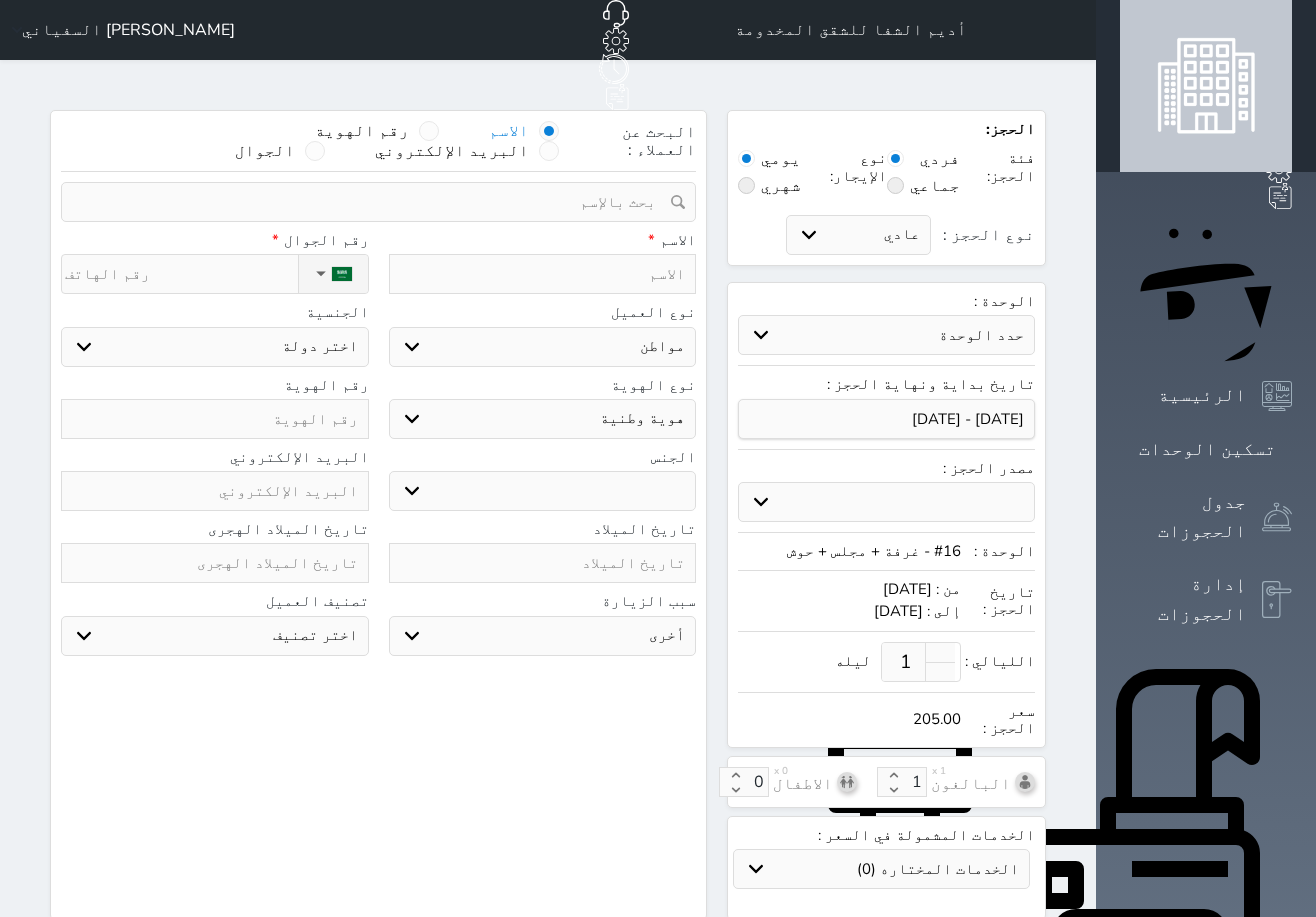 select 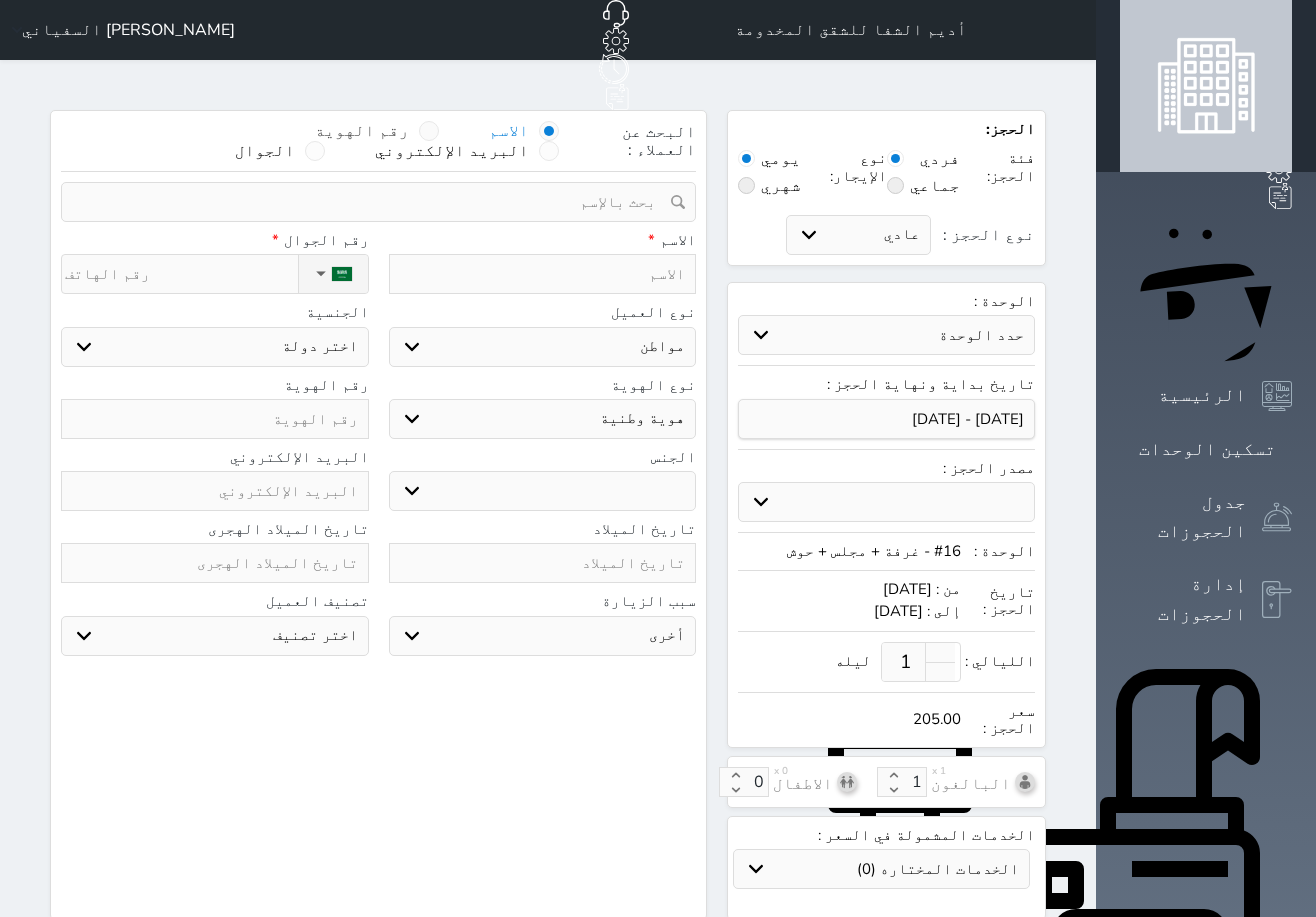 click at bounding box center (429, 131) 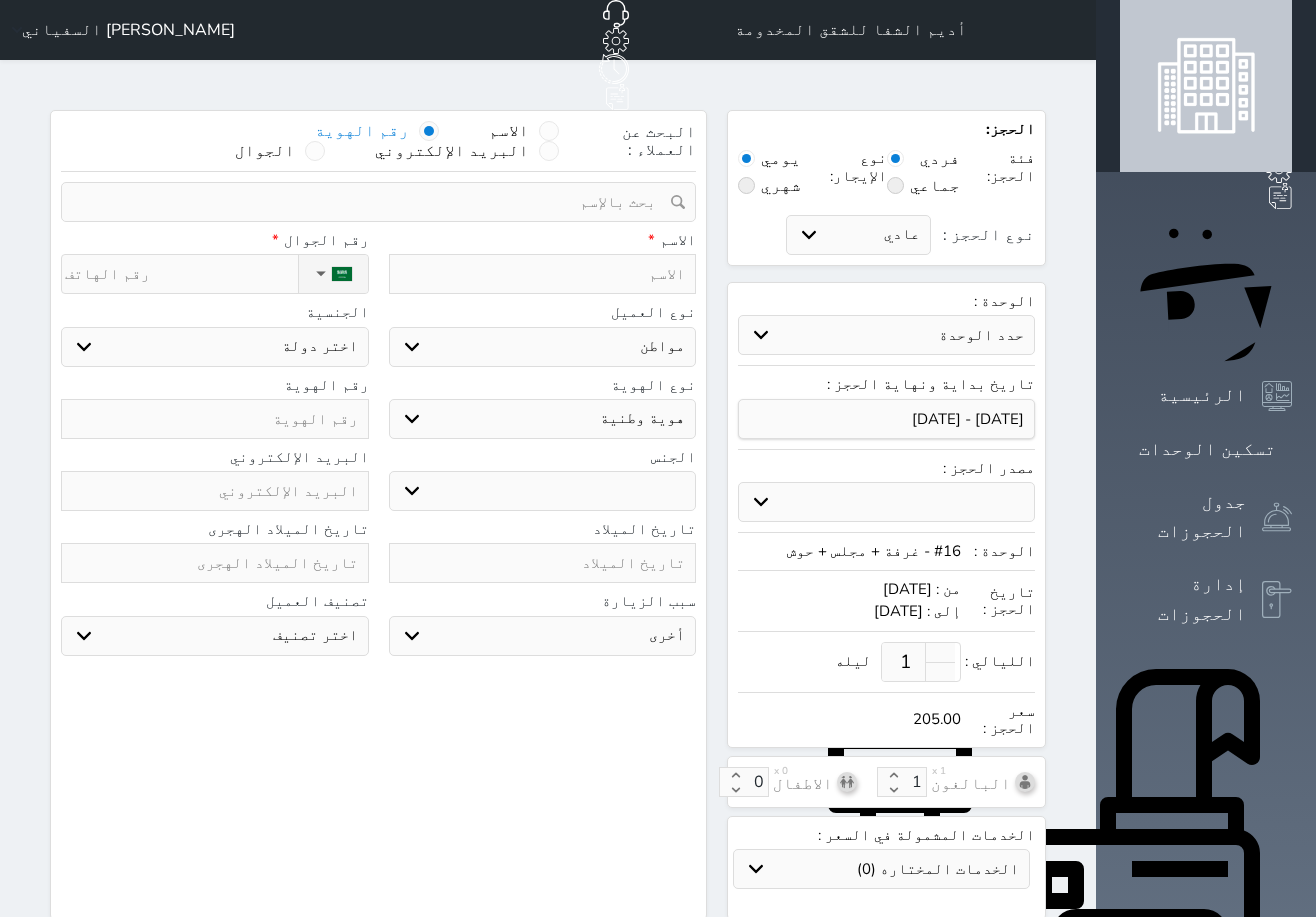 select 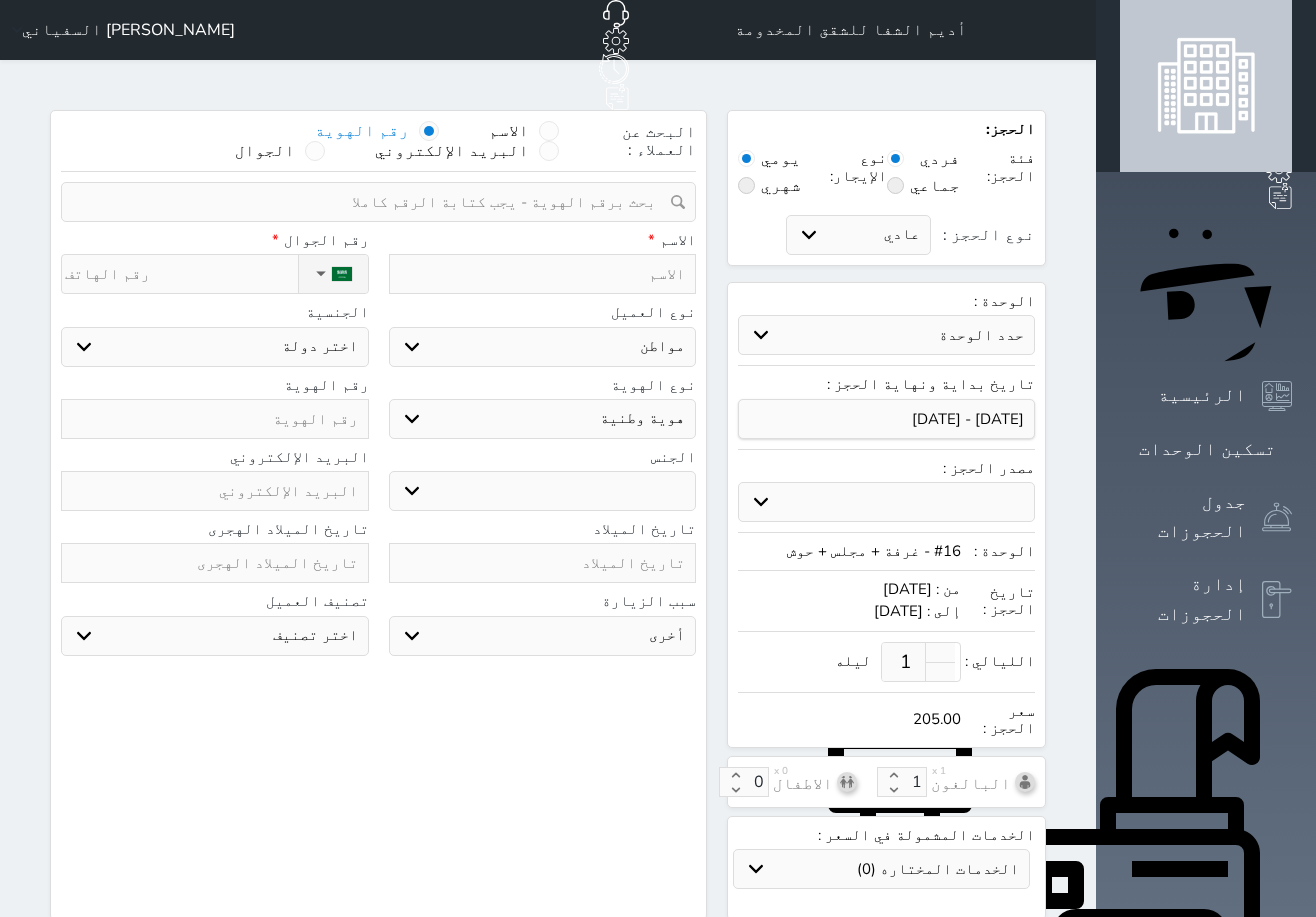 click at bounding box center (543, 274) 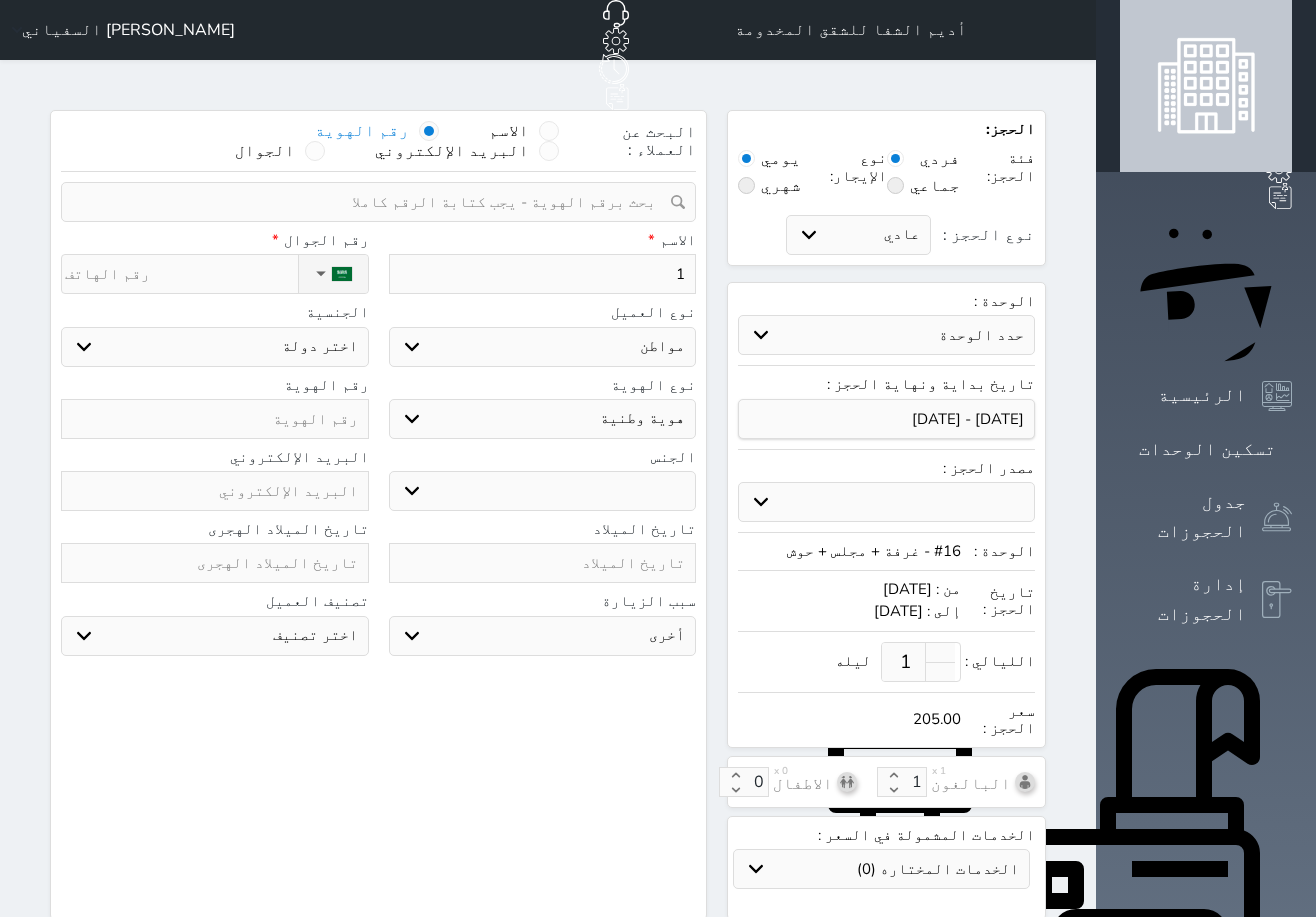 type on "10" 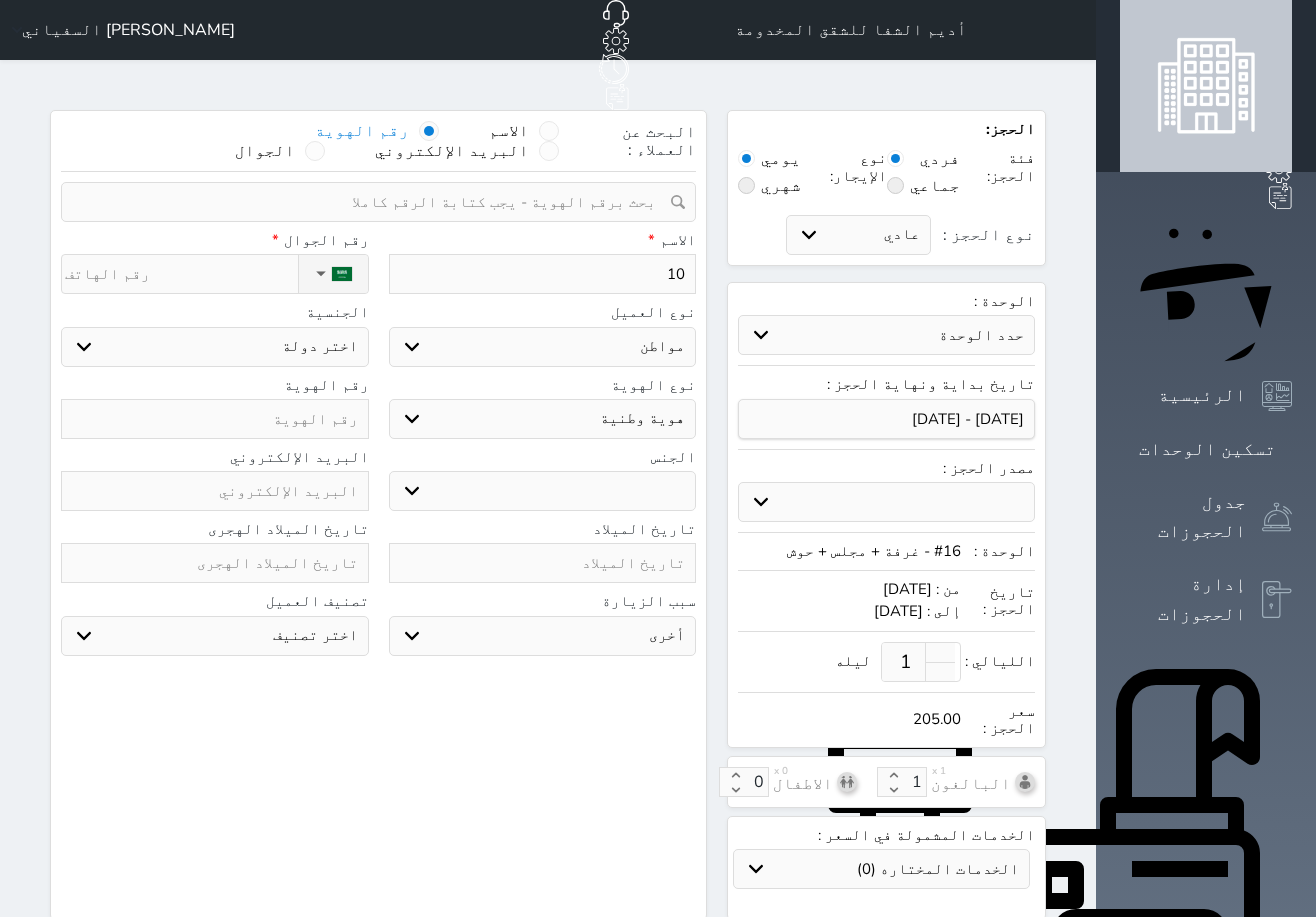 select 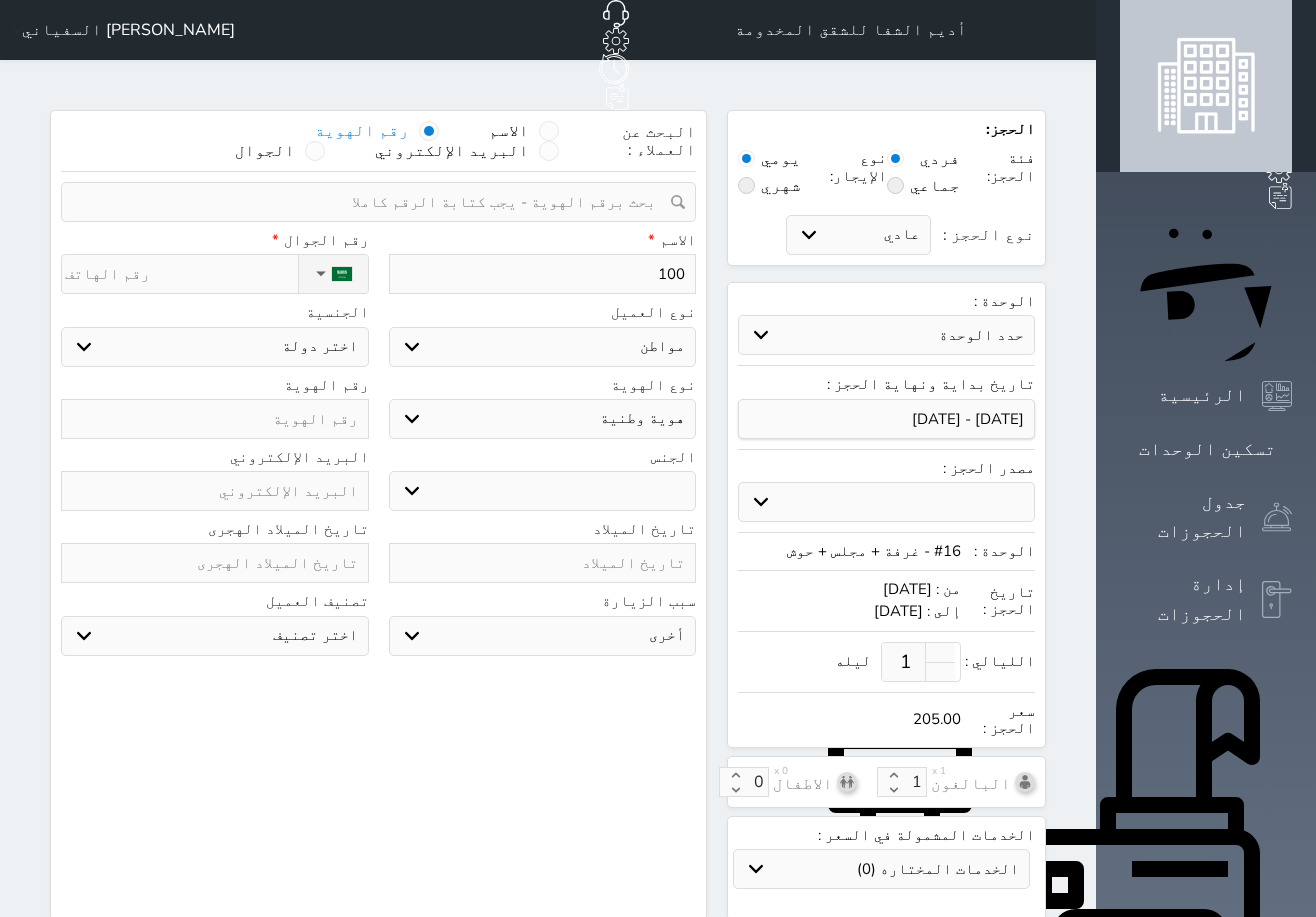 type on "1001" 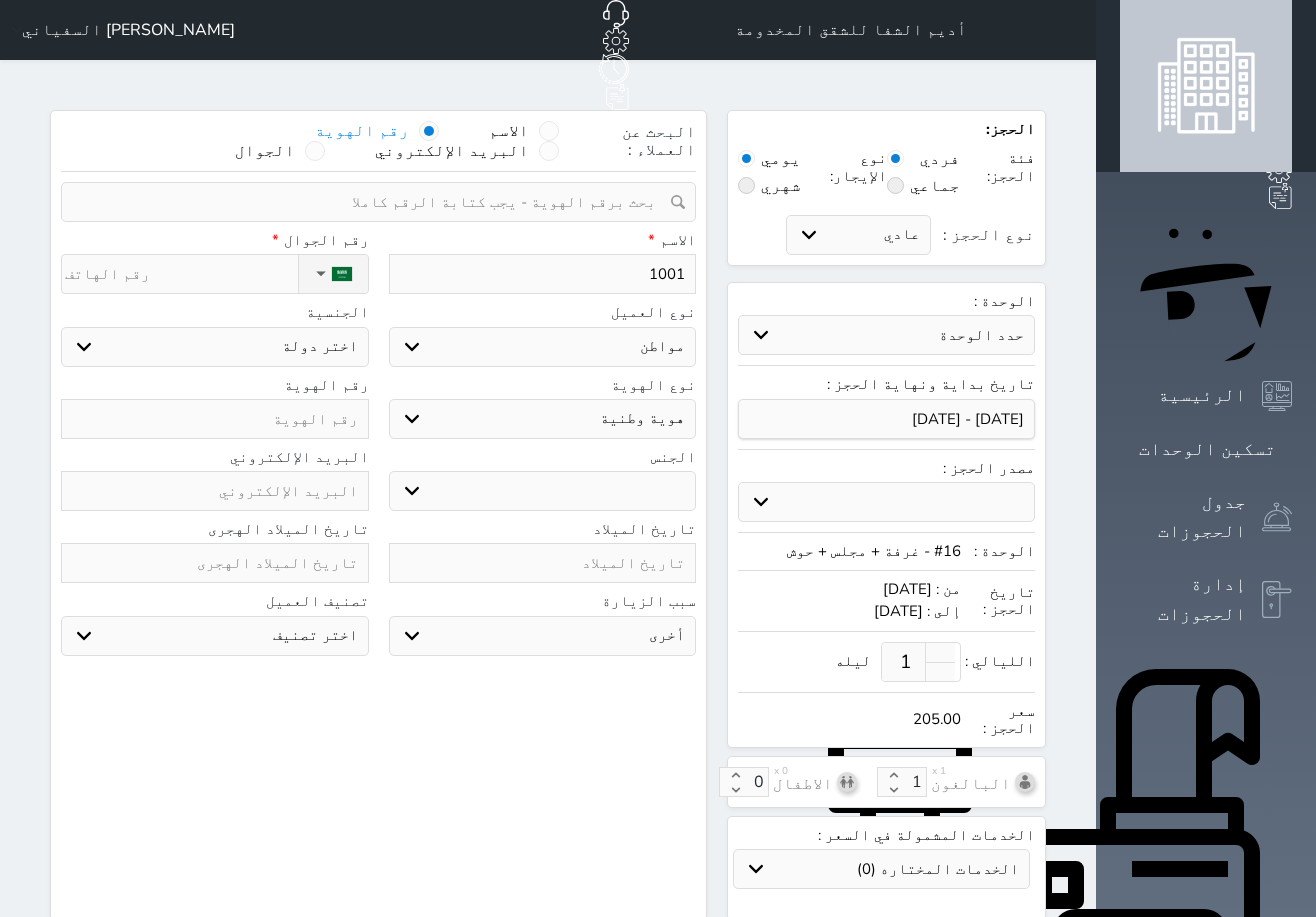 type on "10019" 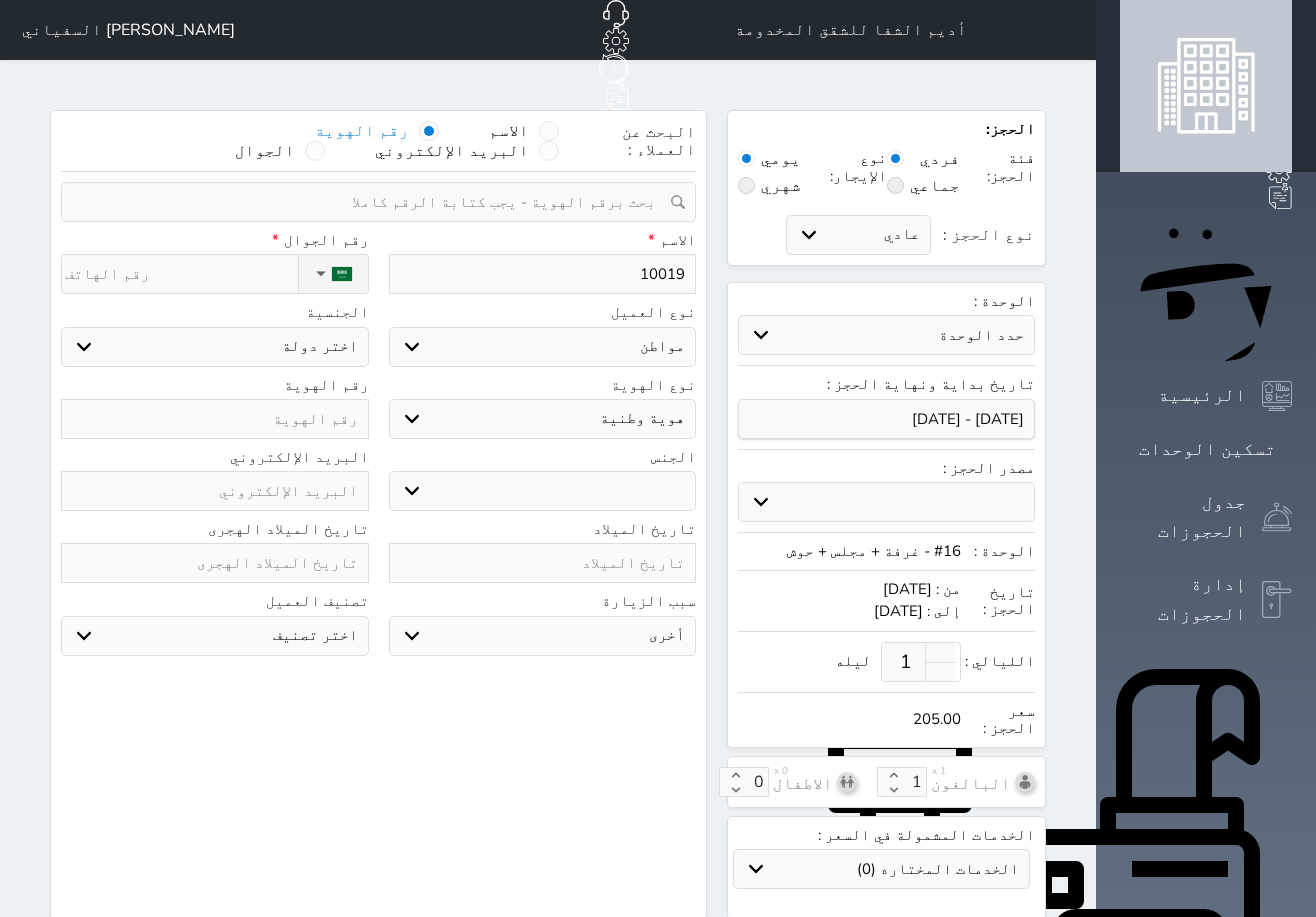type on "100195" 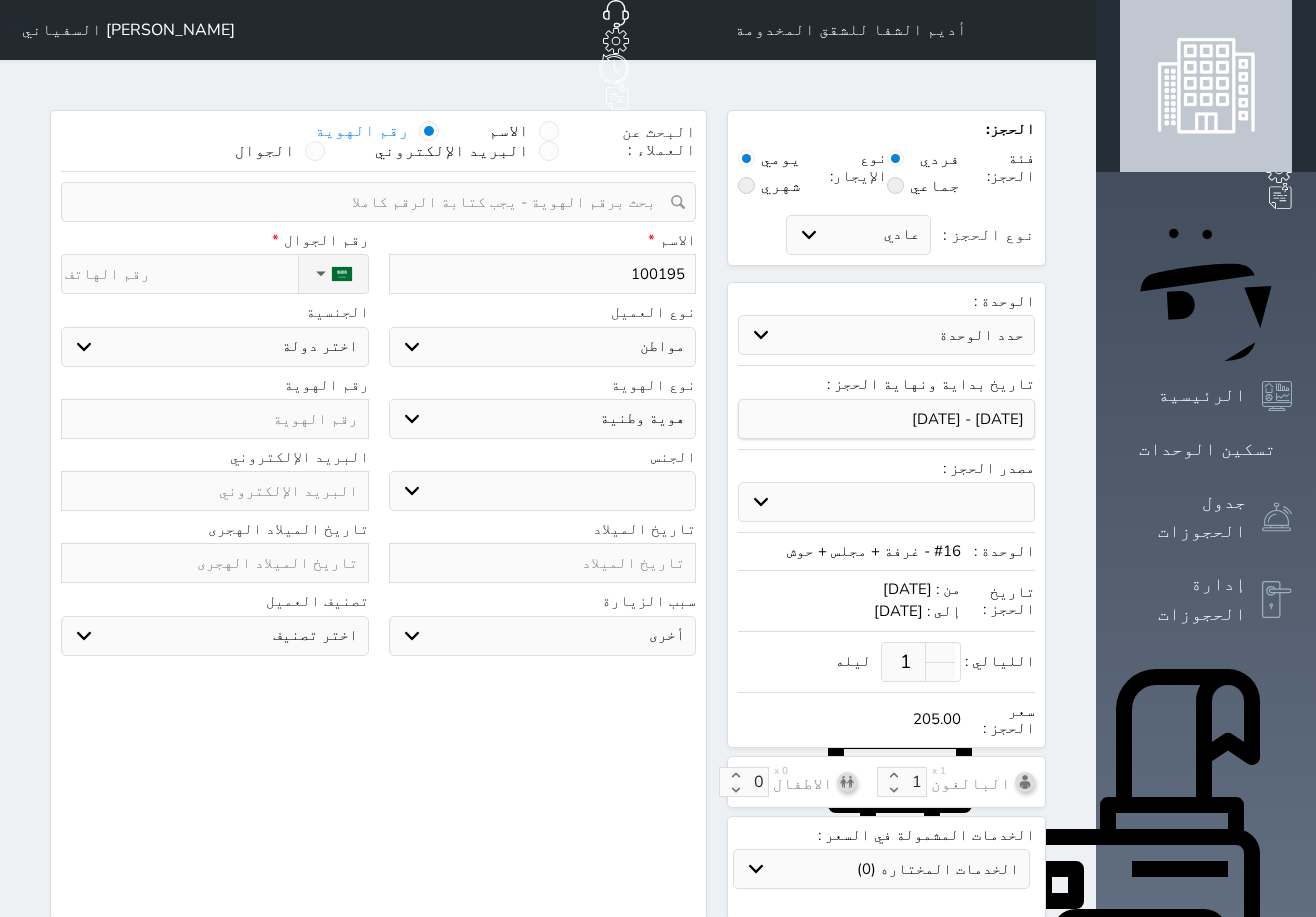 type on "1001957" 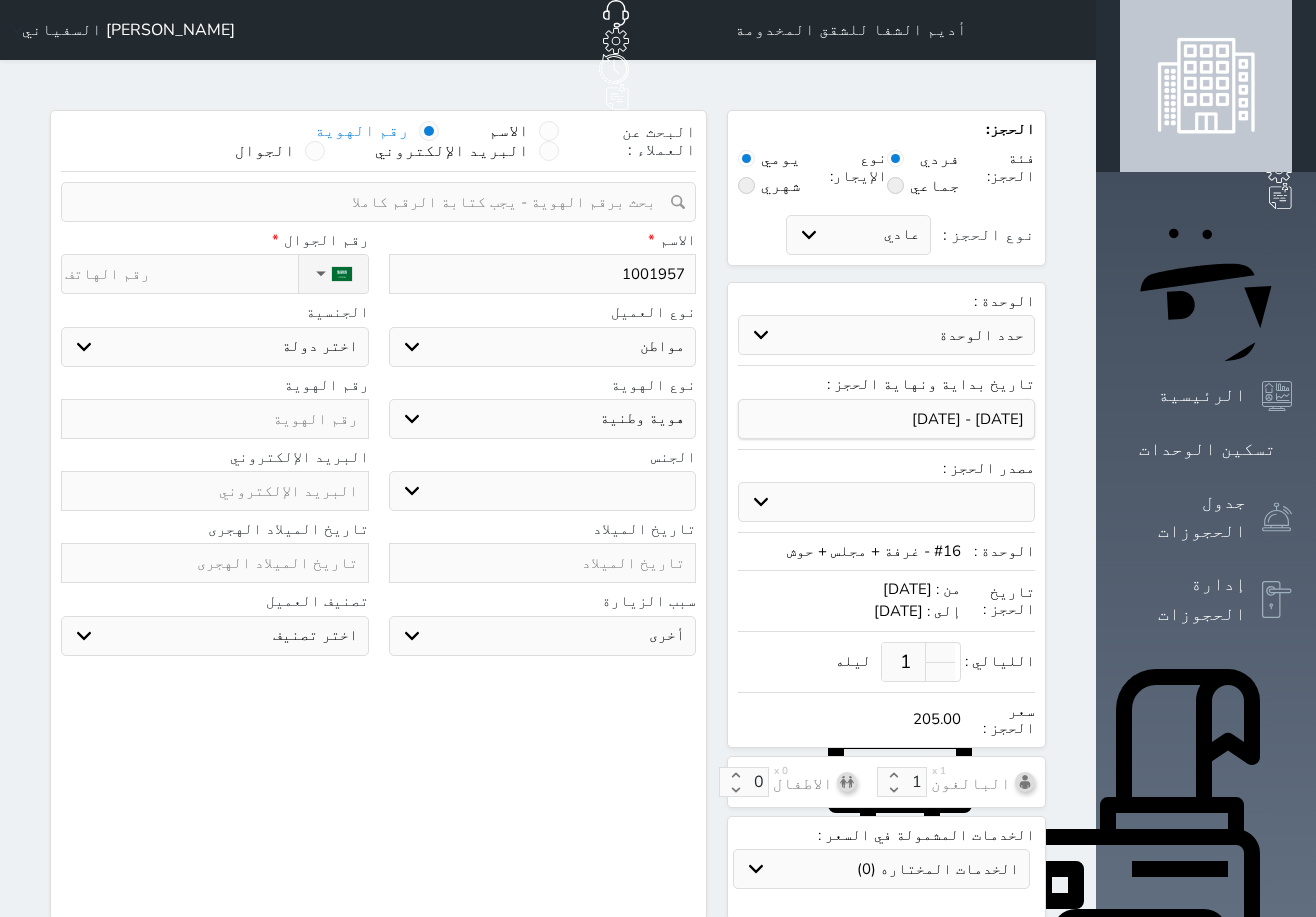 type on "10019574" 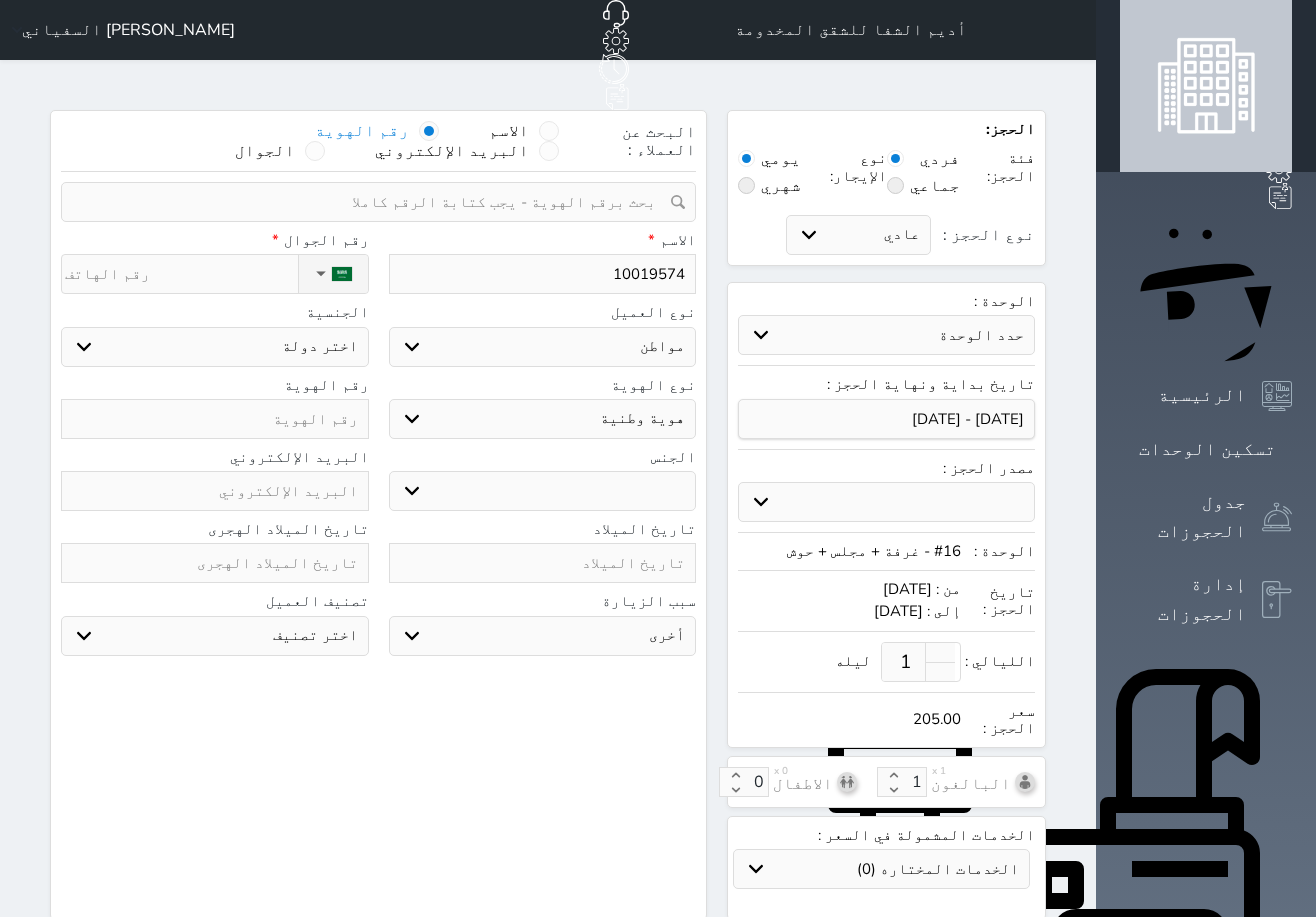 type on "100195746" 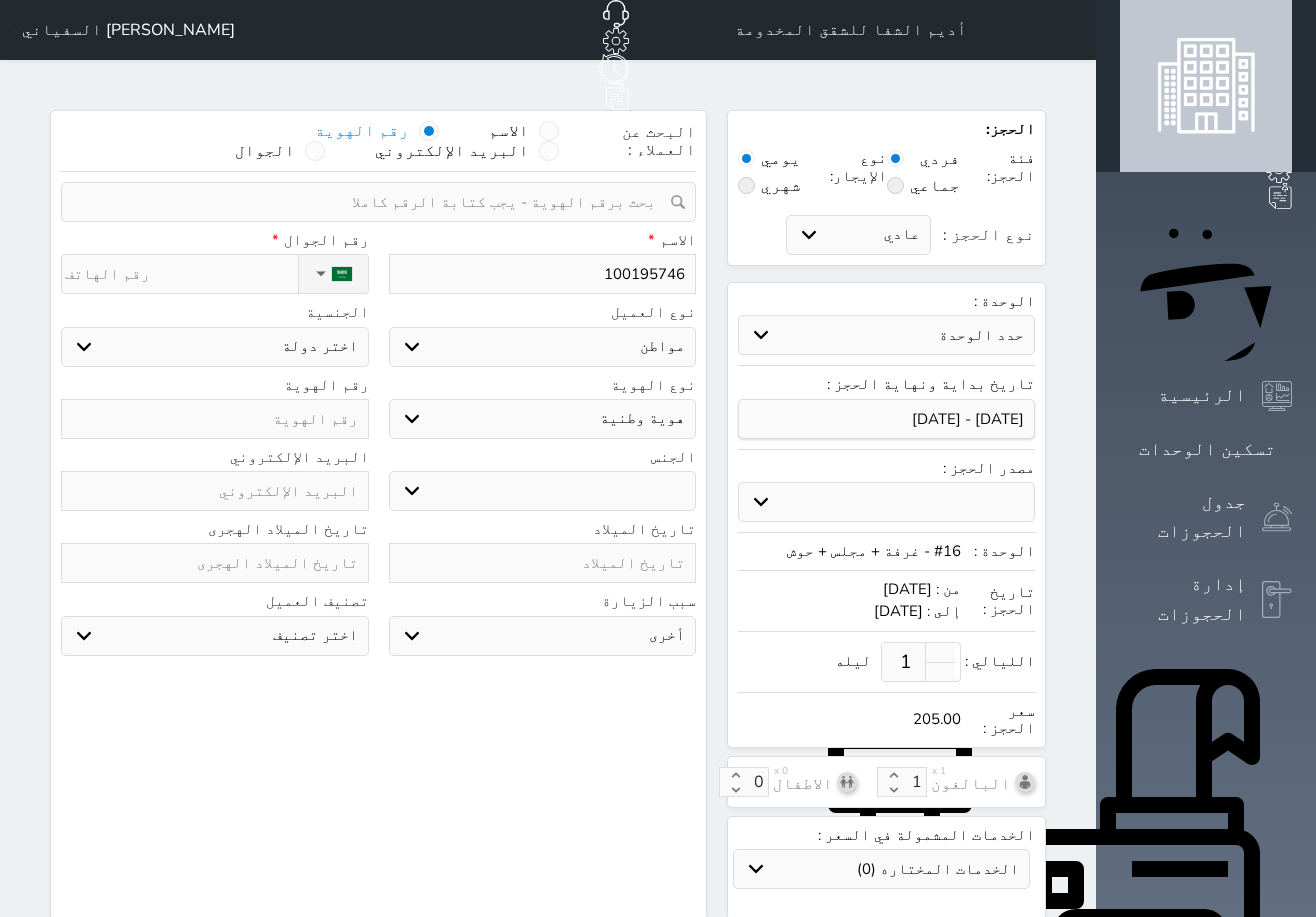 type on "1001957461" 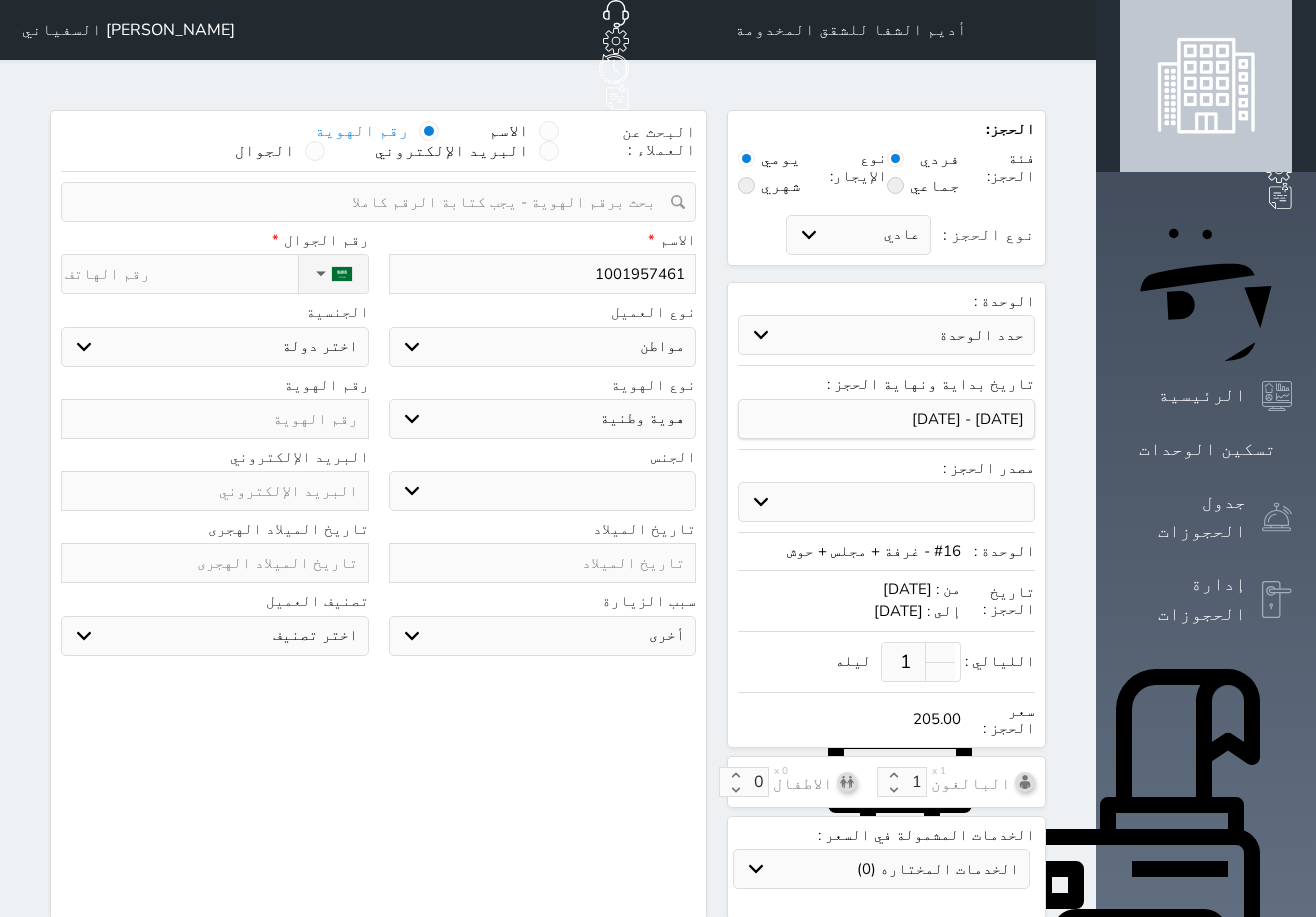 type on "1001957461" 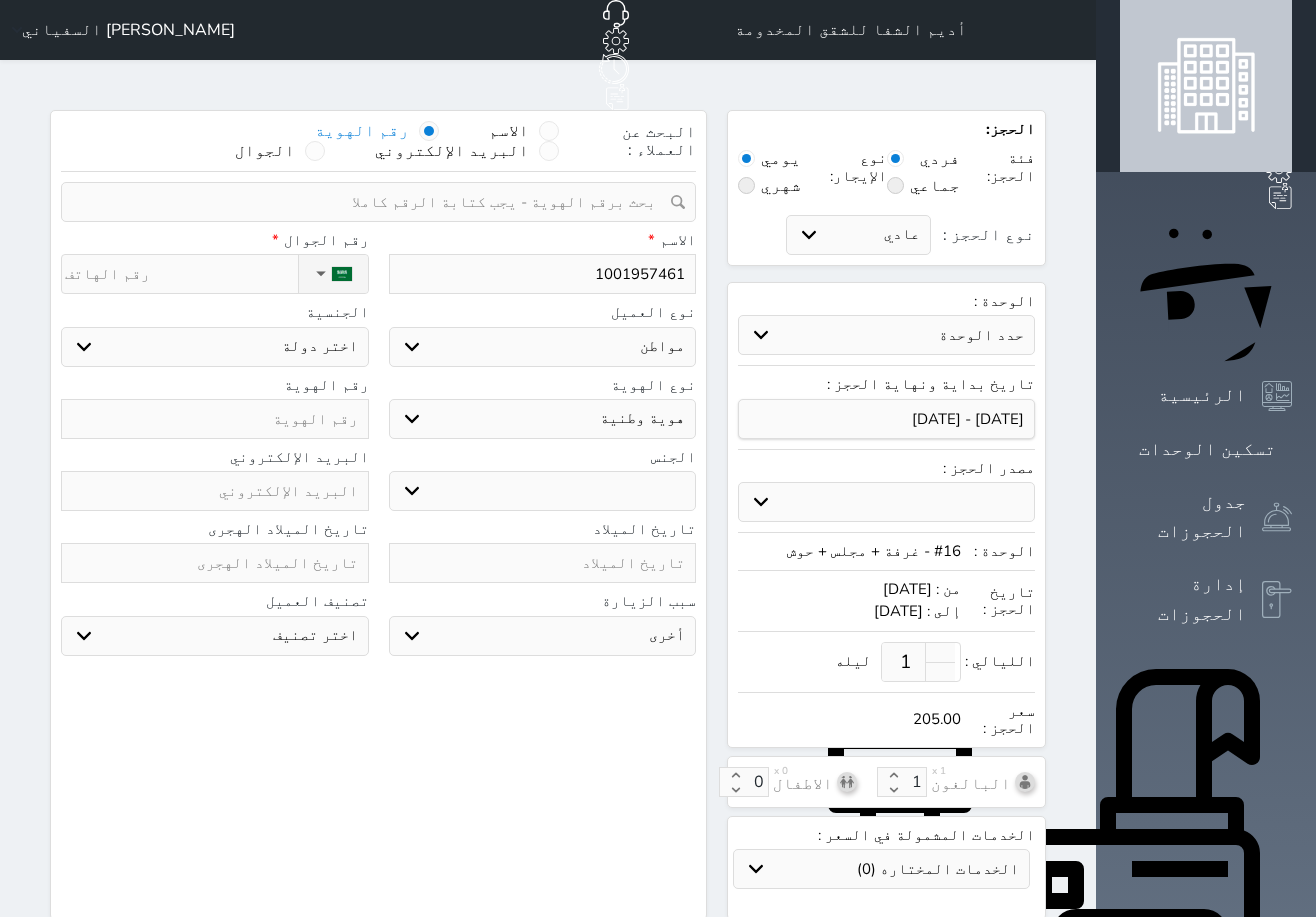 select on "113" 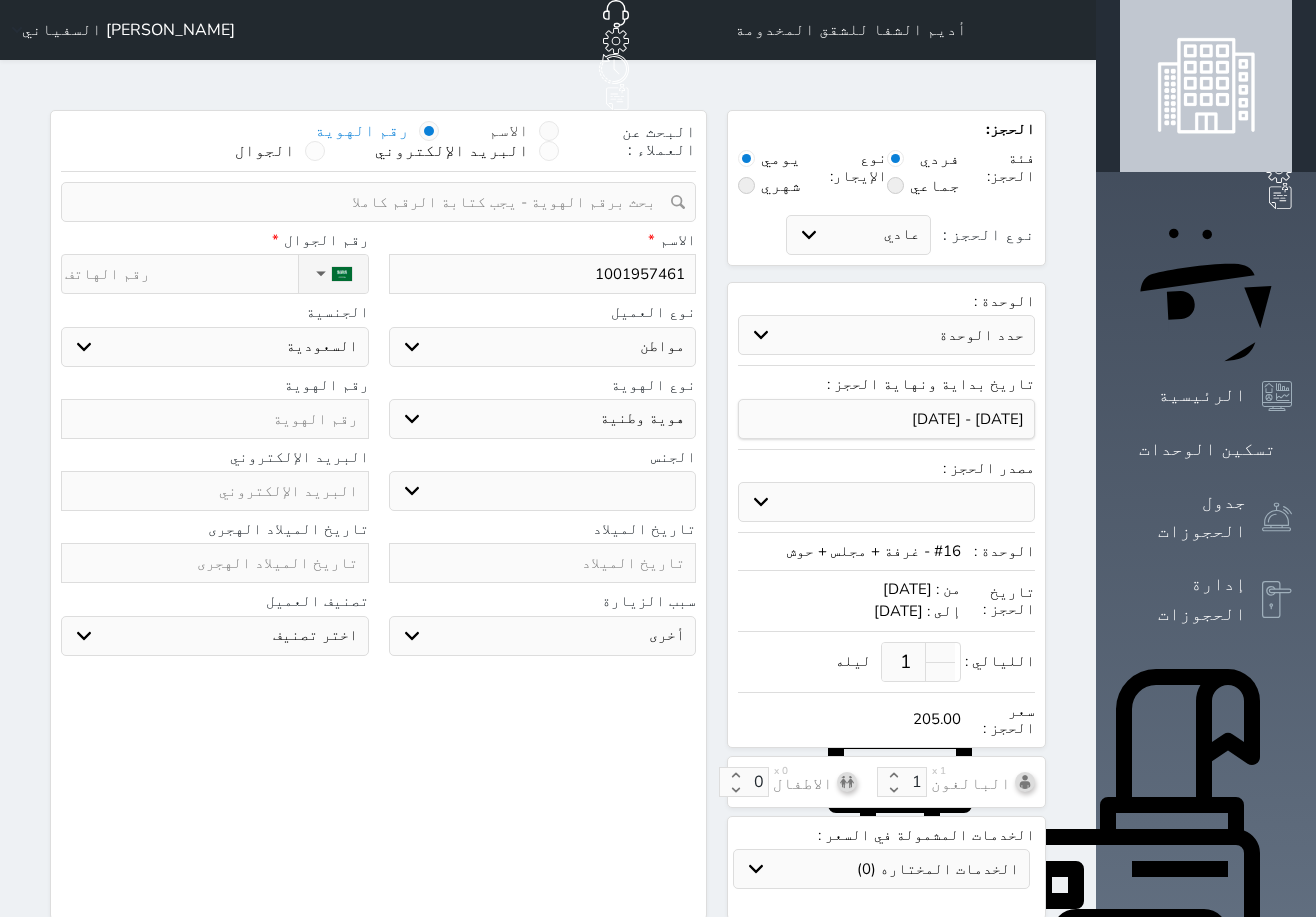 click at bounding box center [549, 131] 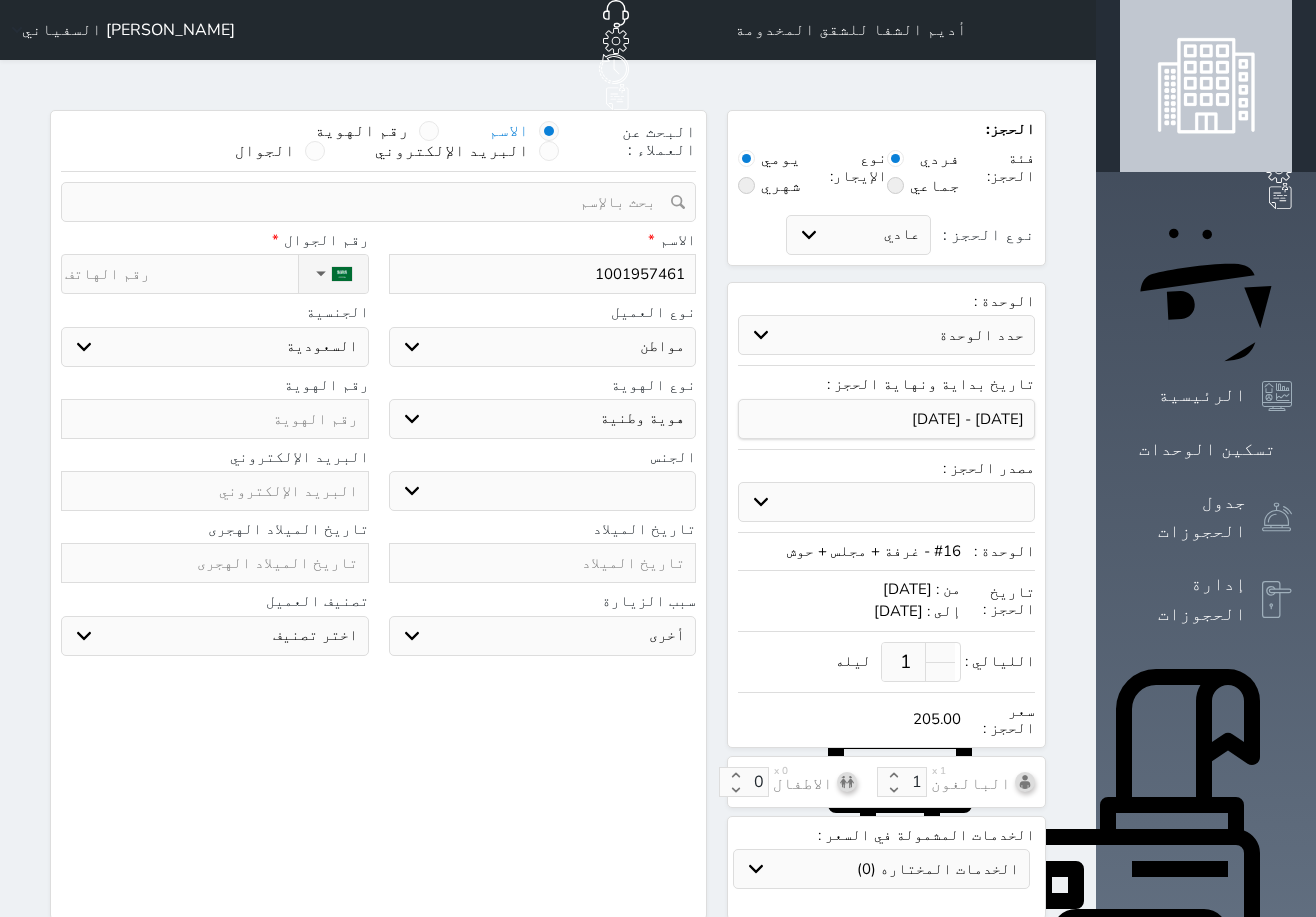 click at bounding box center (371, 202) 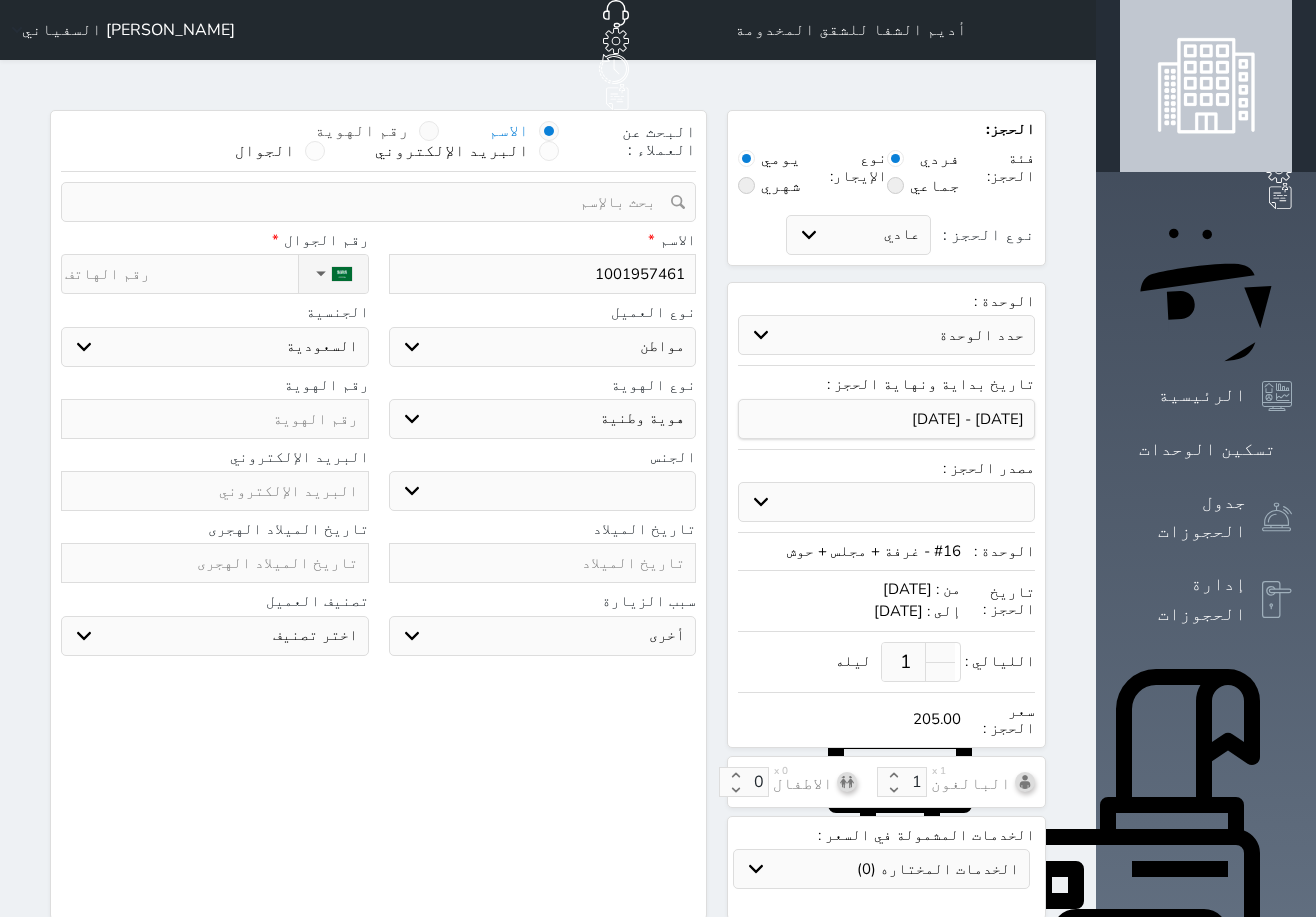 click at bounding box center [429, 131] 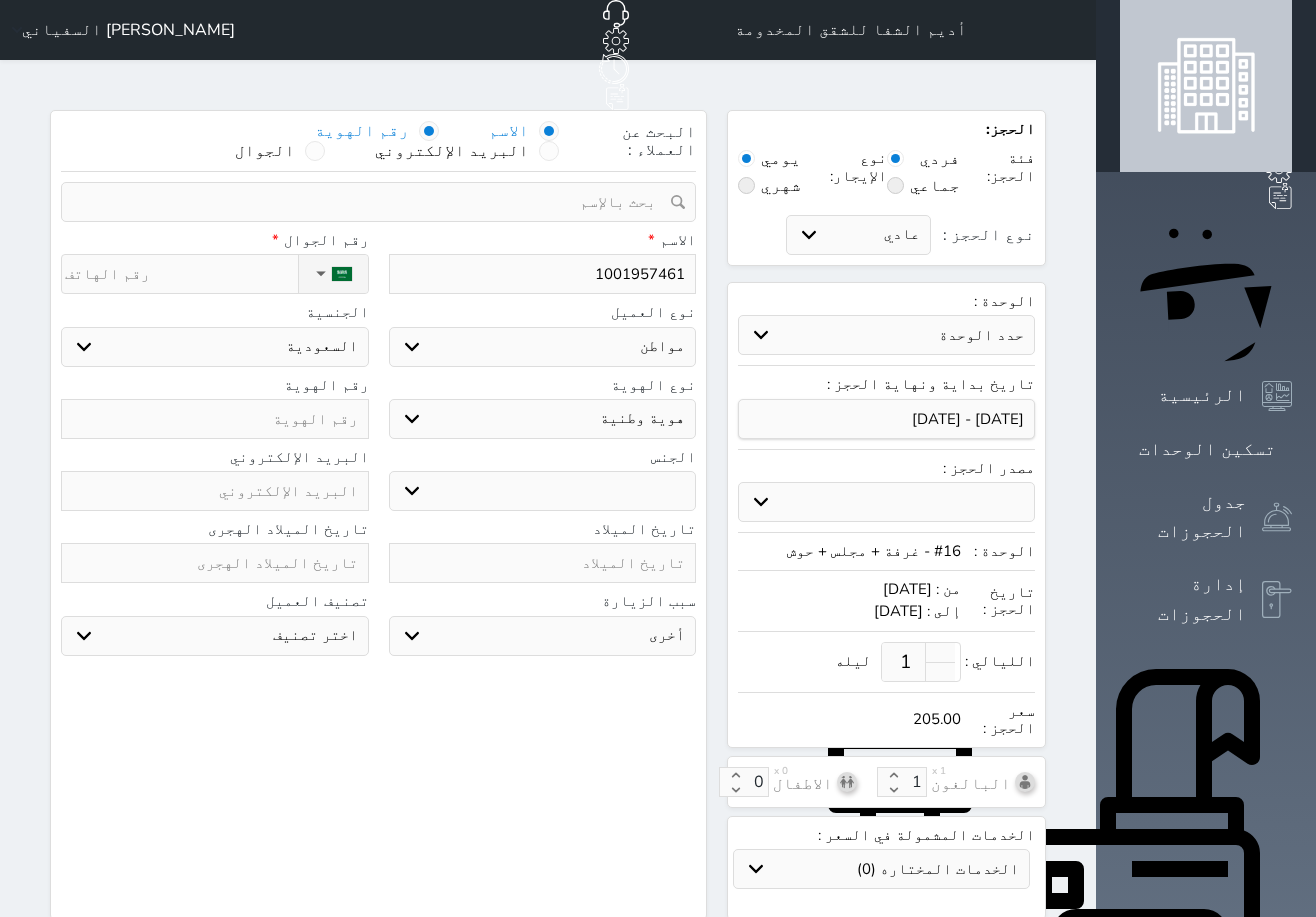 select 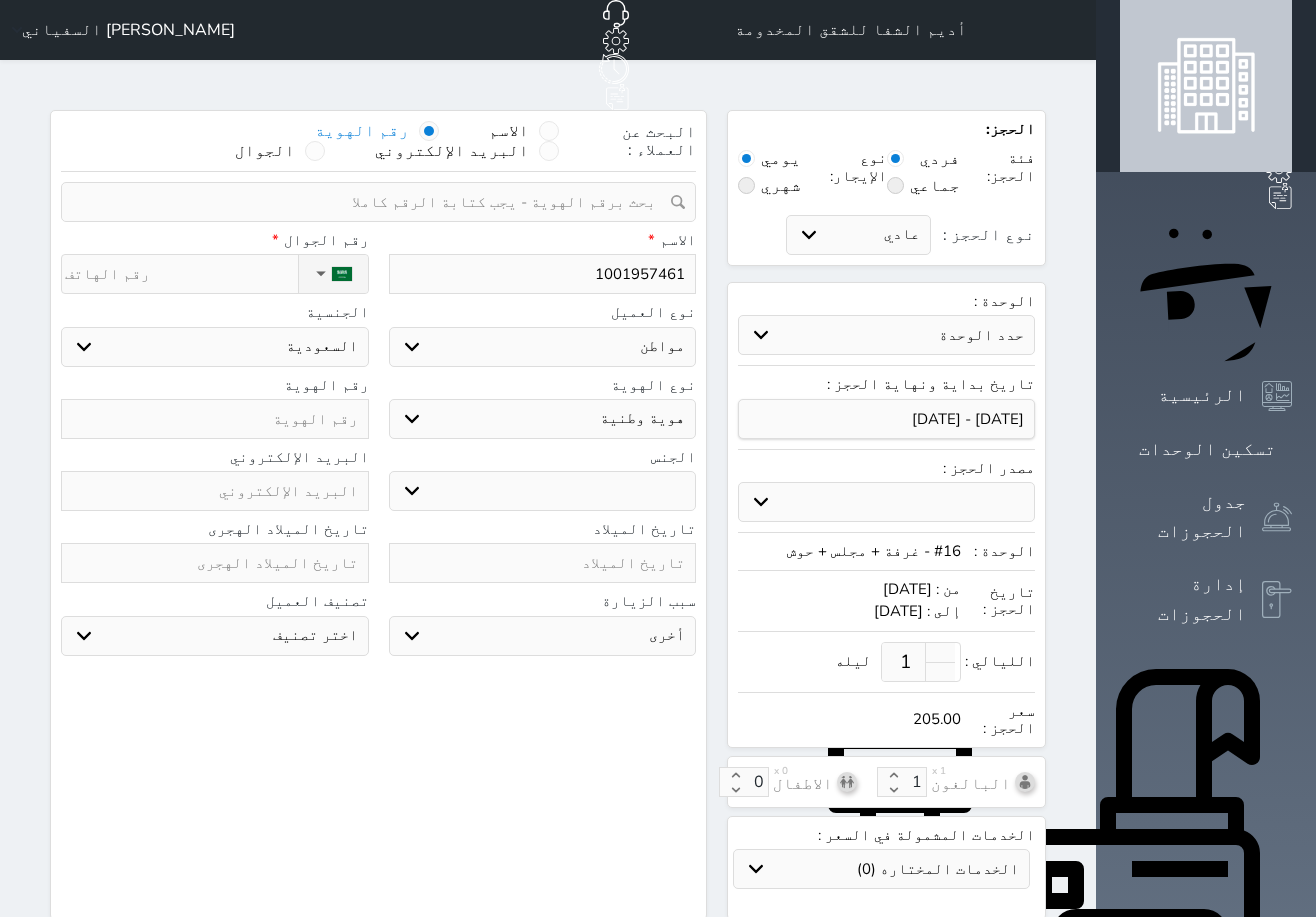 click at bounding box center (371, 202) 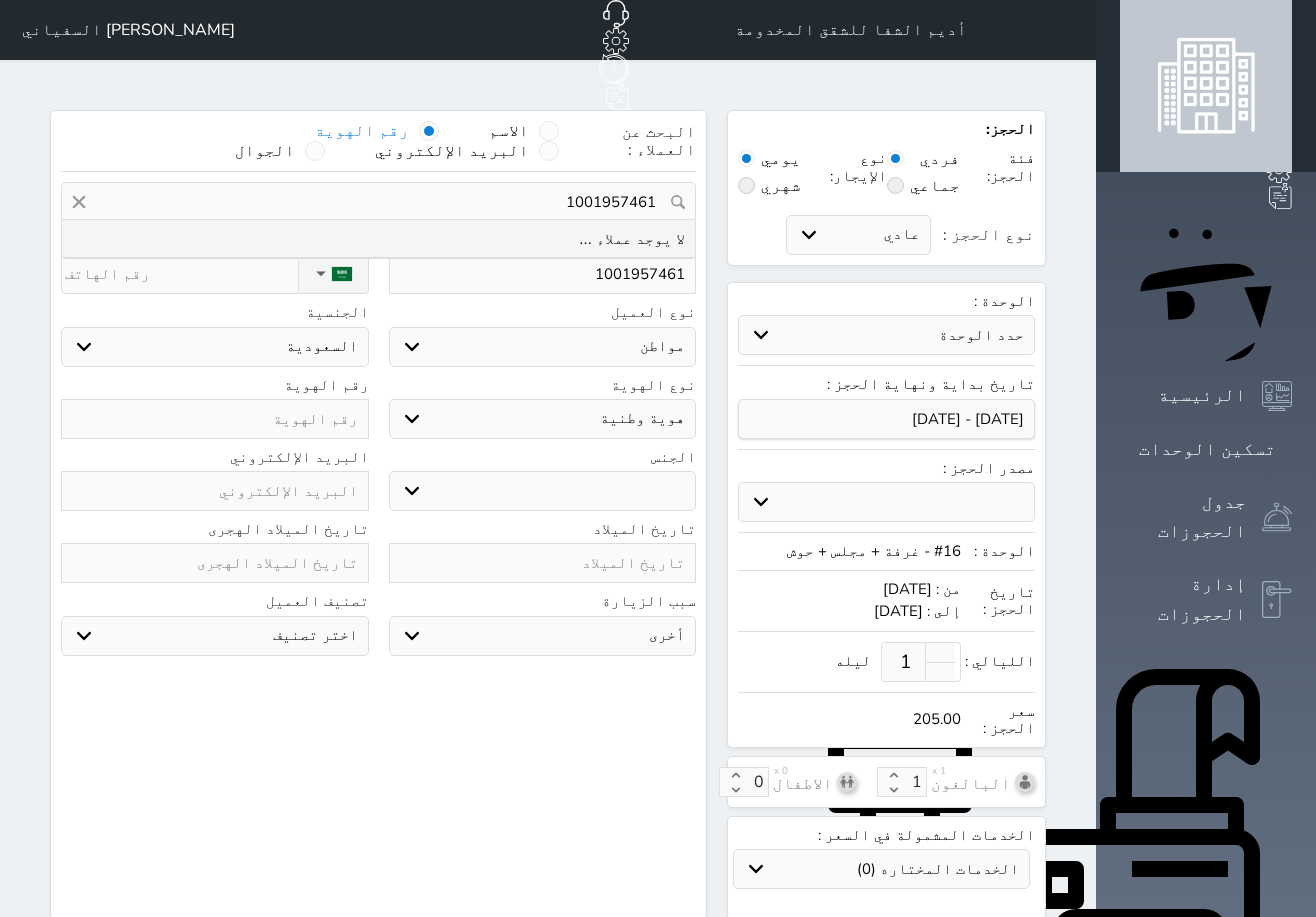 type on "1001957461" 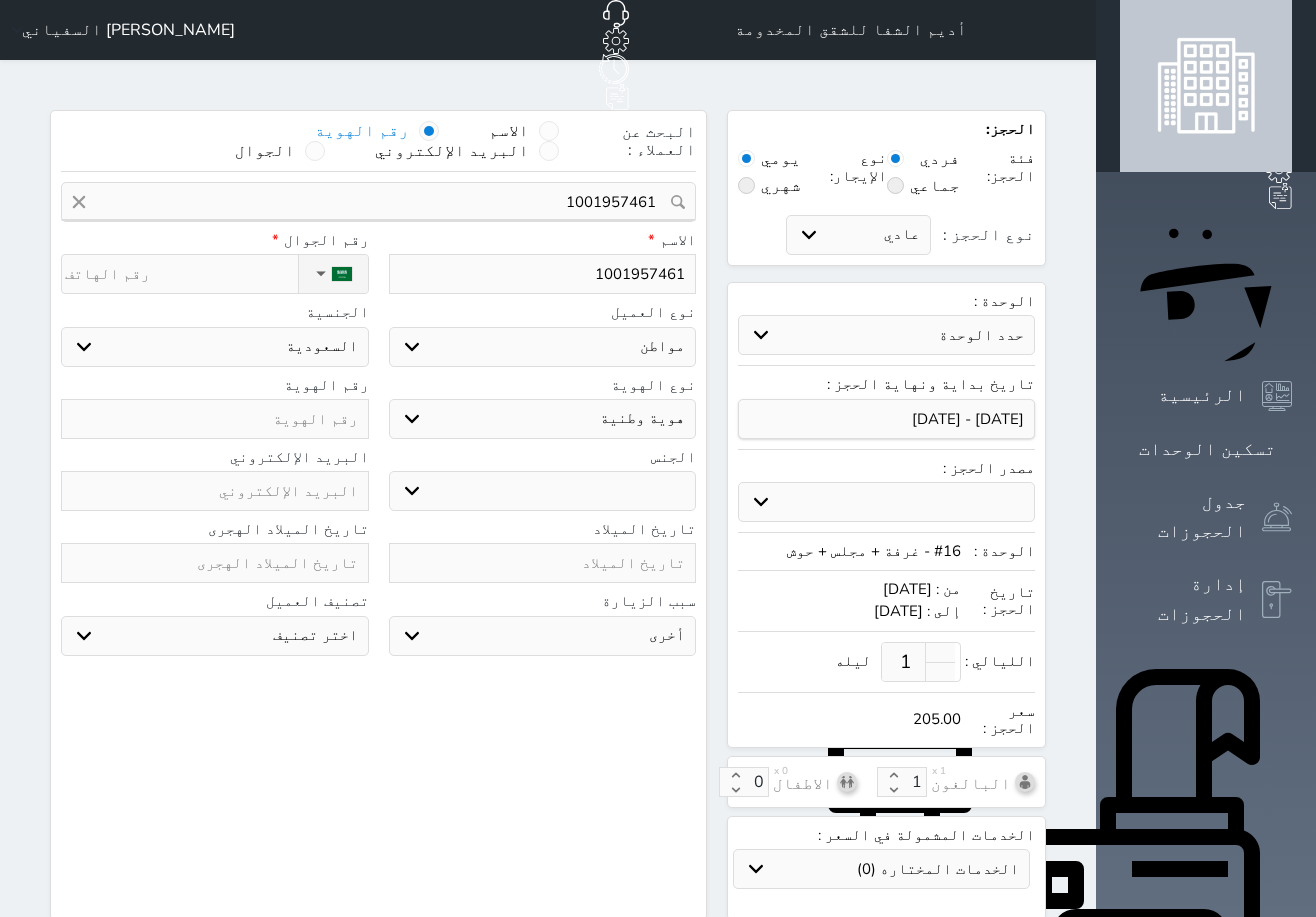 drag, startPoint x: 675, startPoint y: 234, endPoint x: 845, endPoint y: 231, distance: 170.02647 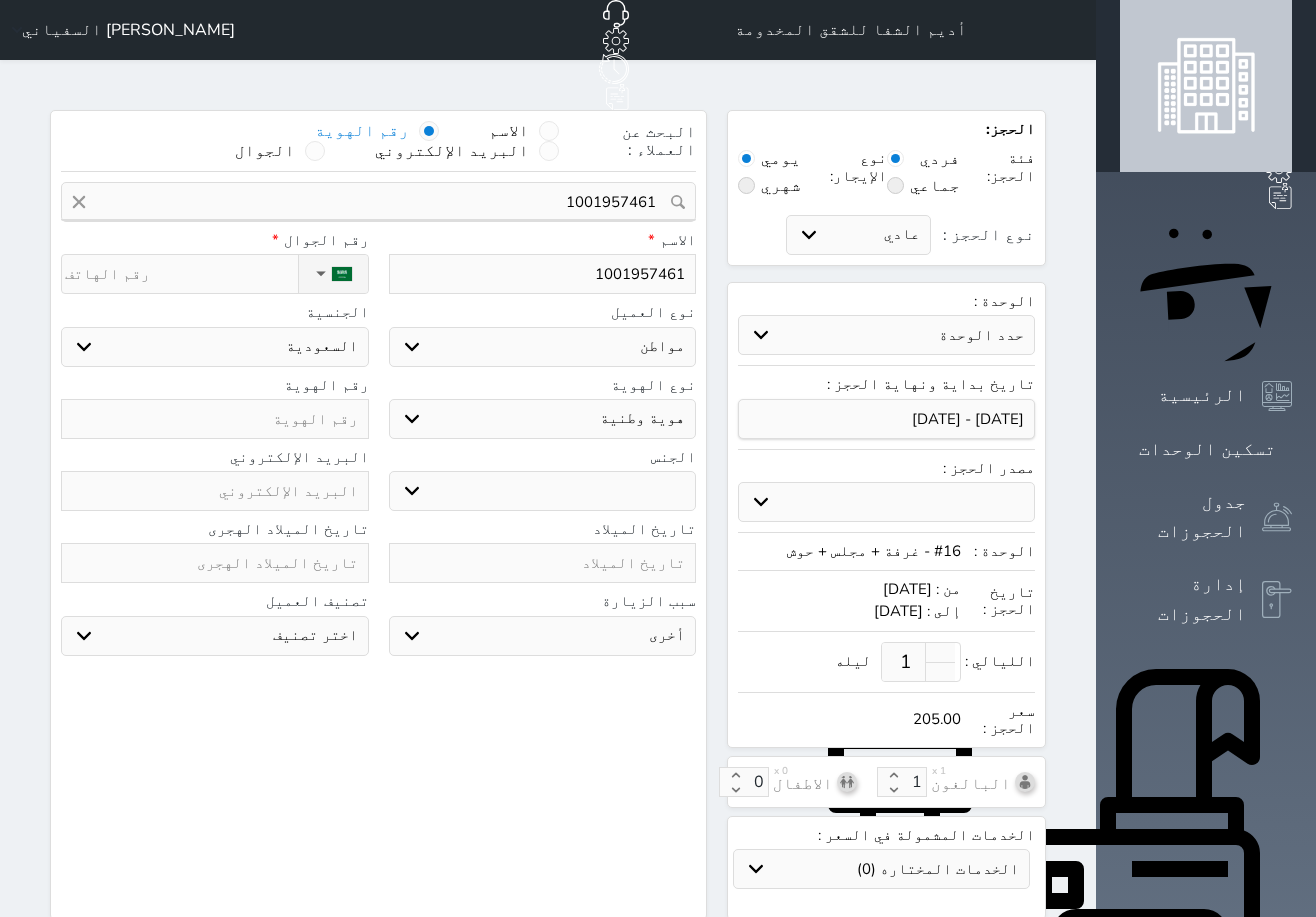 click on "1001957461" at bounding box center (543, 274) 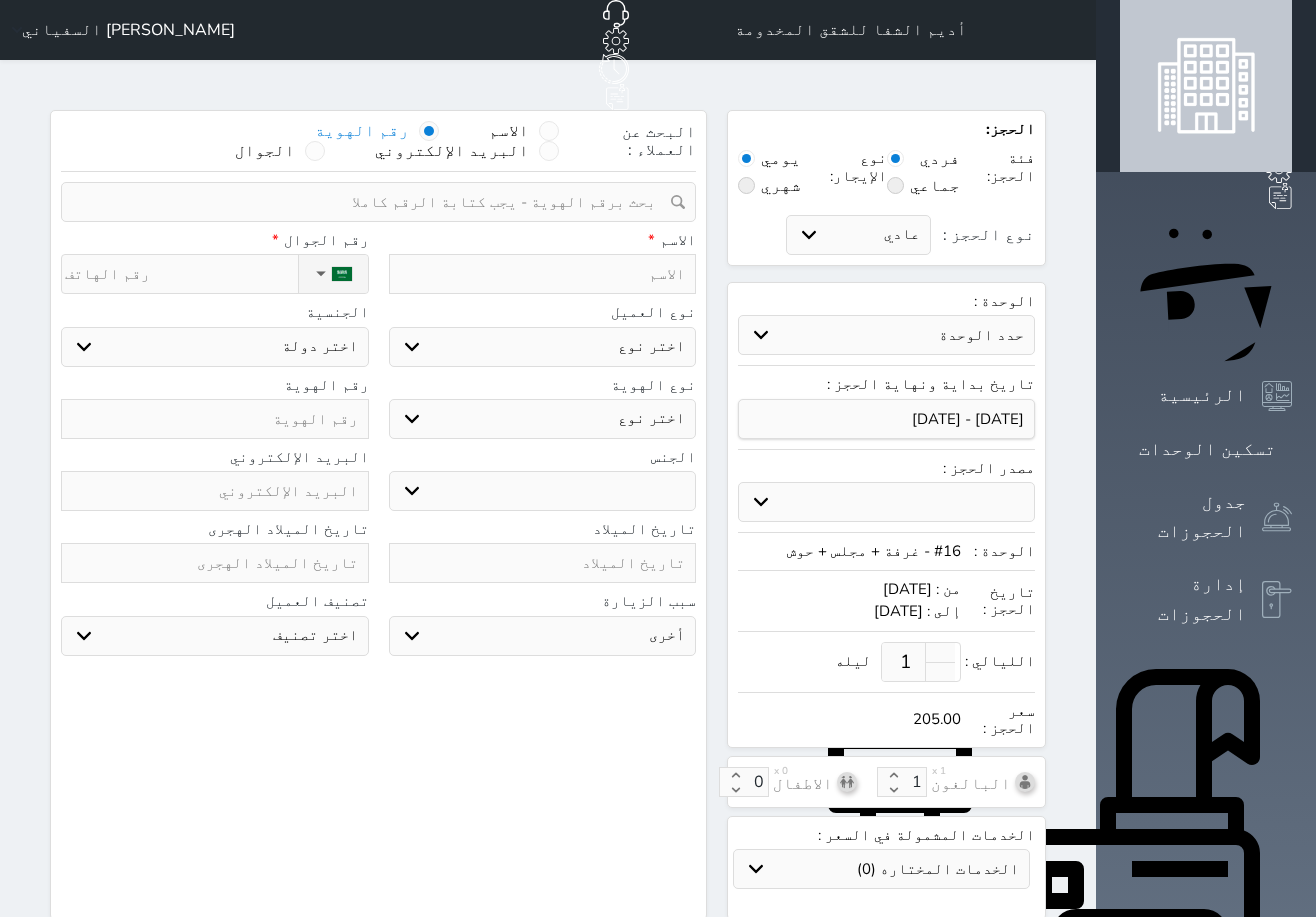 type on "1" 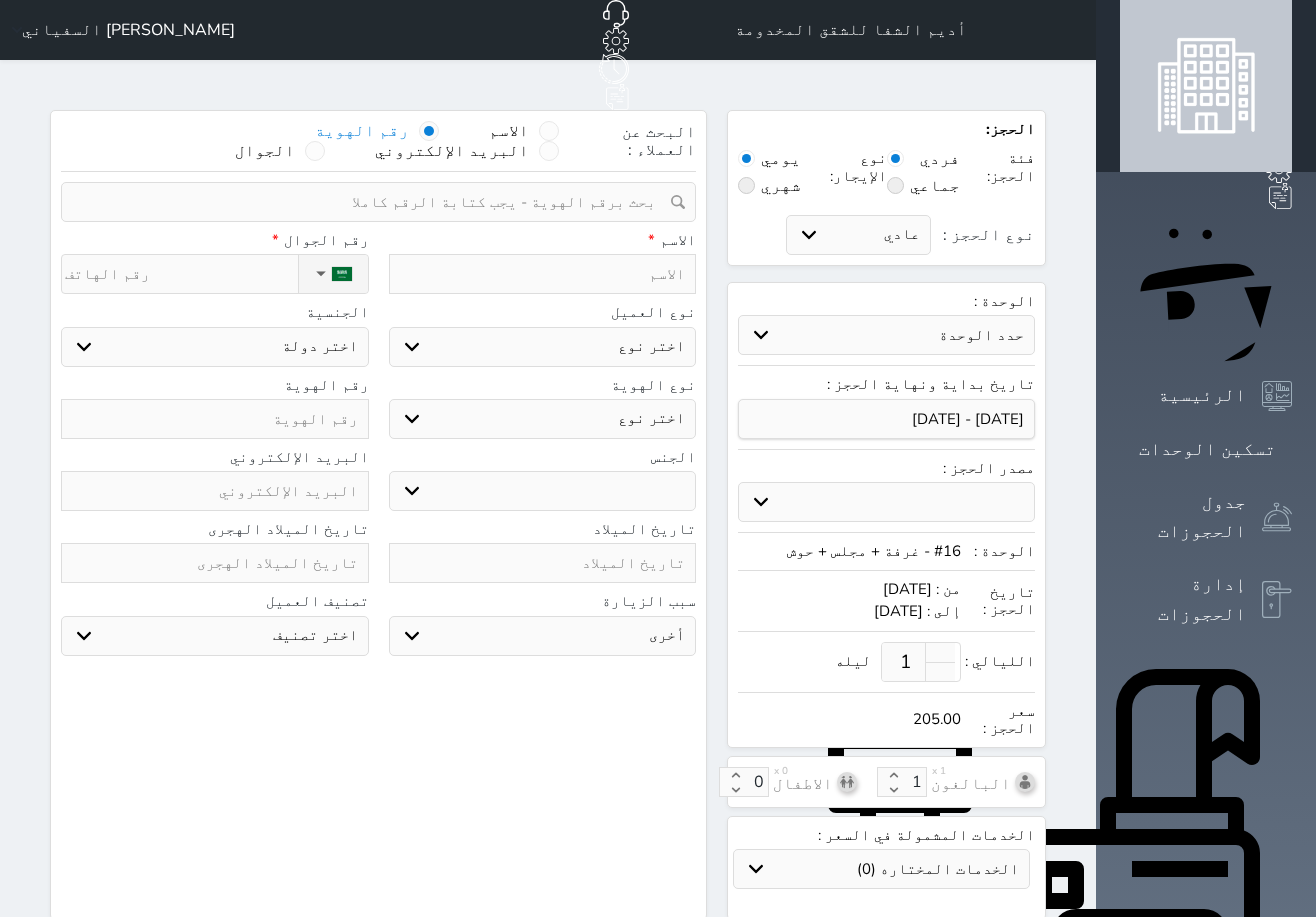 select 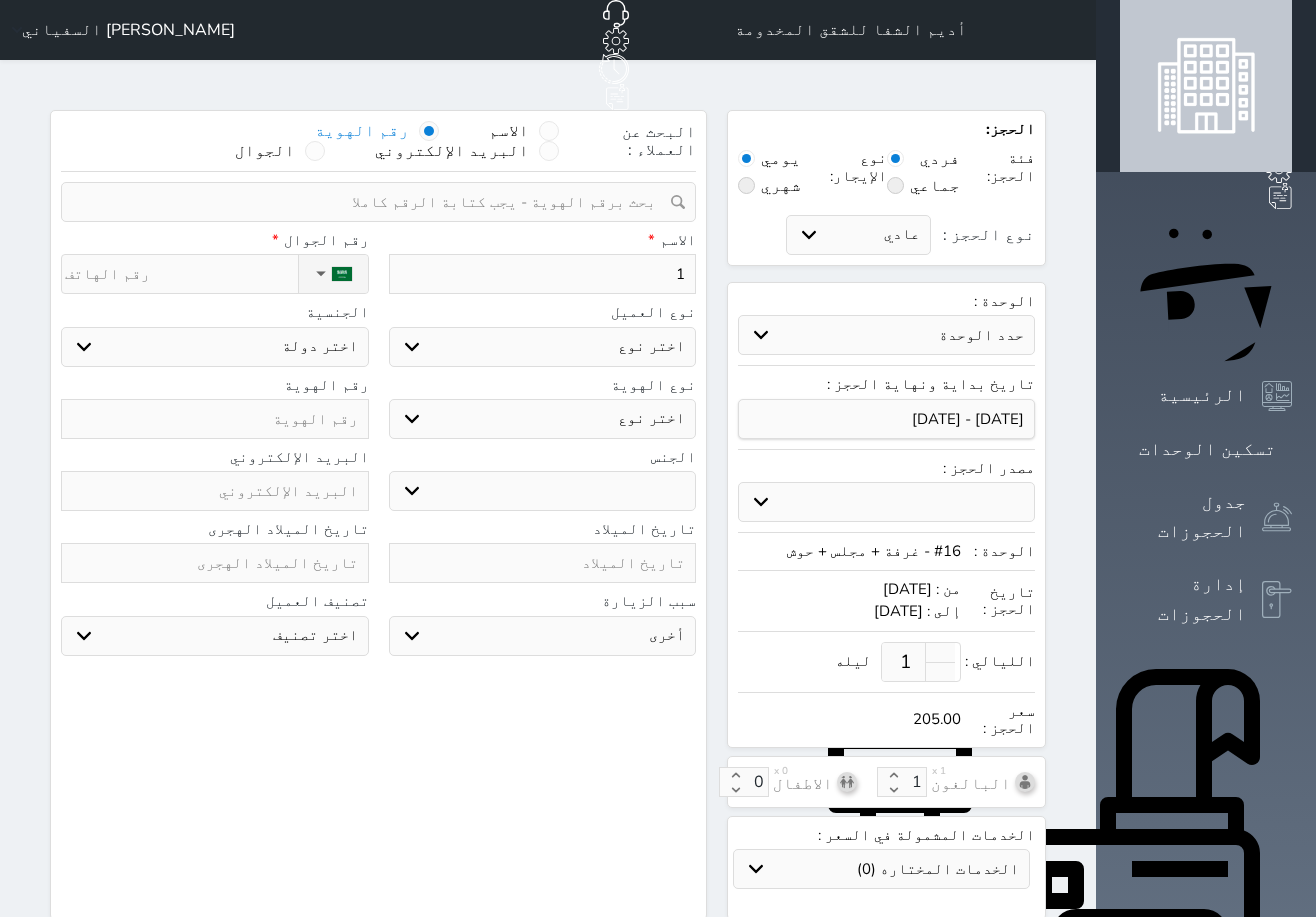 type on "11" 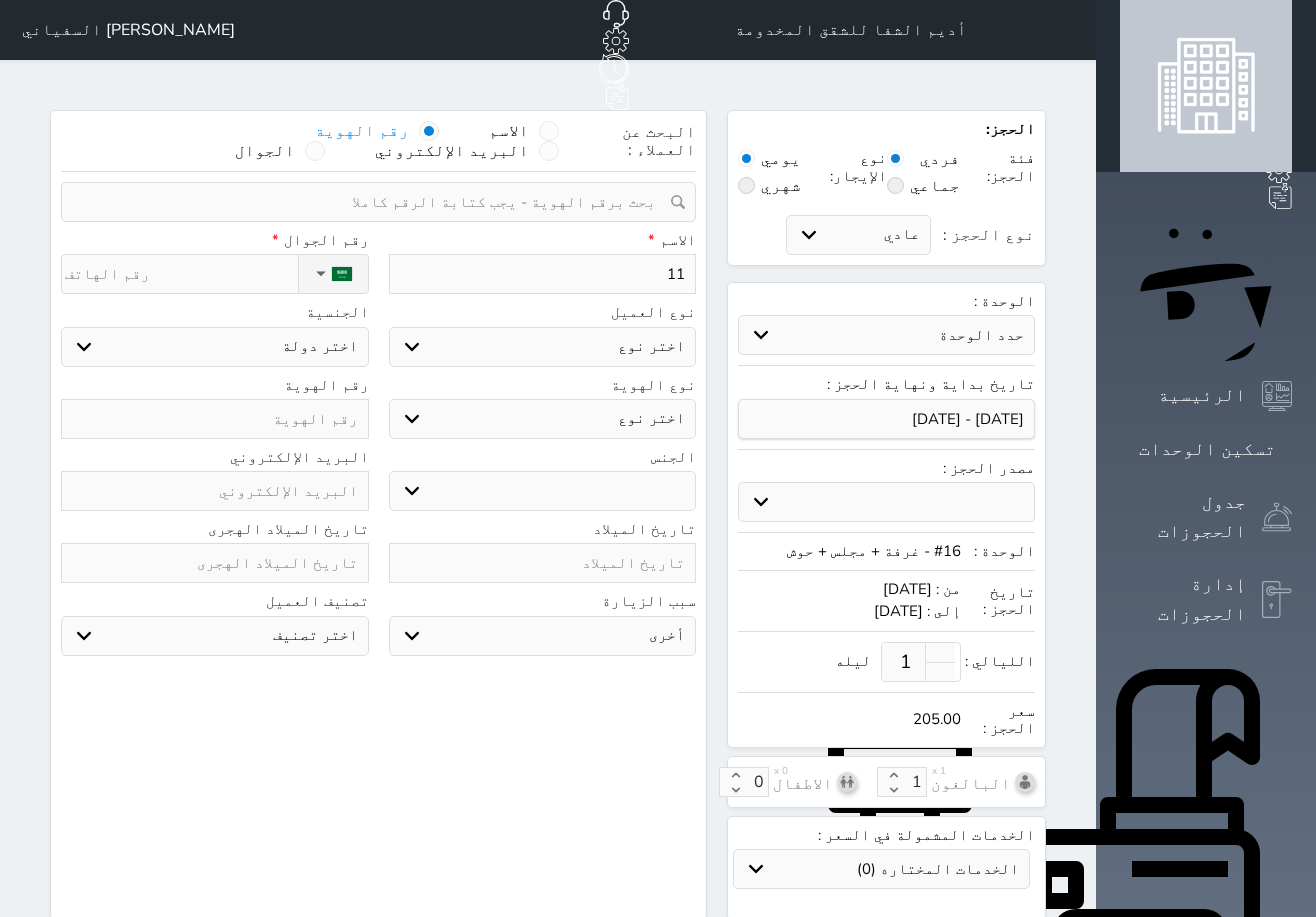 type on "110" 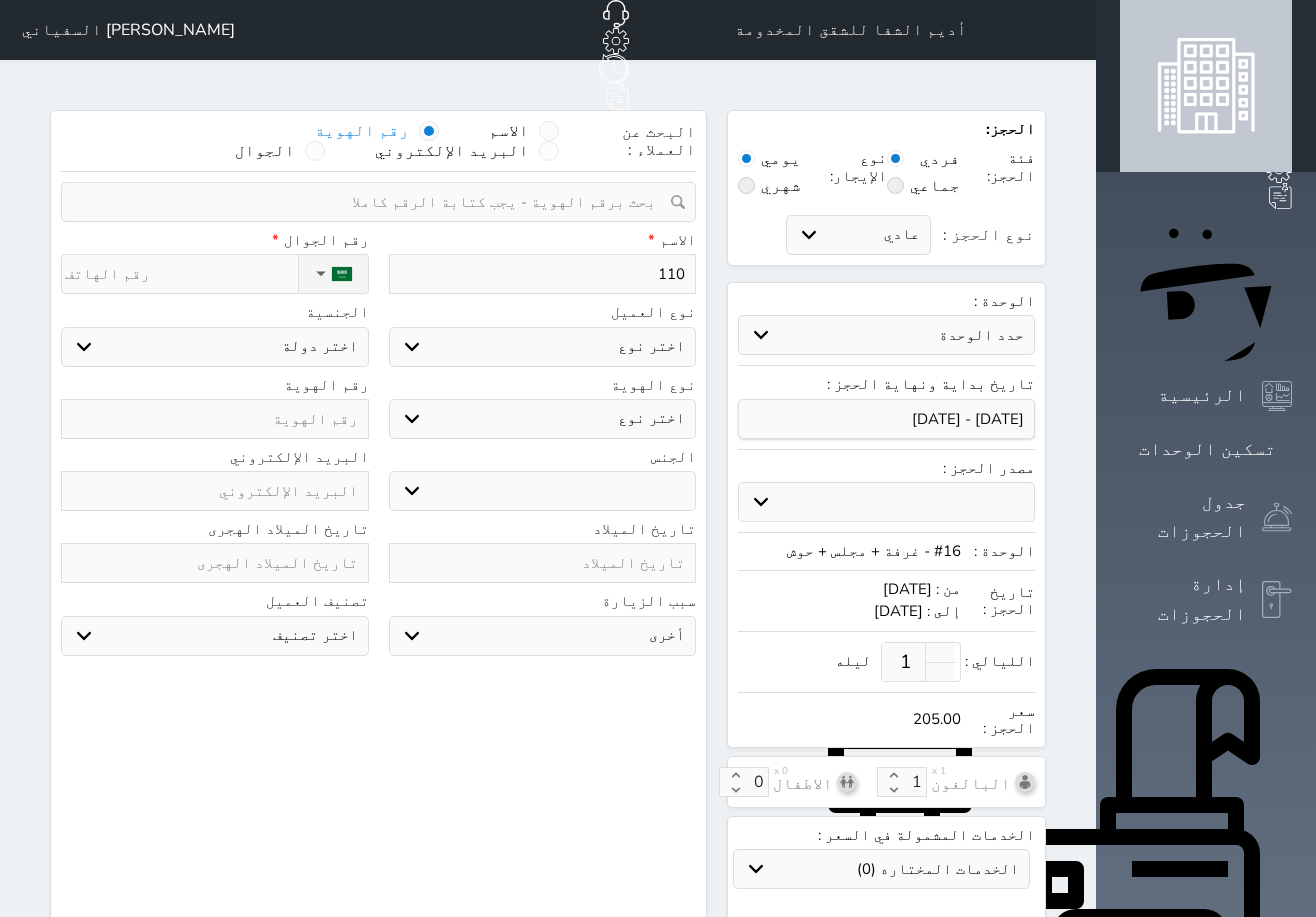 type on "1101" 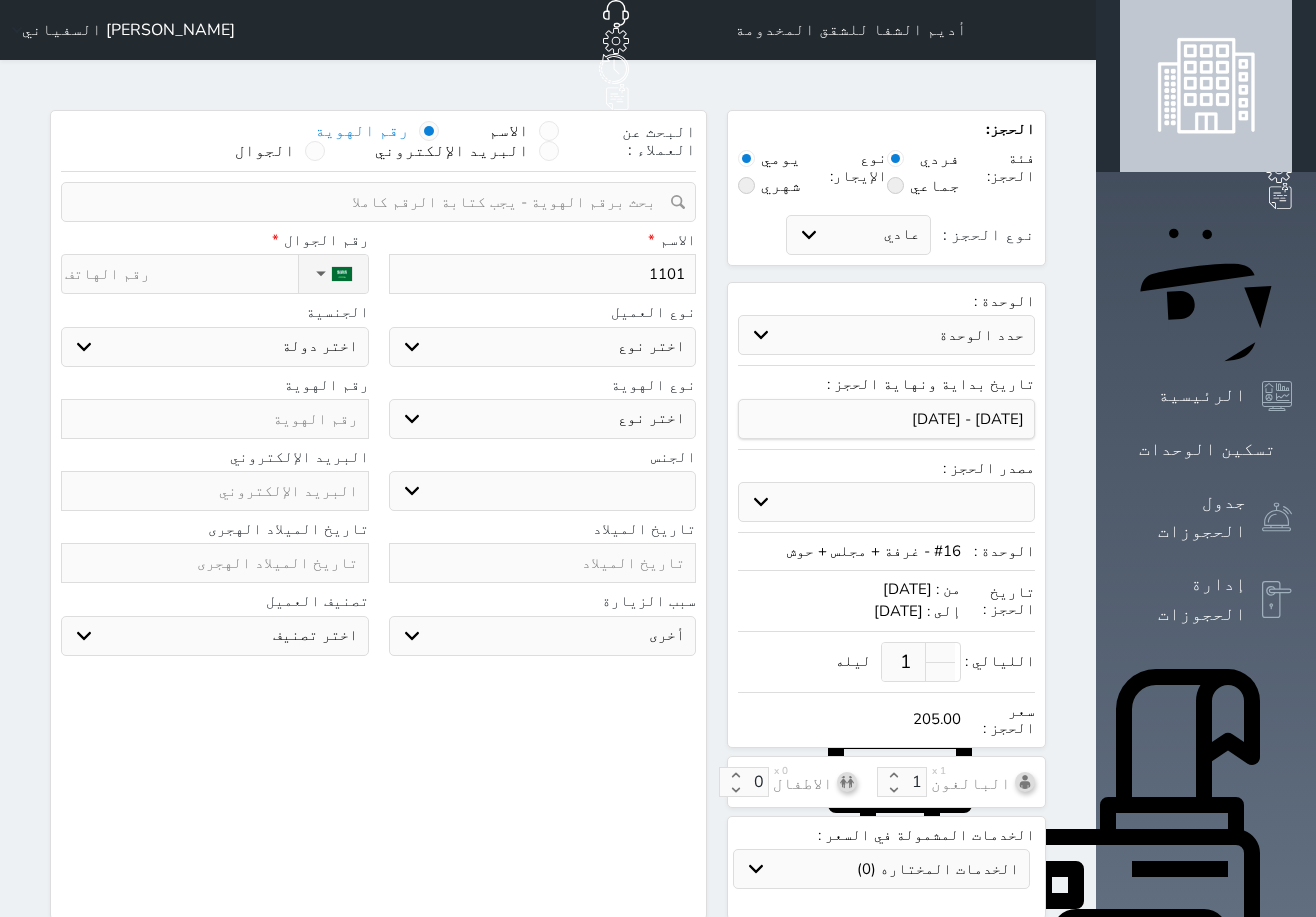 type on "11010" 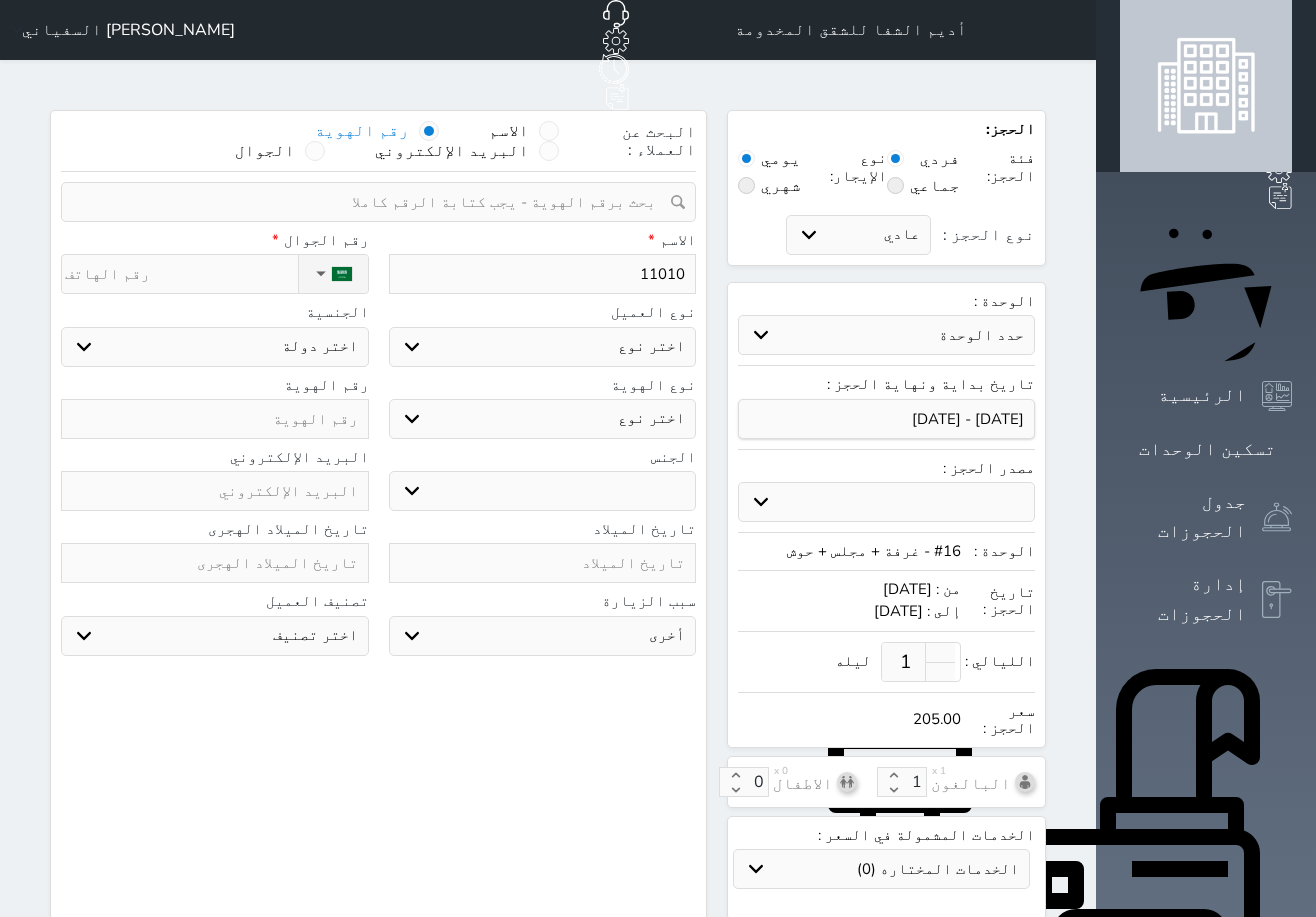 type on "110100" 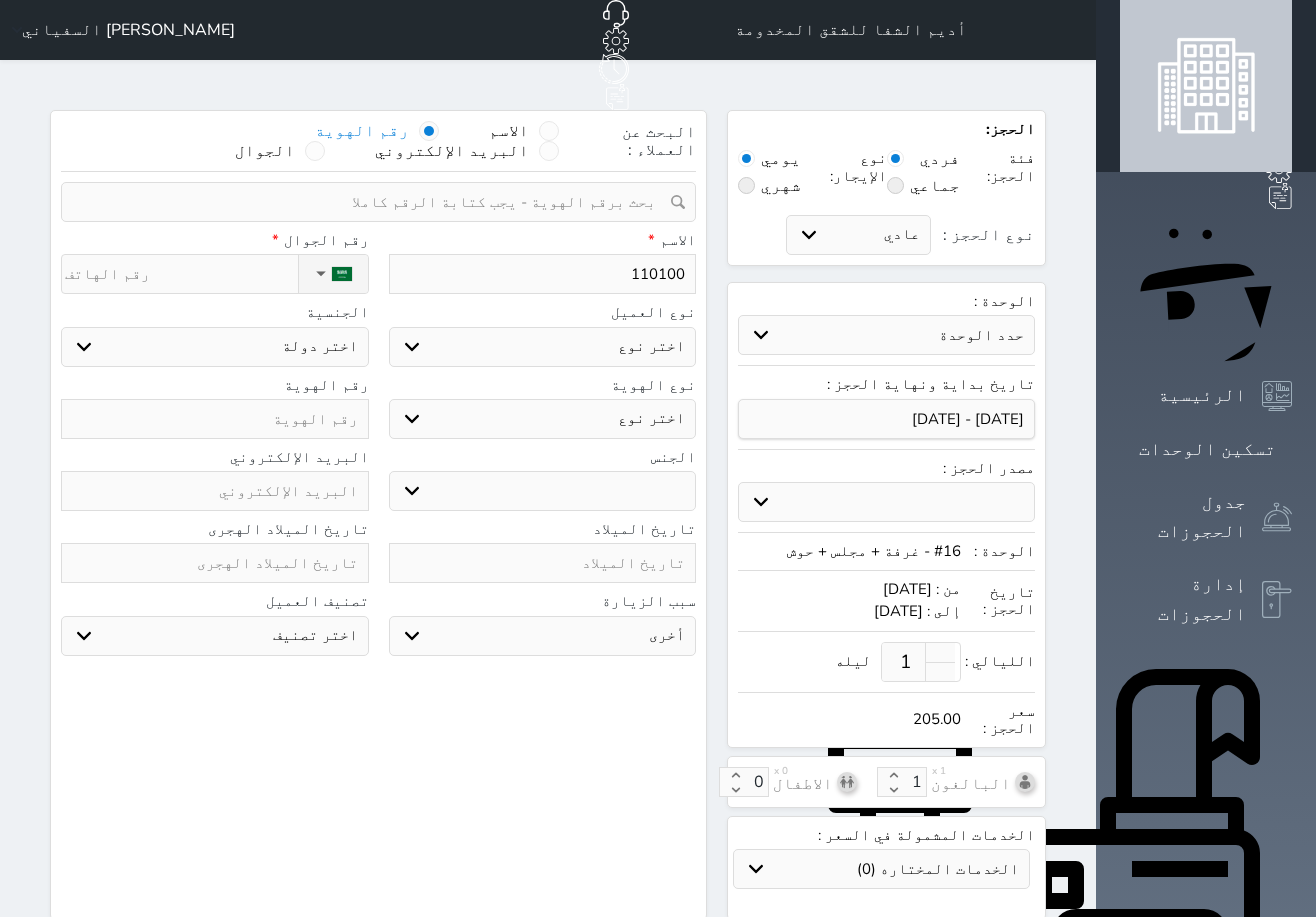 type on "1101000" 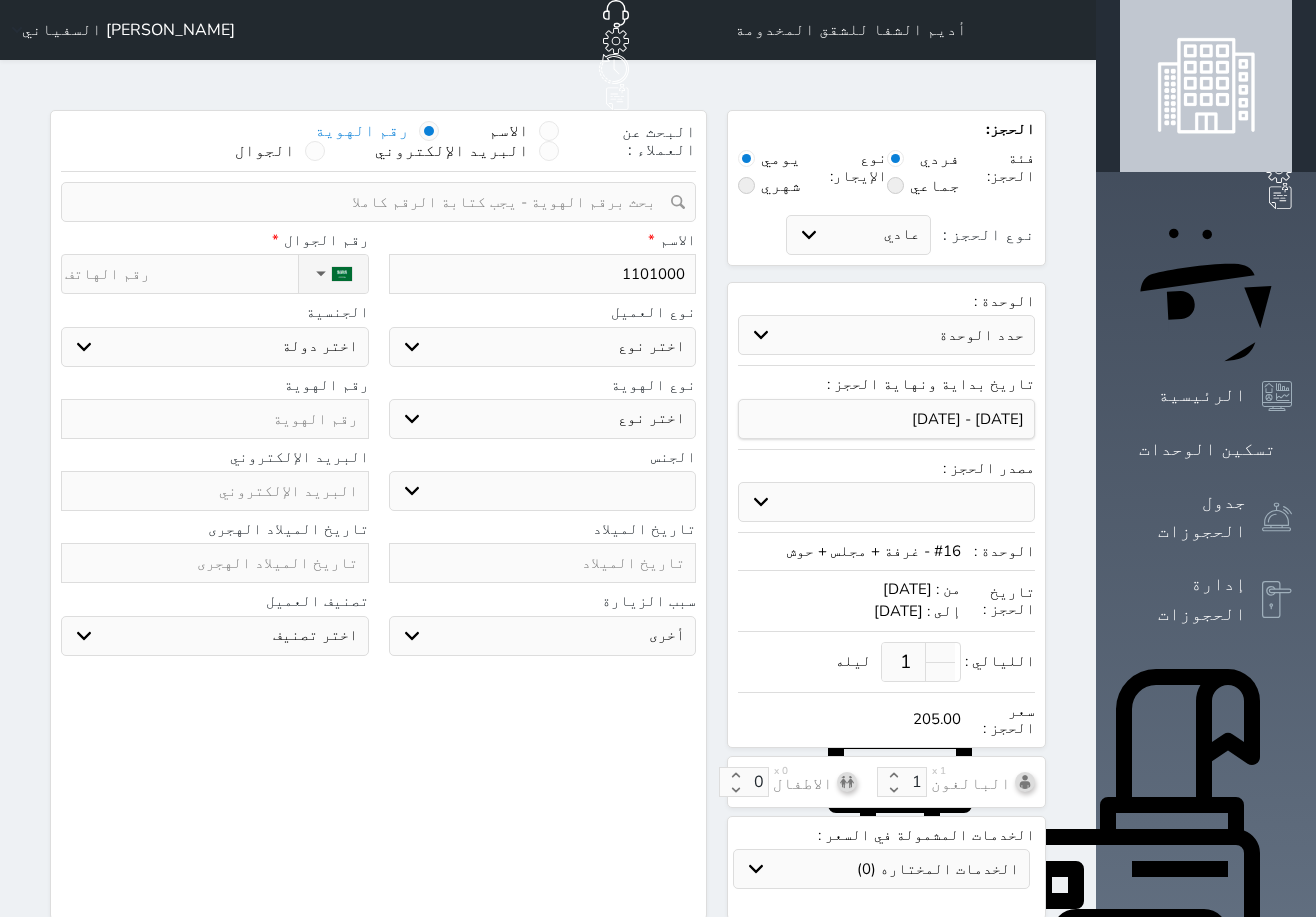 type 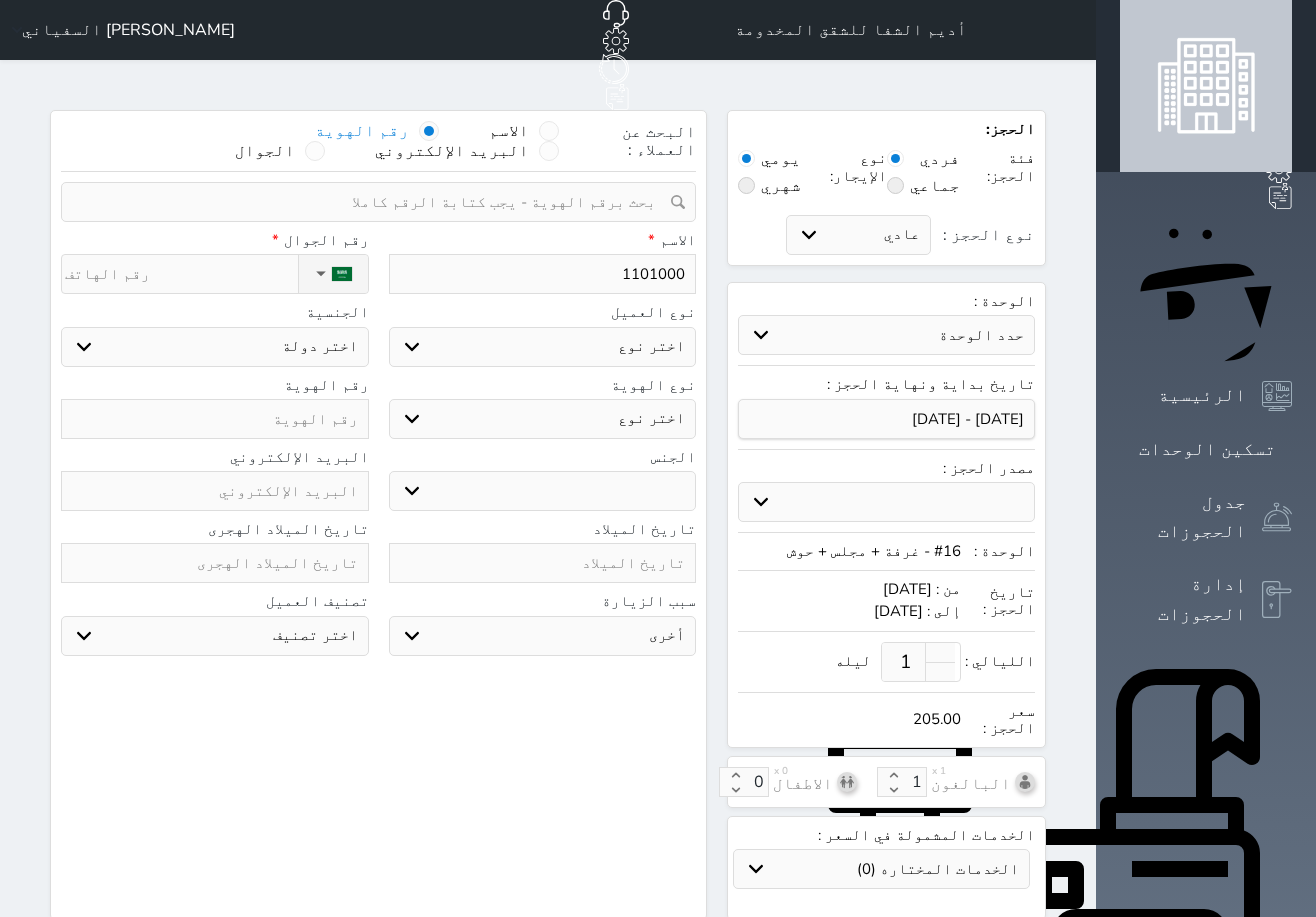 select 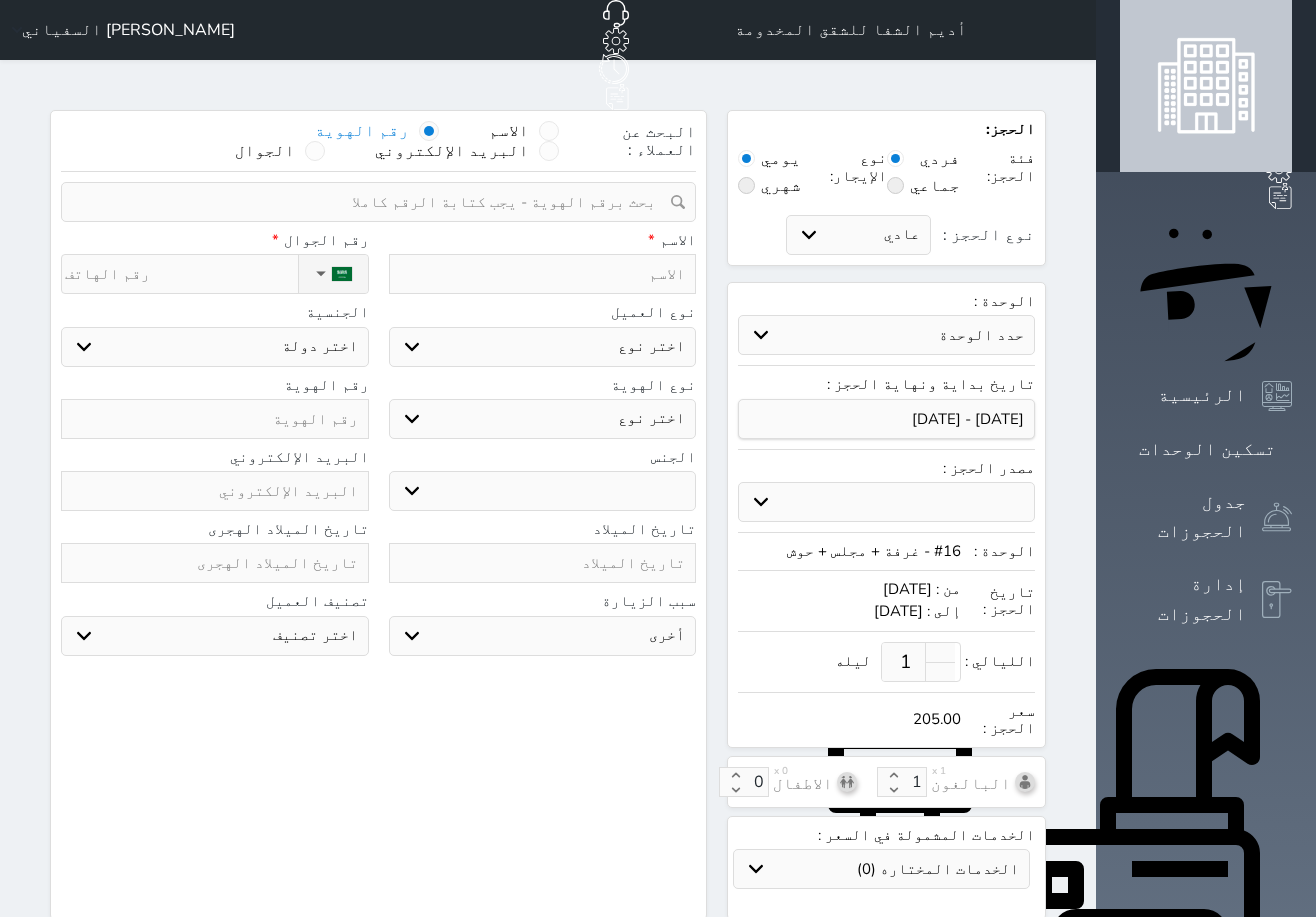 type on "1" 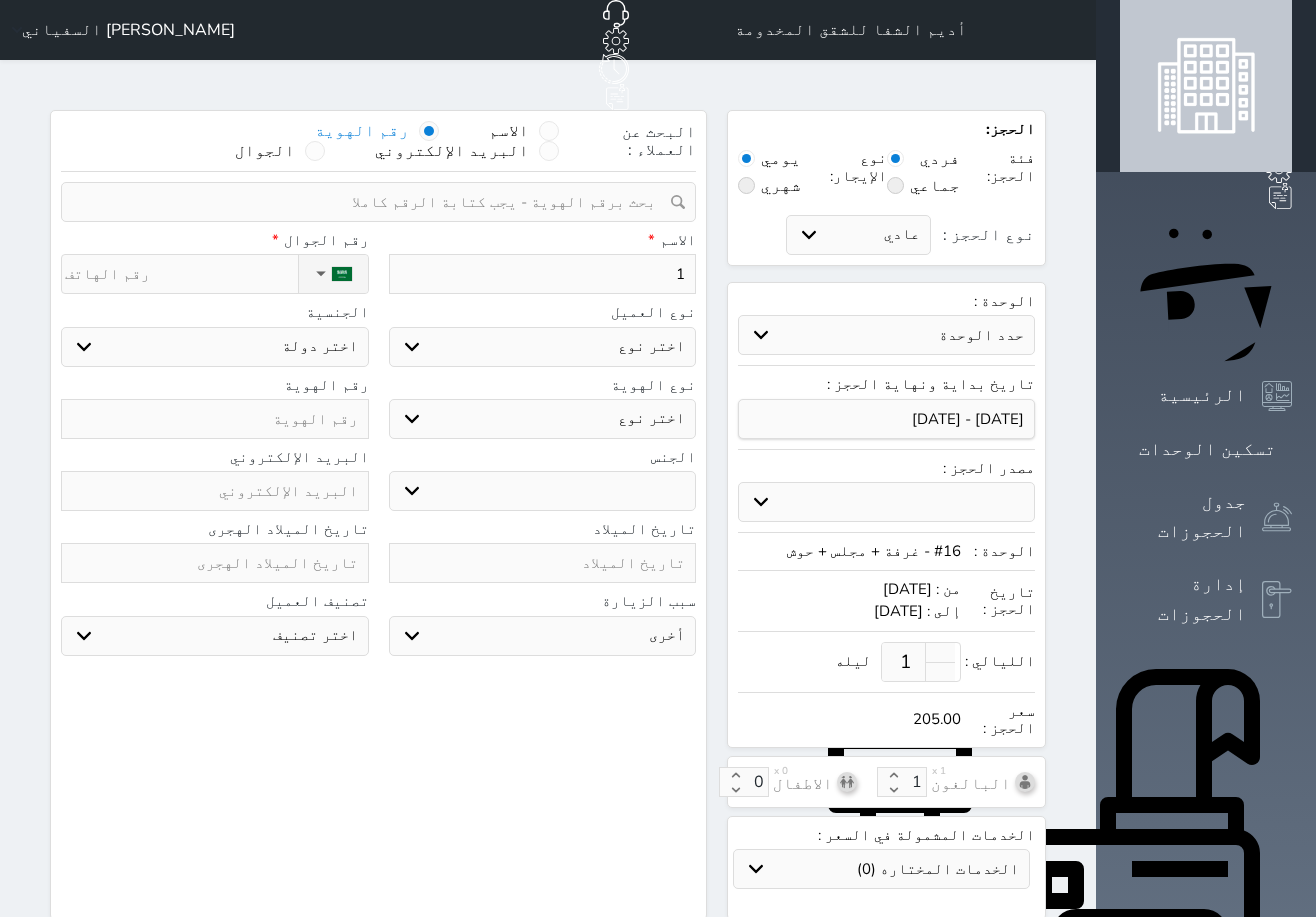 select 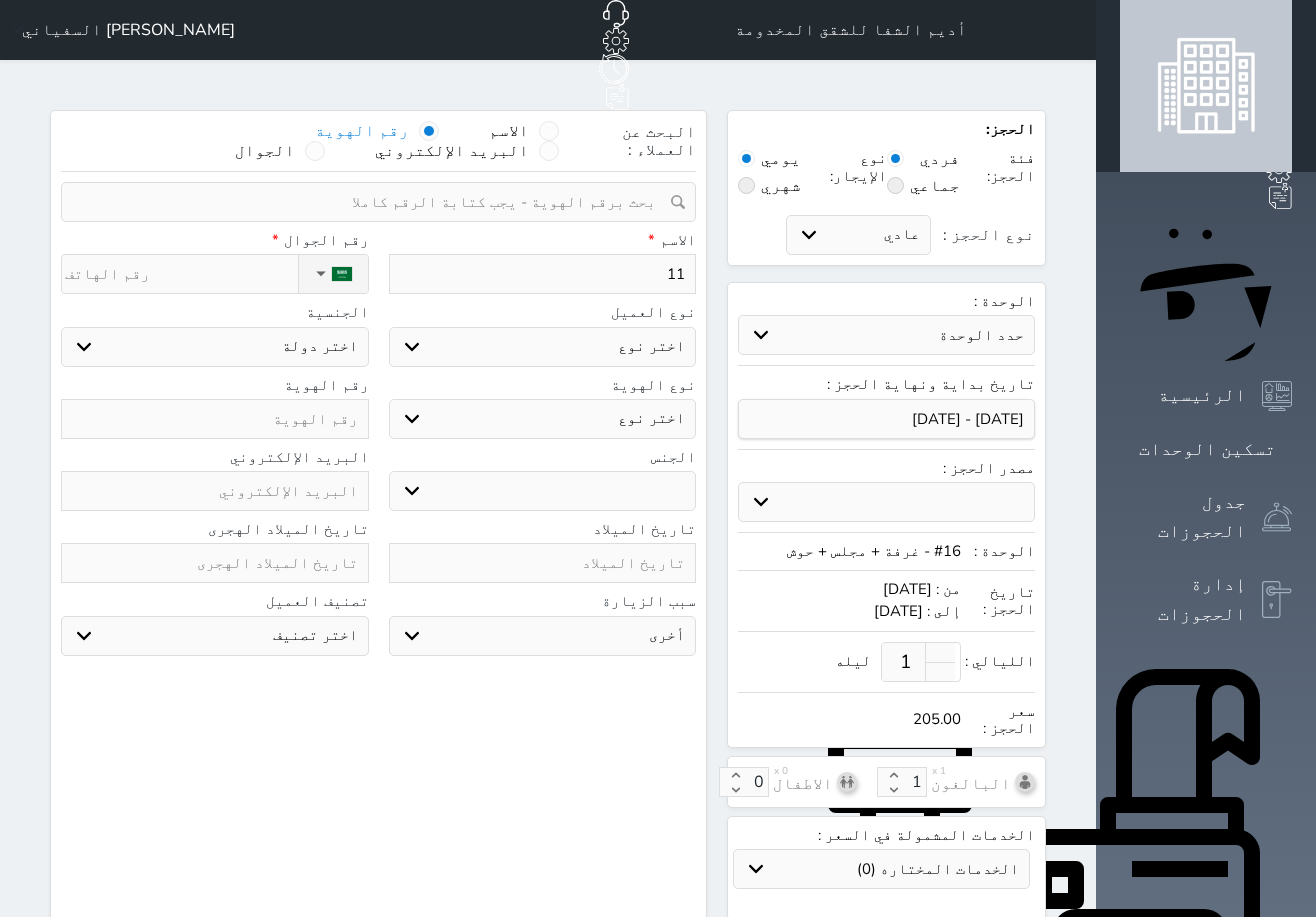 type on "111" 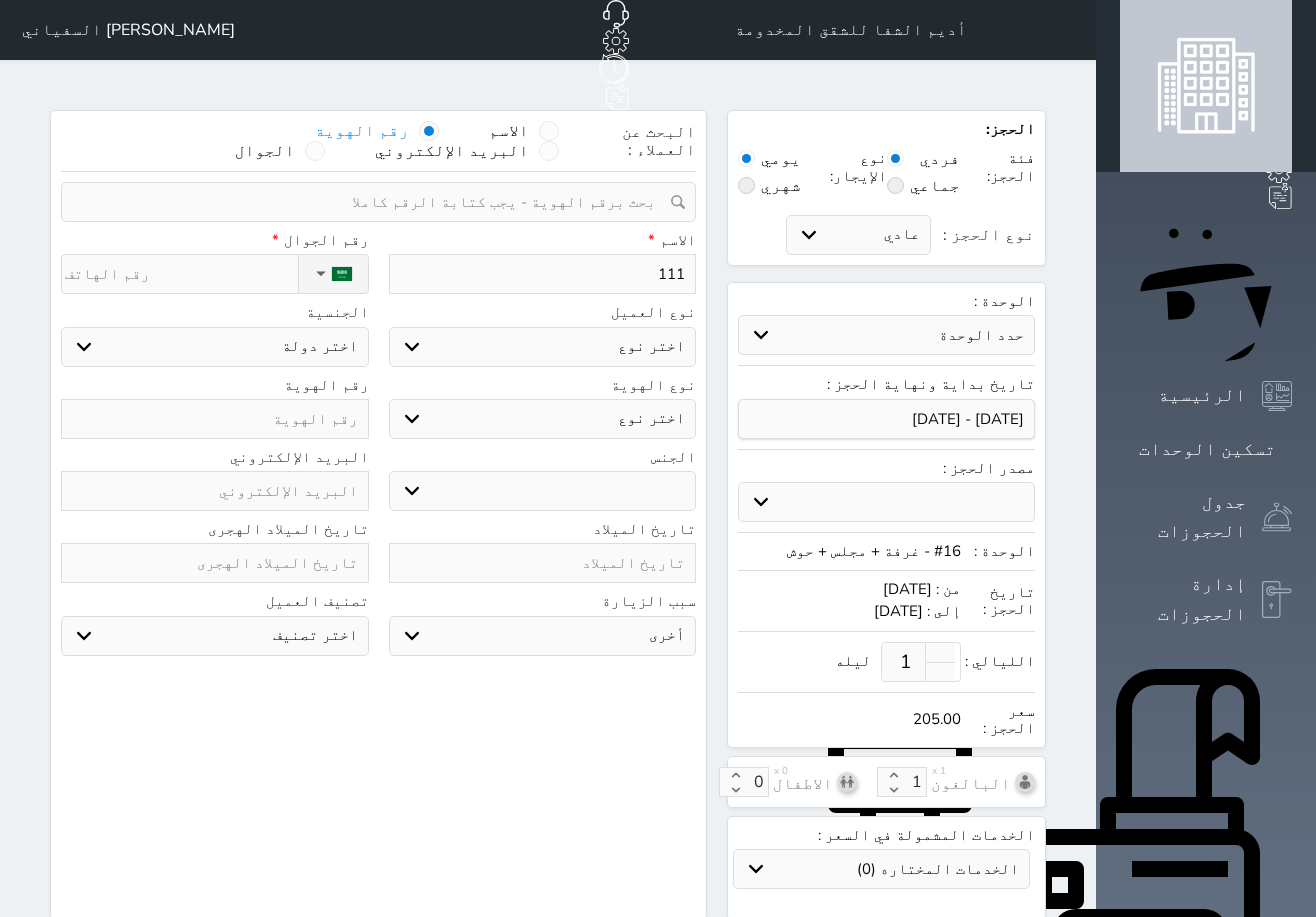 type on "1111" 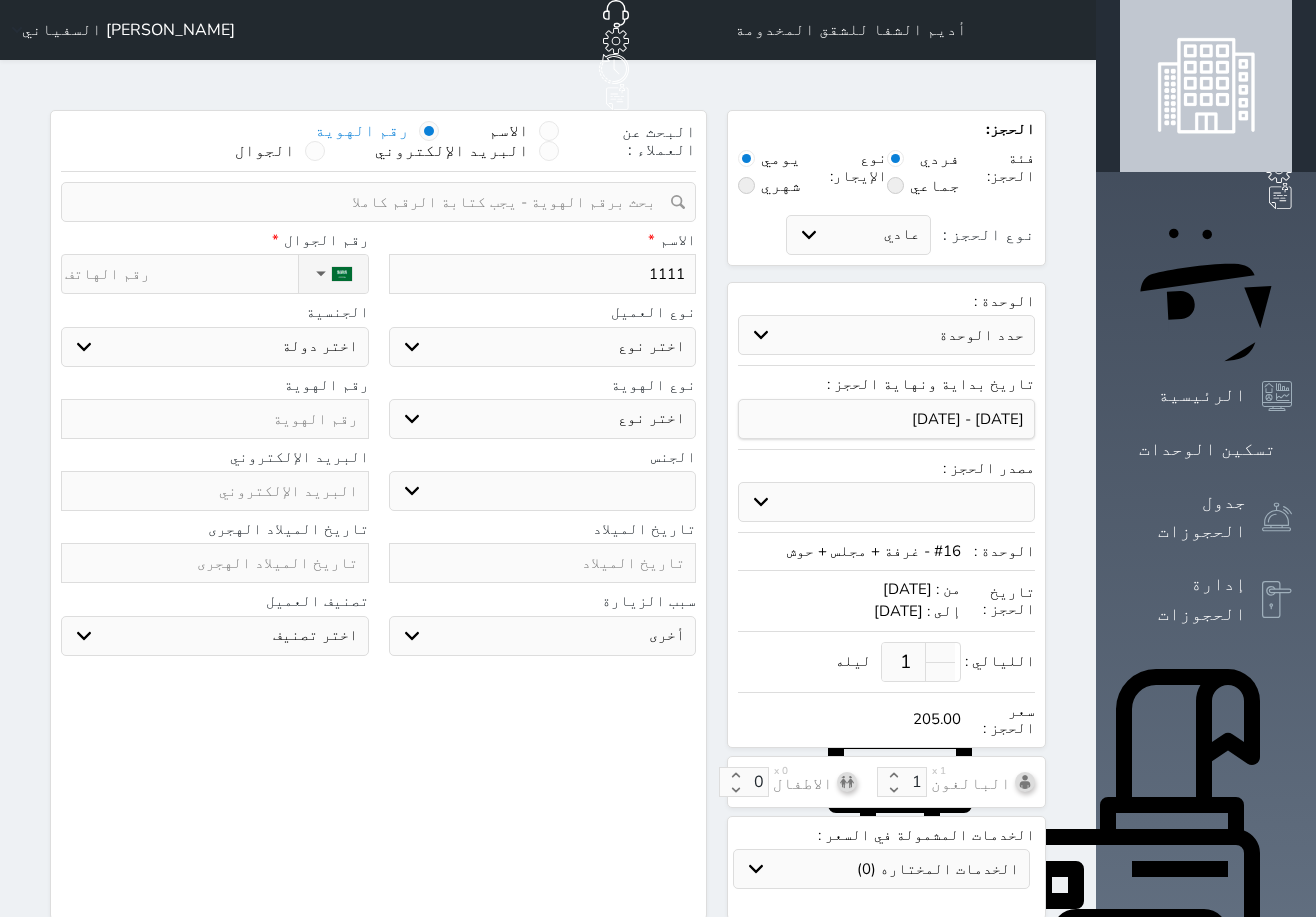 type on "11111" 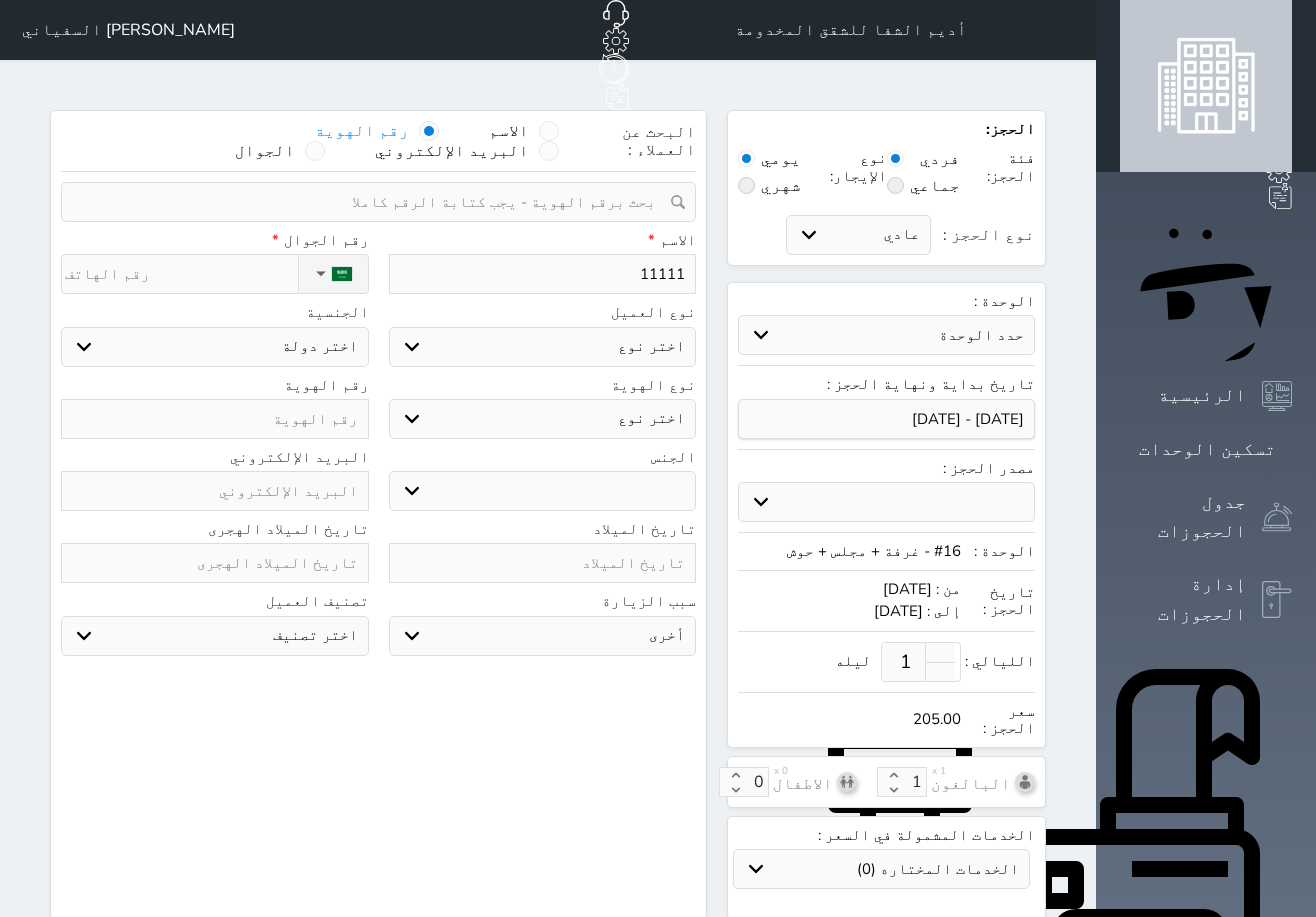 type on "11111ْ" 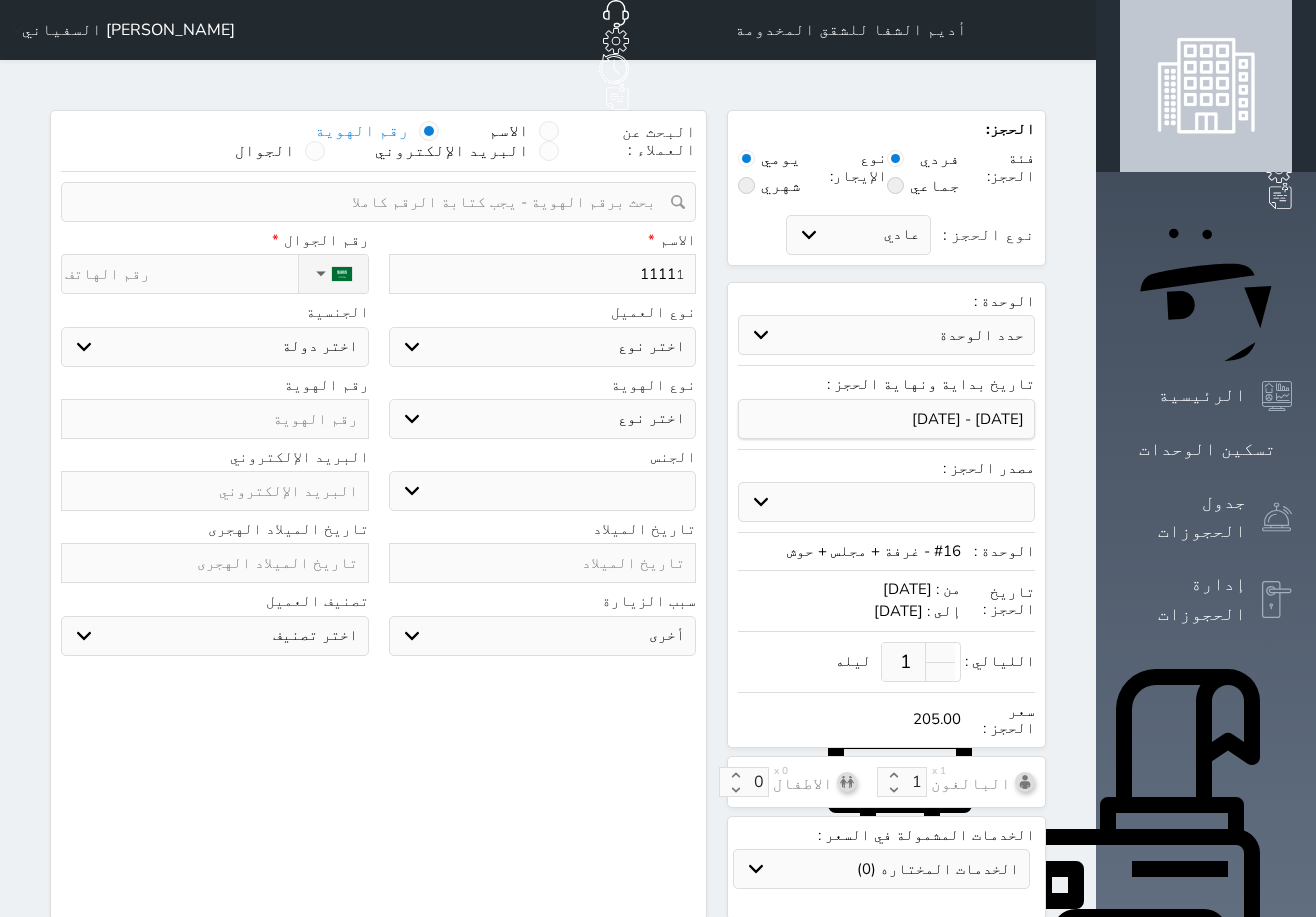 type on "11111ْ}" 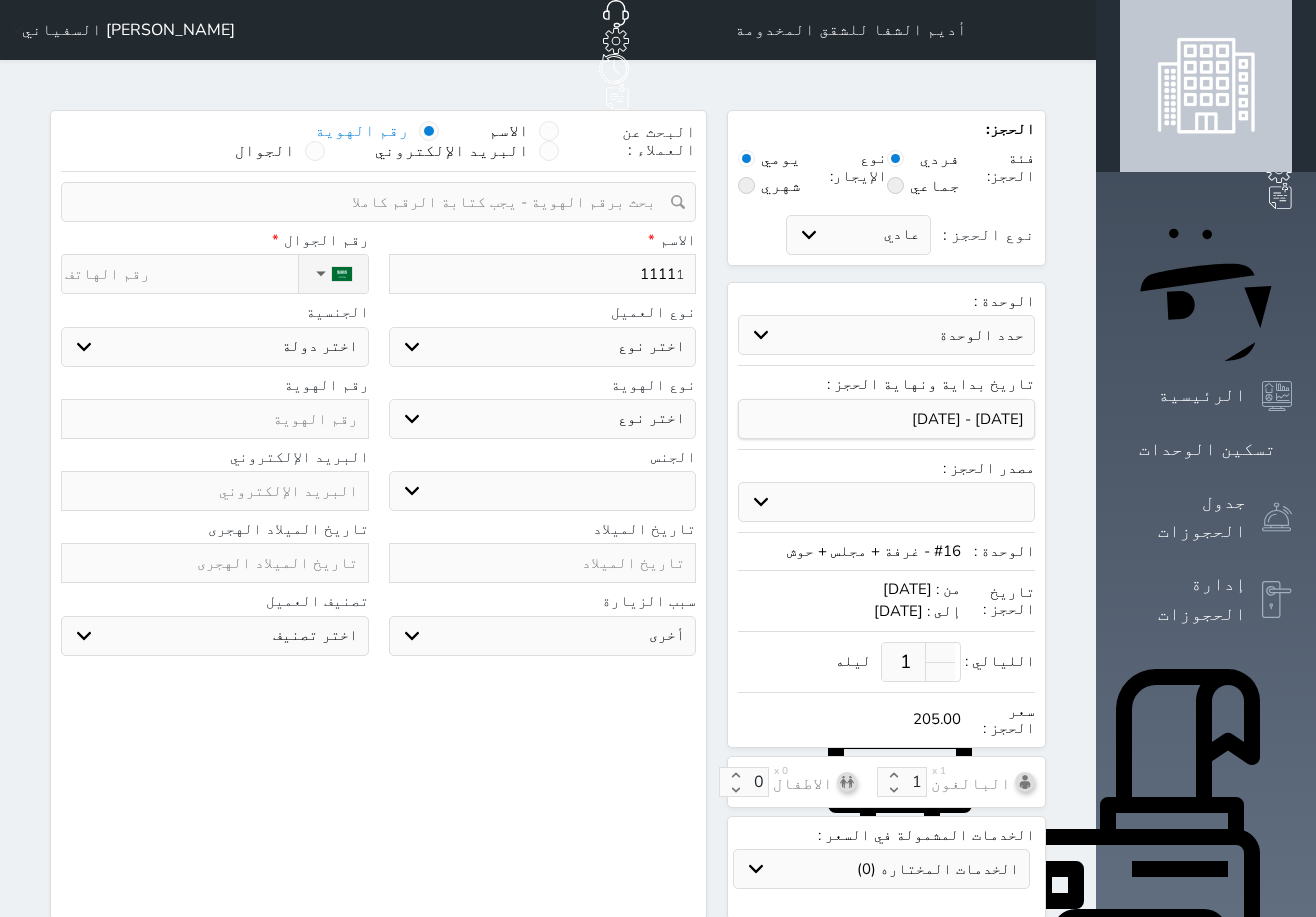 select 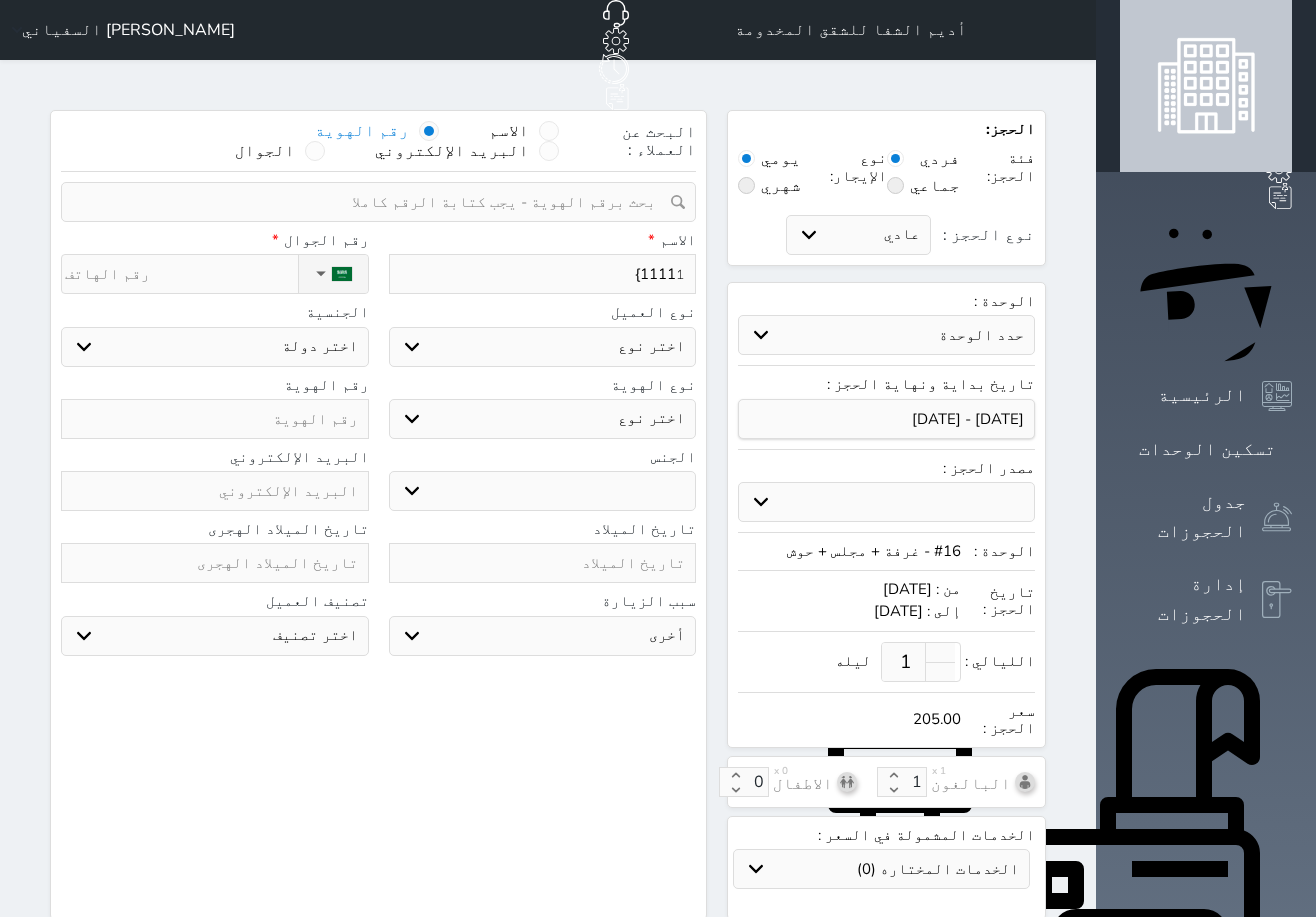 type on "11111ْ" 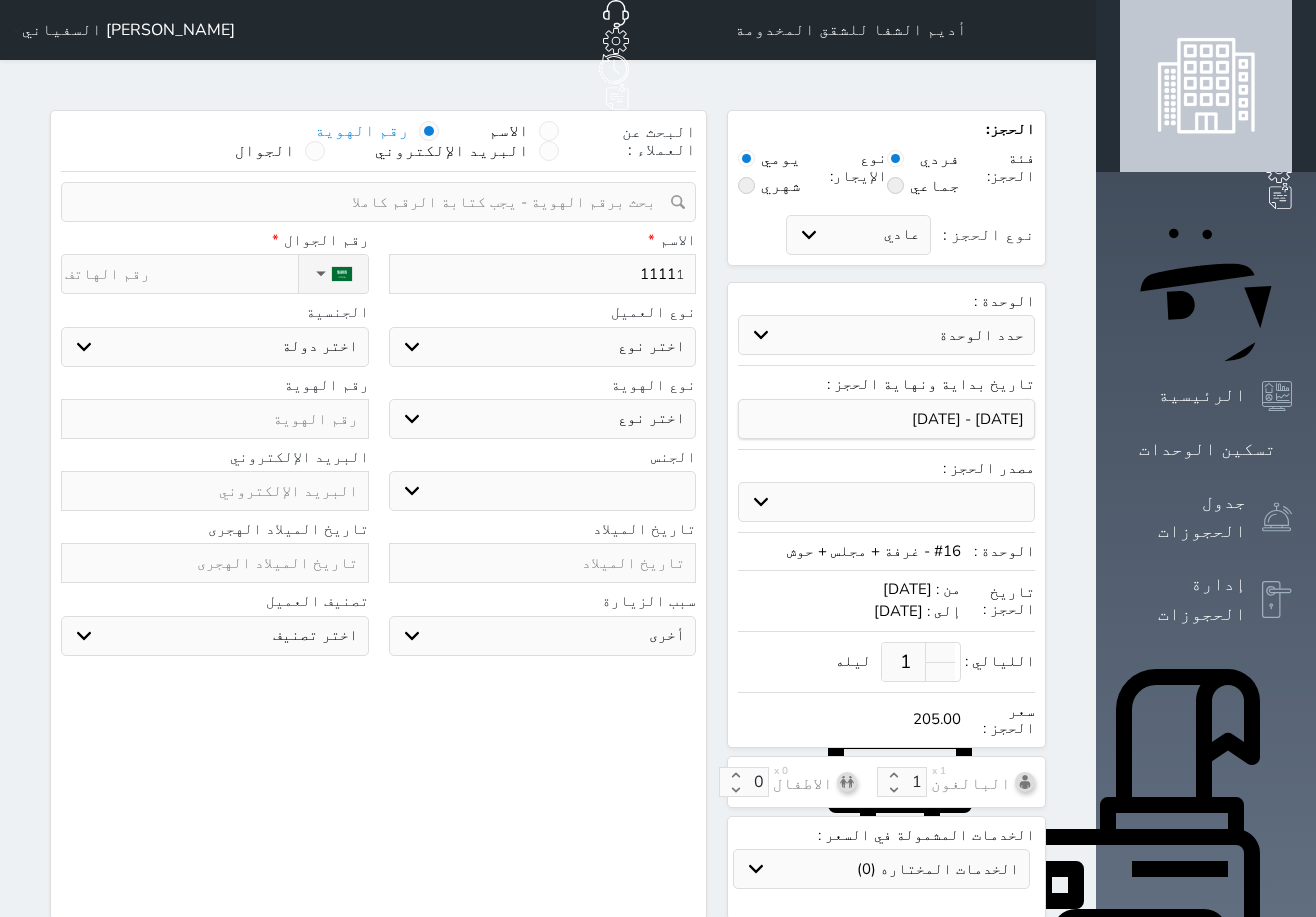 select 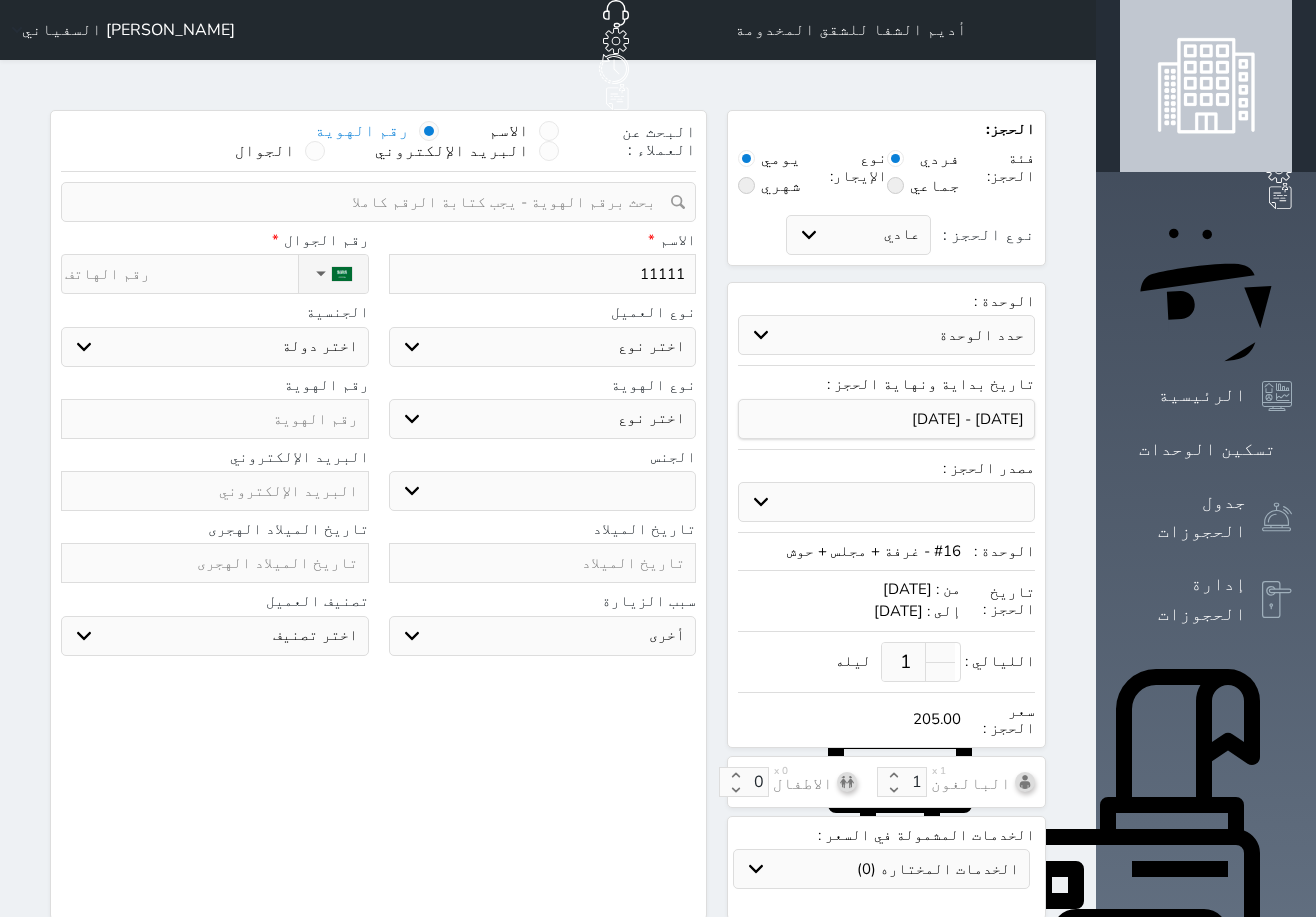 type on "1111" 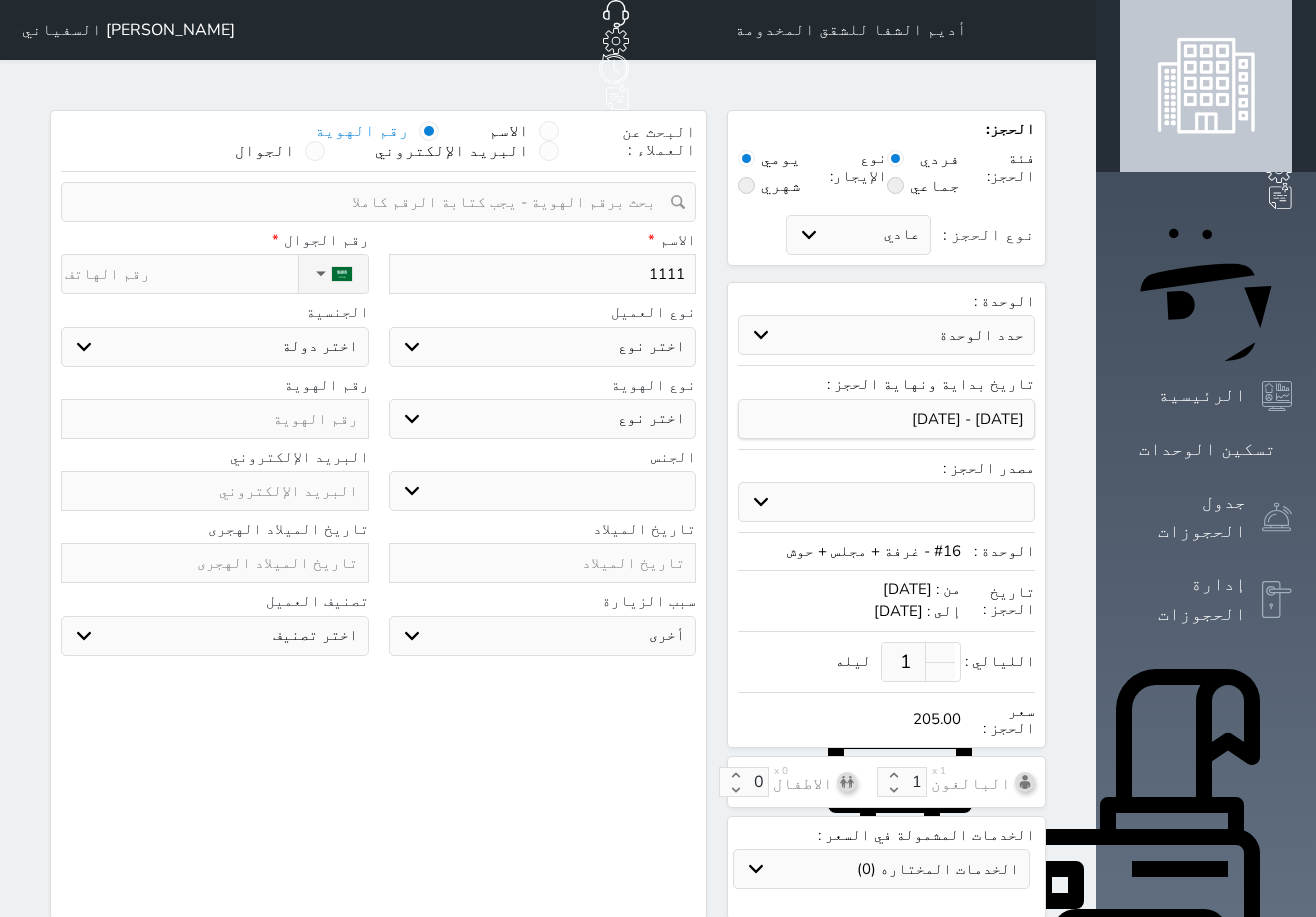 type on "11111" 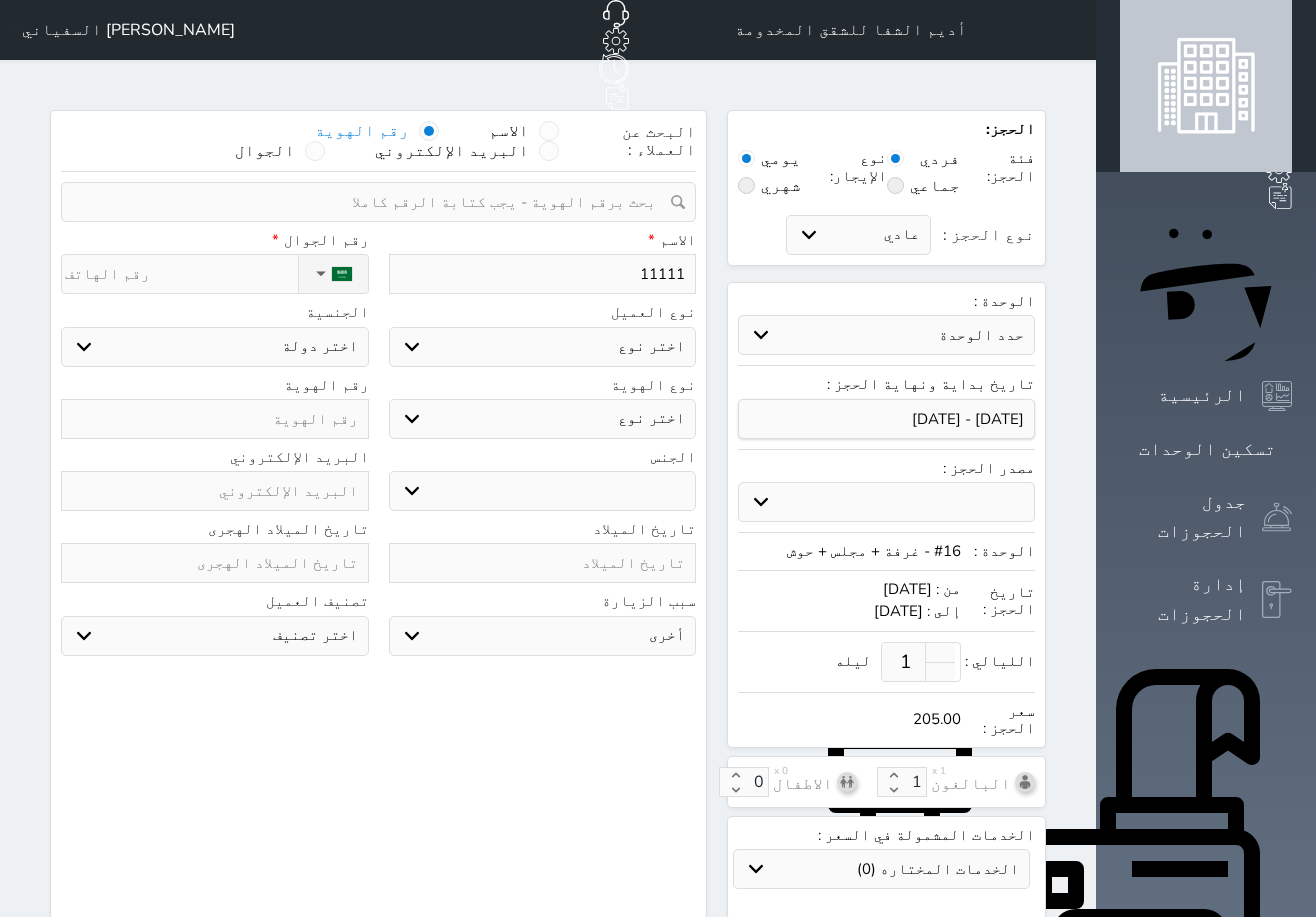 select 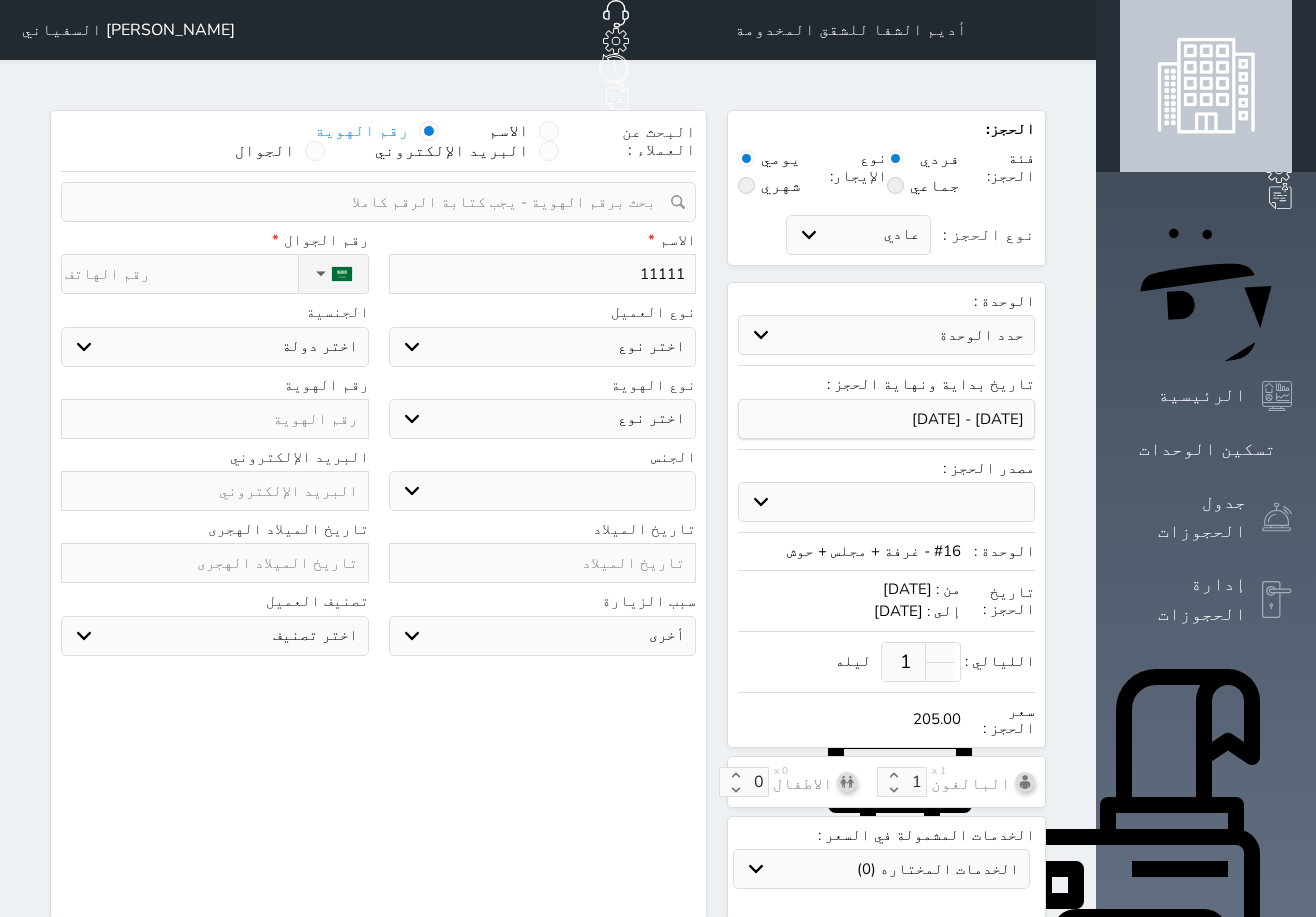 type on "11111Z" 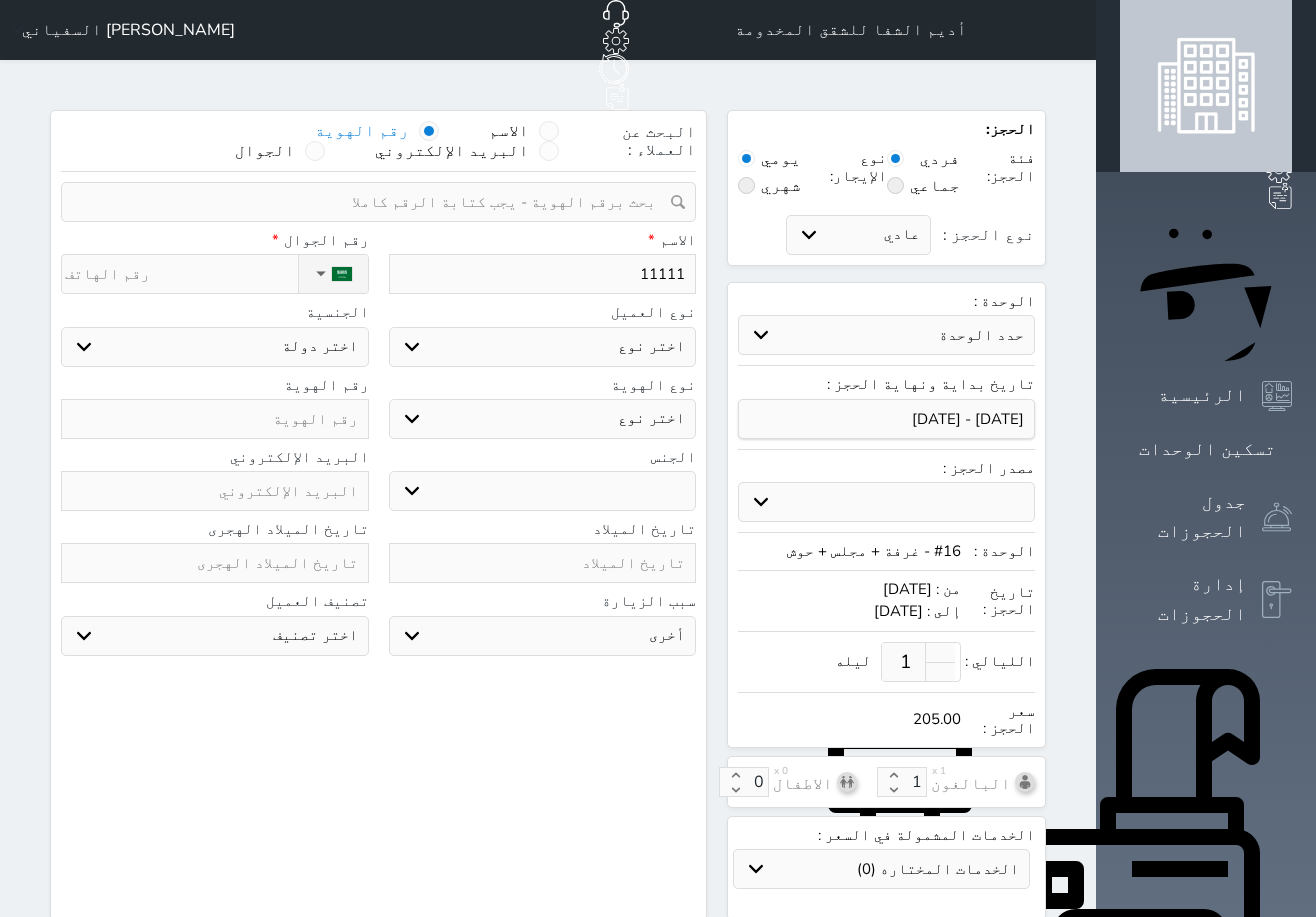 select 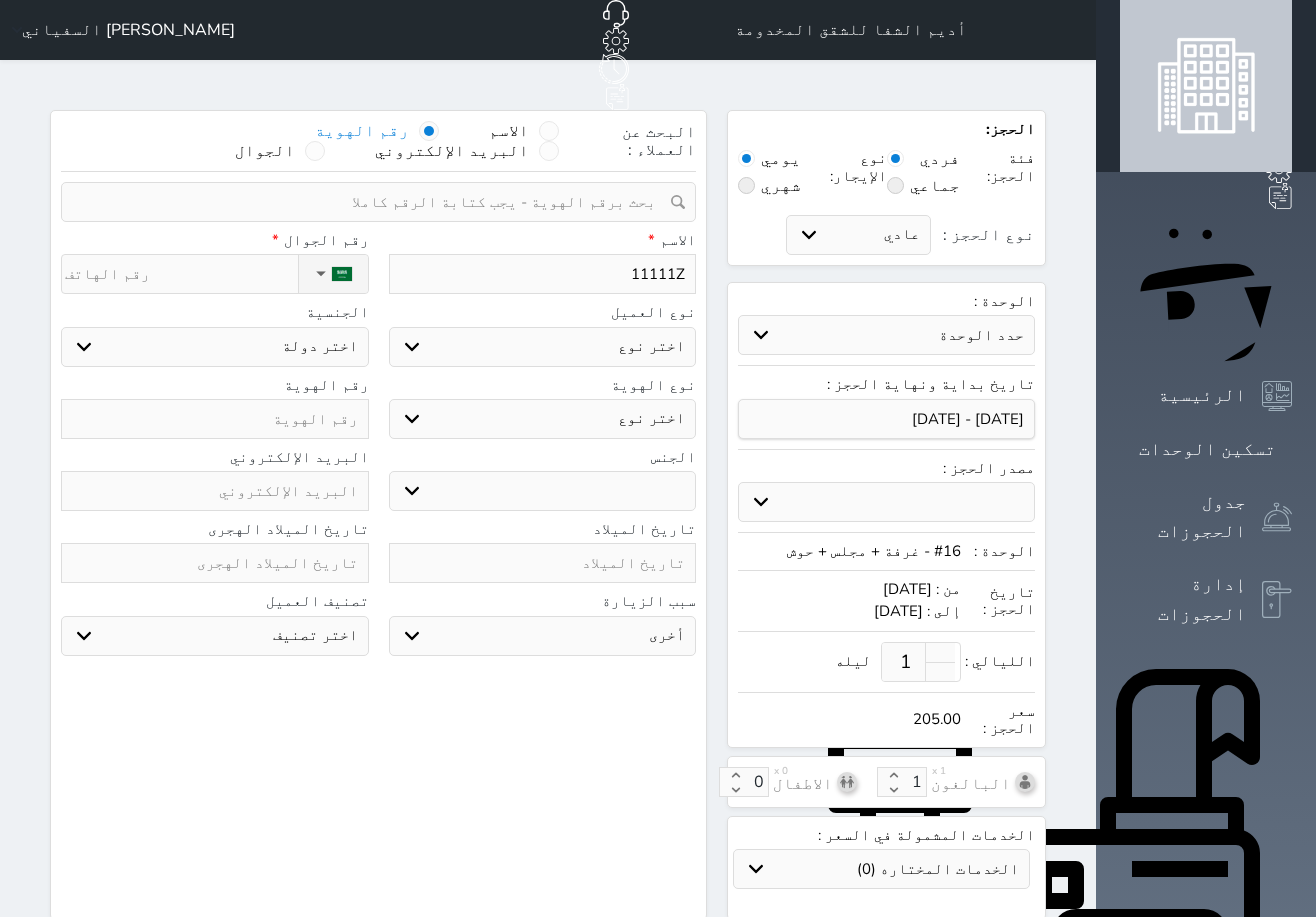 type on "1111" 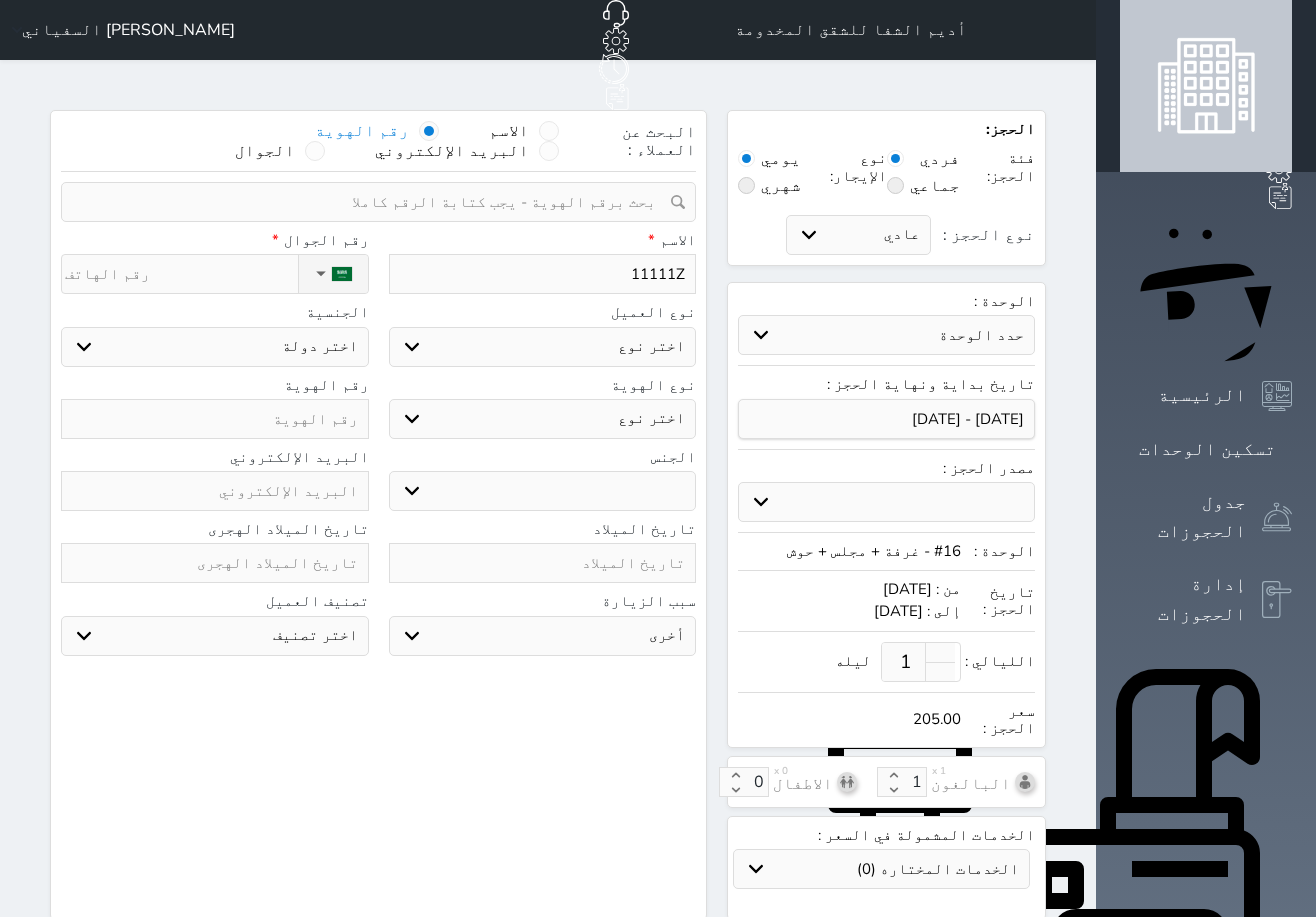 select 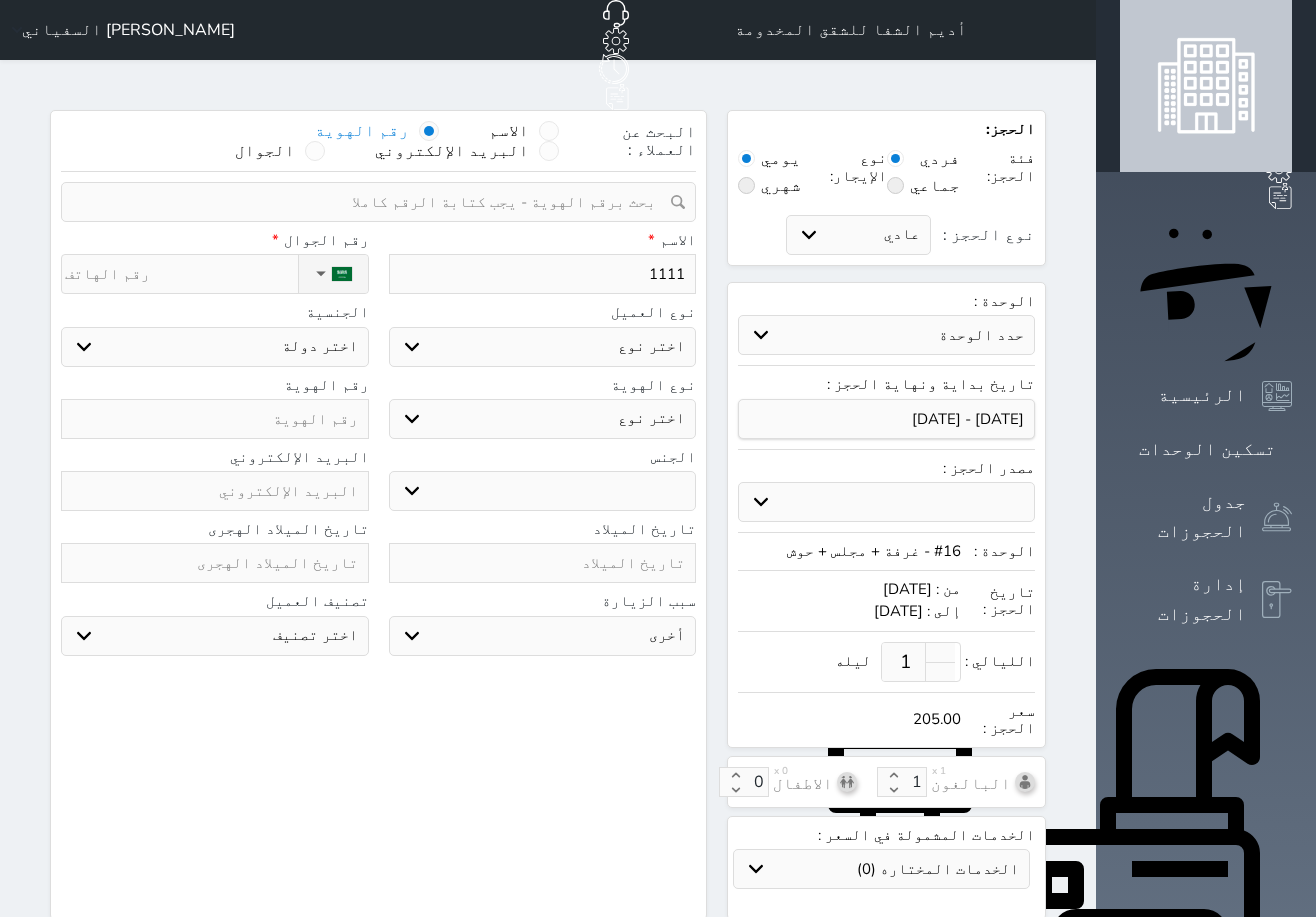 type on "1111" 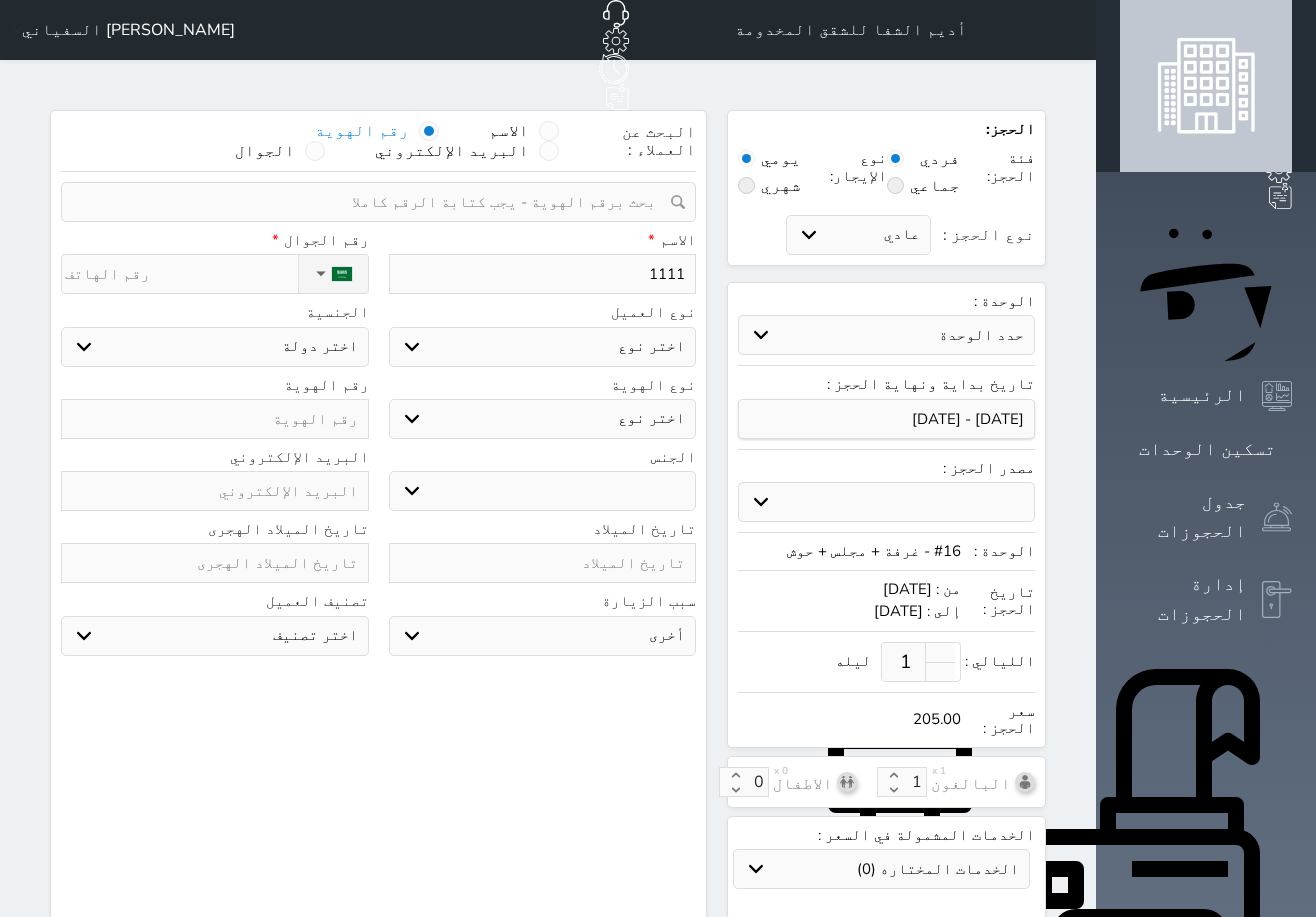 drag, startPoint x: 580, startPoint y: 738, endPoint x: 582, endPoint y: 724, distance: 14.142136 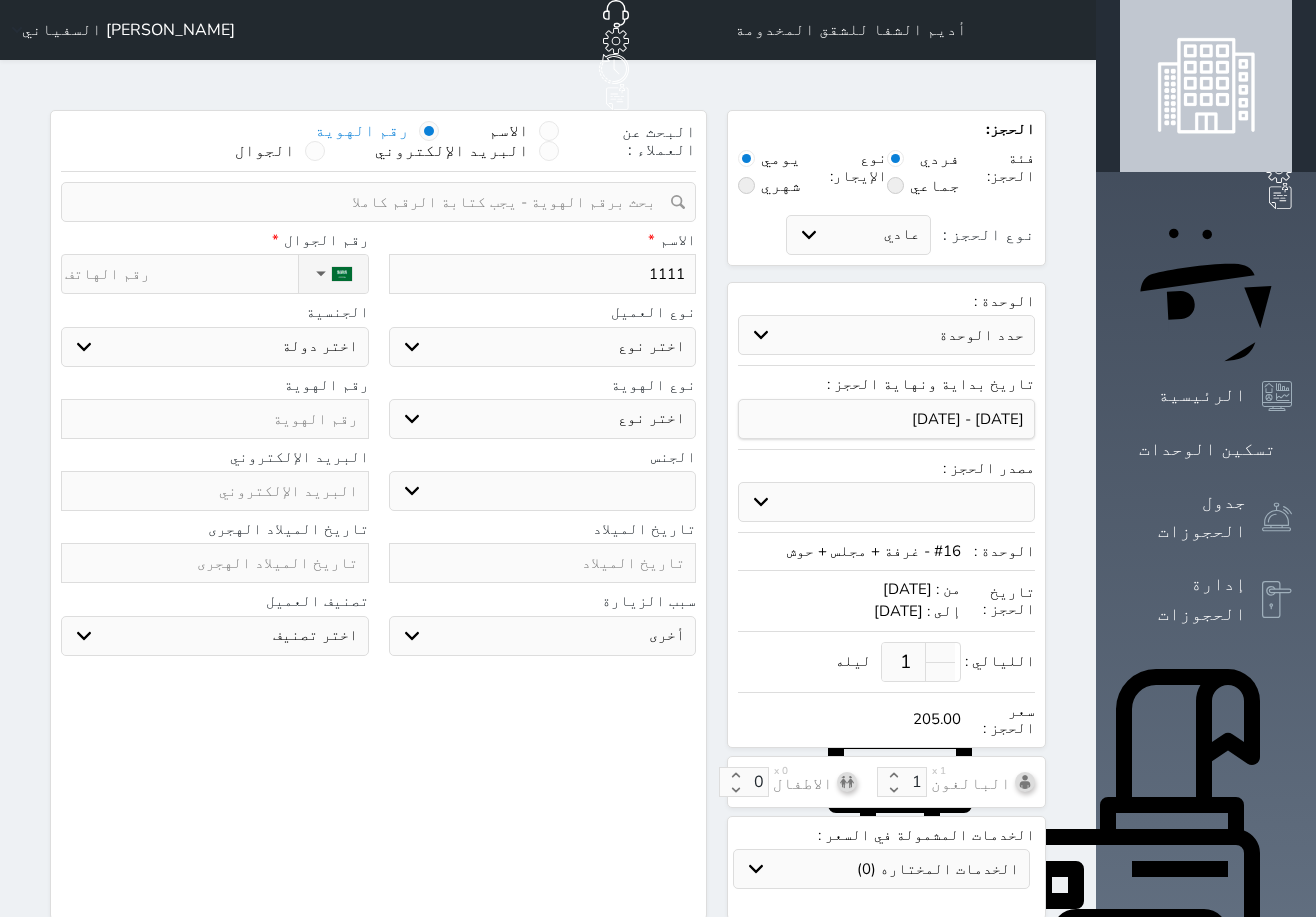 click on "البحث عن العملاء :        الاسم       رقم الهوية       البريد الإلكتروني       الجوال           تغيير العميل                      ملاحظات                           سجل حجوزات العميل 1111                   إجمالى رصيد العميل : 0 ريال     رقم الحجز   الوحدة   من   إلى   نوع الحجز   الرصيد   الاجرائات         النتائج  : من (  ) - إلى  (  )   العدد  :              سجل الكمبيالات الغير محصلة على العميل 1111                 رقم الحجز   المبلغ الكلى    المبلغ المحصل    المبلغ المتبقى    تاريخ الإستحقاق         النتائج  : من (  ) - إلى  (  )   العدد  :      الاسم *   1111   رقم الجوال *       ▼     Afghanistan (‫افغانستان‬‎)   +93   Albania (Shqipëri)   +355   Algeria (‫الجزائر‬‎)   +213   American Samoa" at bounding box center (378, 515) 